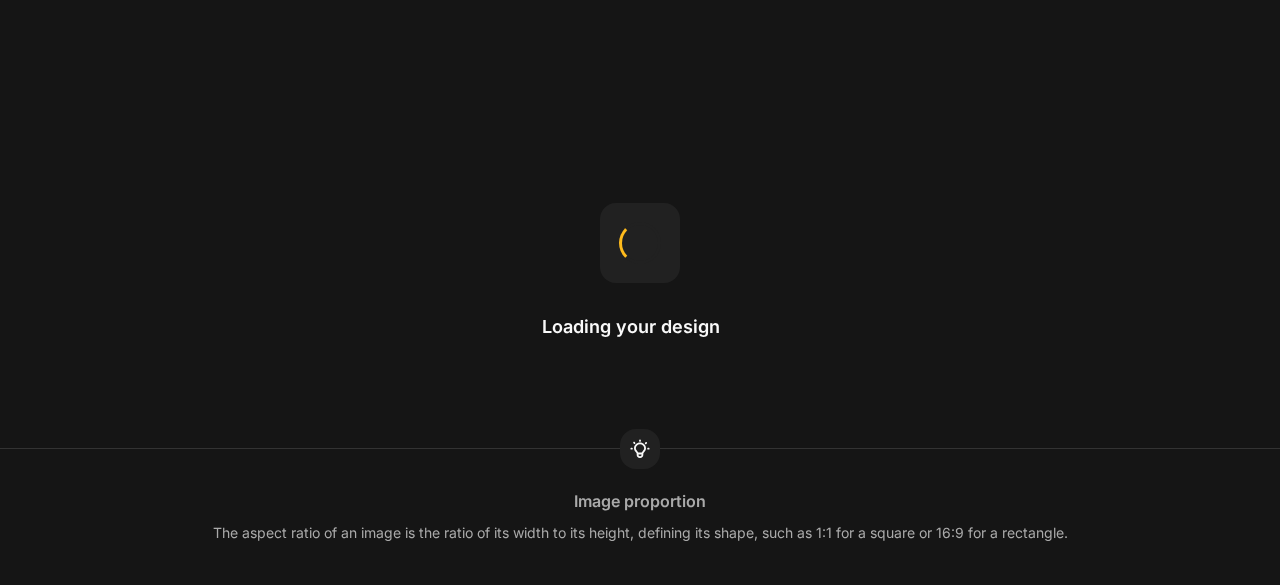 scroll, scrollTop: 0, scrollLeft: 0, axis: both 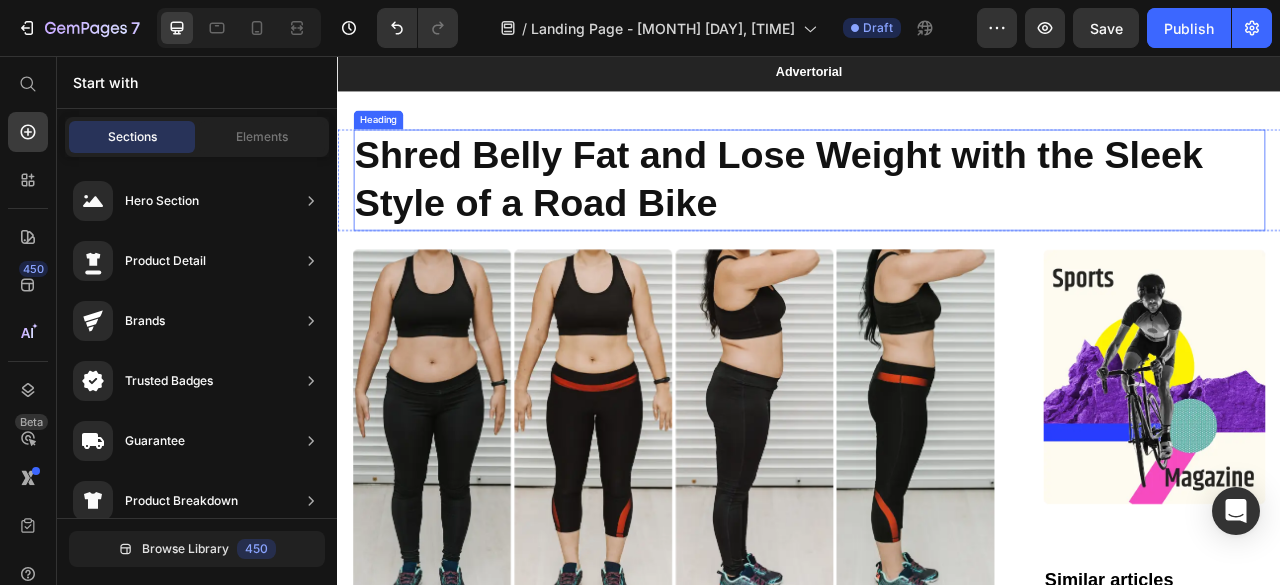 click on "Shred Belly Fat and Lose Weight with the Sleek Style of a Road Bike" at bounding box center [937, 213] 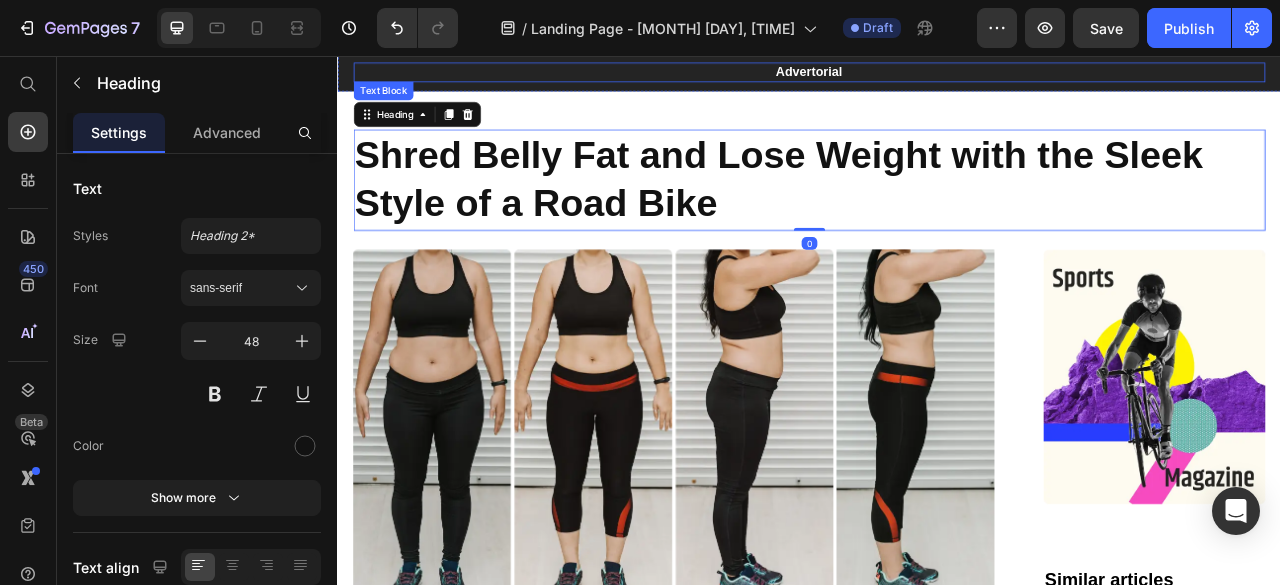 click on "Advertorial" at bounding box center [937, 76] 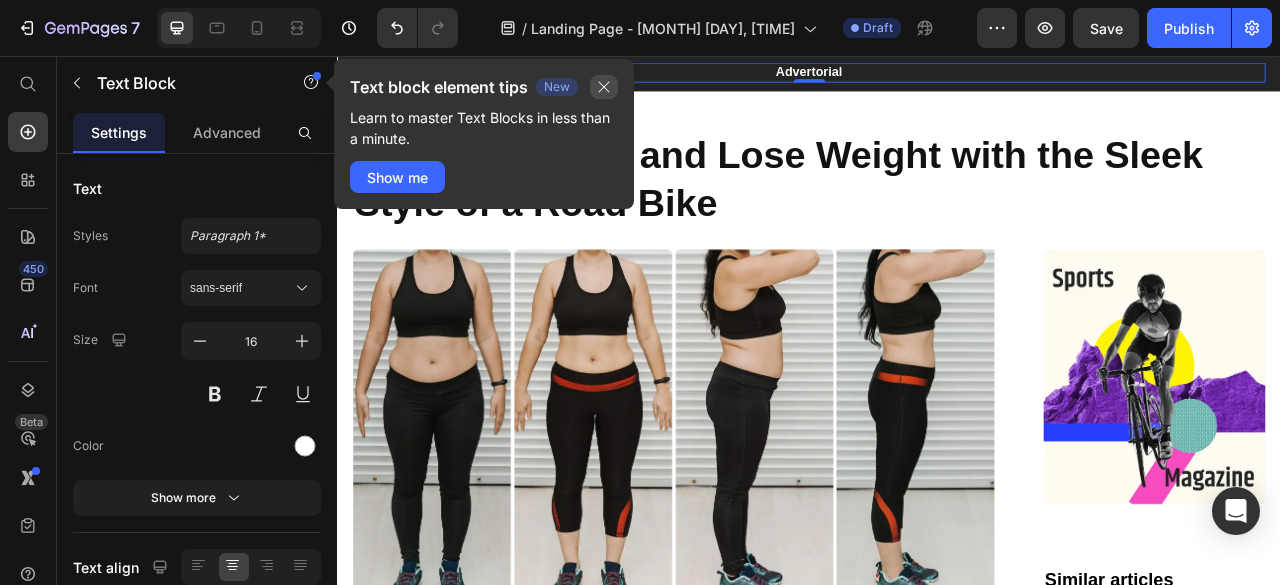 click 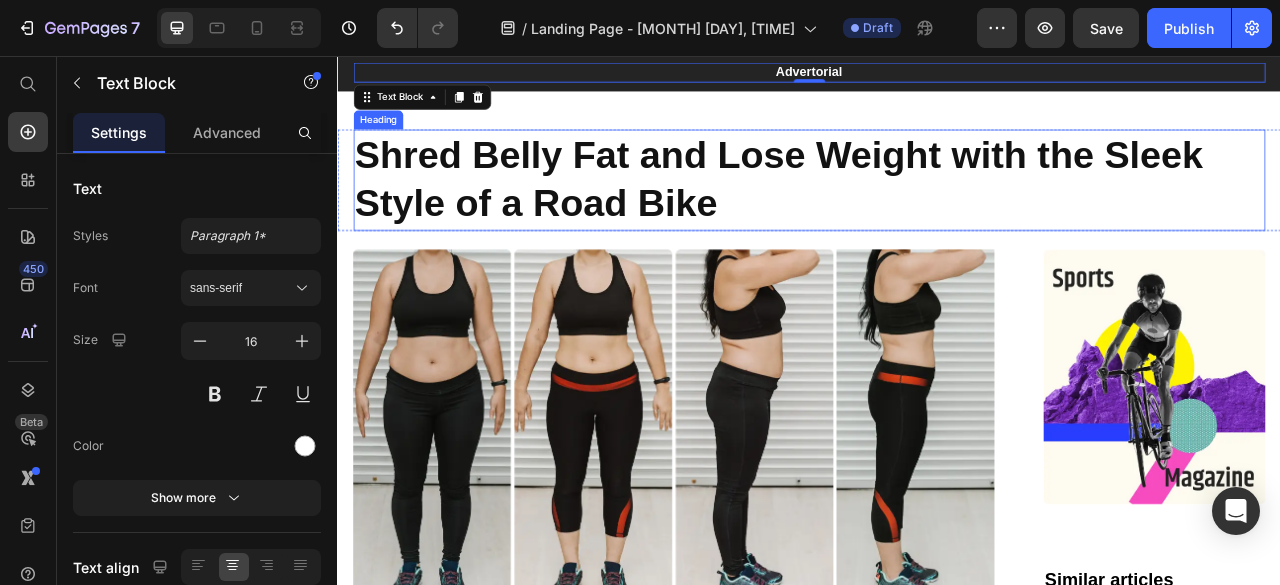 click on "Shred Belly Fat and Lose Weight with the Sleek Style of a Road Bike" at bounding box center (937, 213) 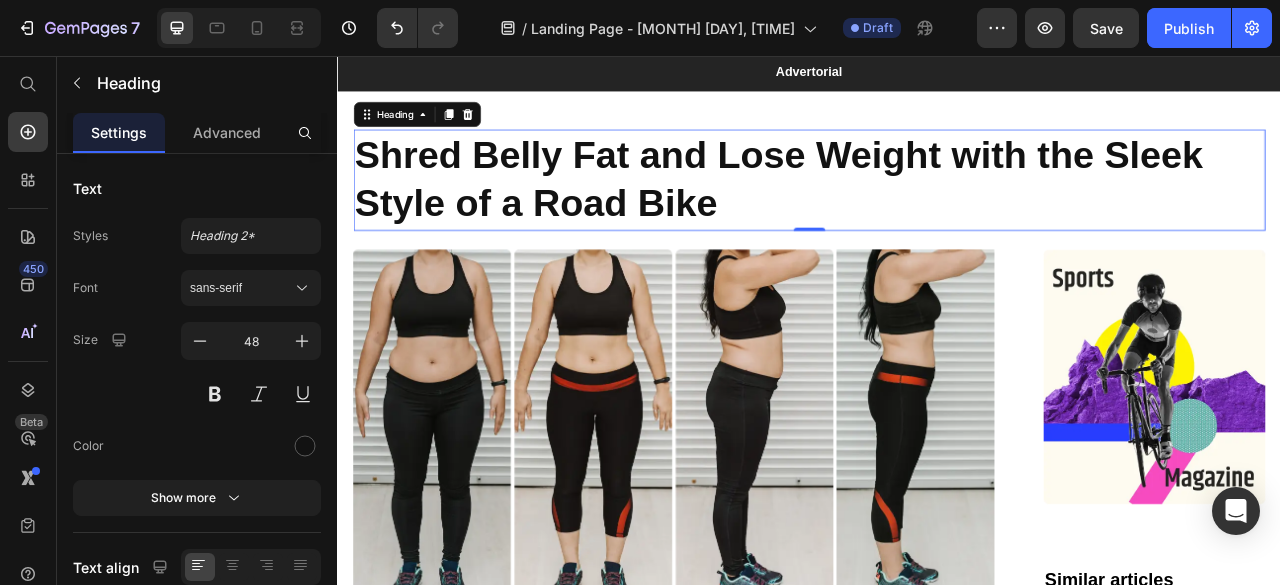 click on "Shred Belly Fat and Lose Weight with the Sleek Style of a Road Bike" at bounding box center [937, 213] 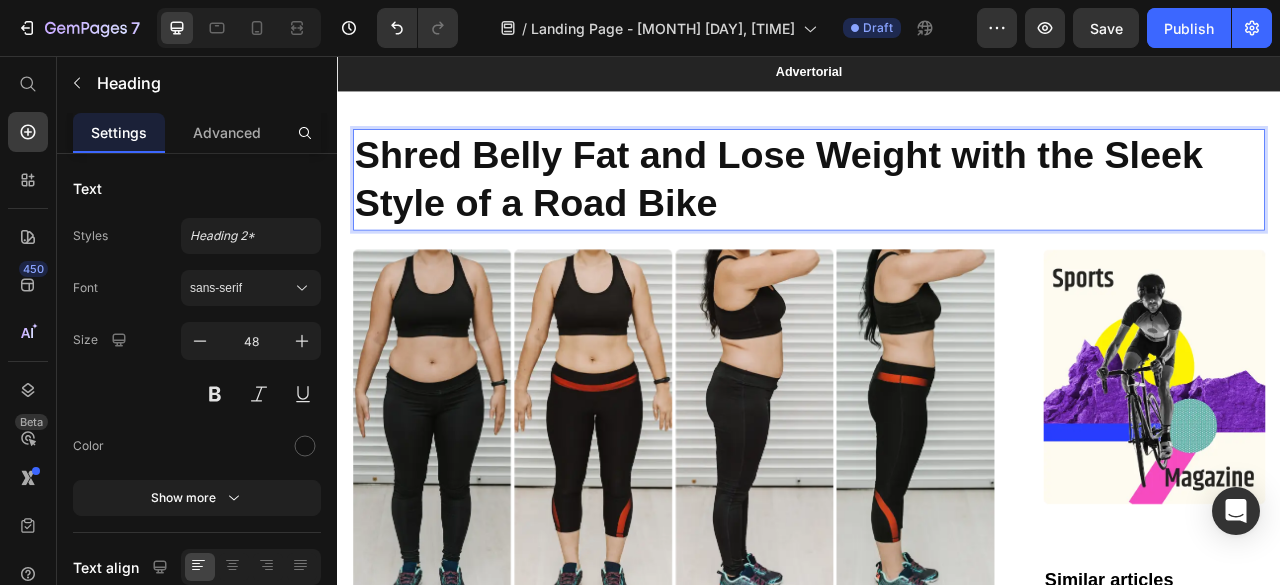 click on "Shred Belly Fat and Lose Weight with the Sleek Style of a Road Bike" at bounding box center [937, 213] 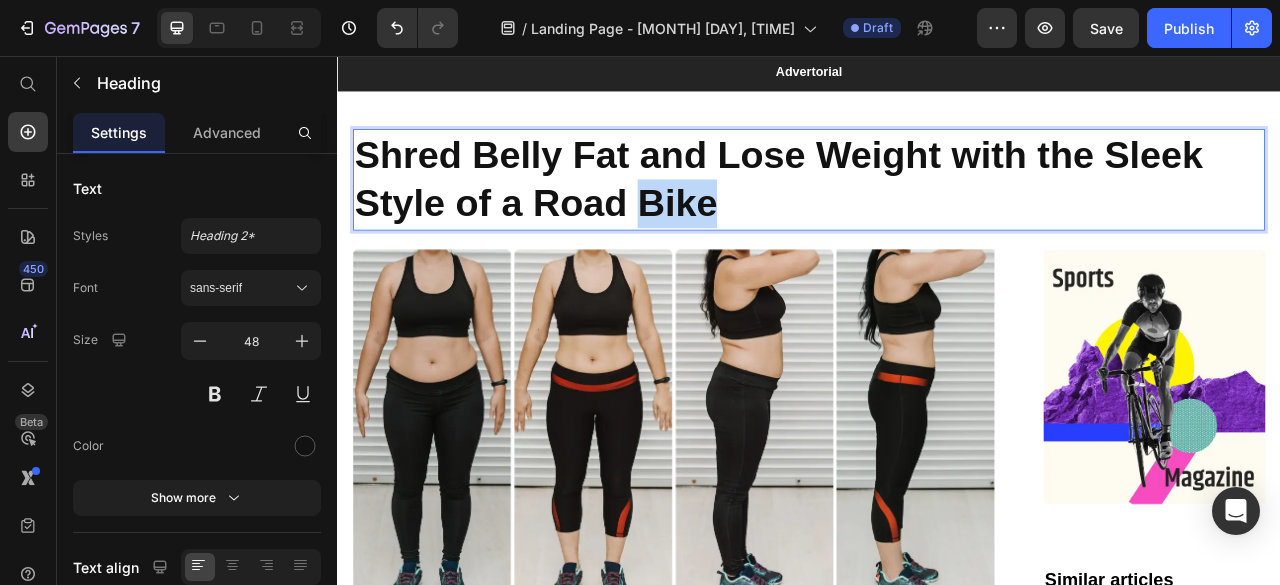 click on "Shred Belly Fat and Lose Weight with the Sleek Style of a Road Bike" at bounding box center [937, 213] 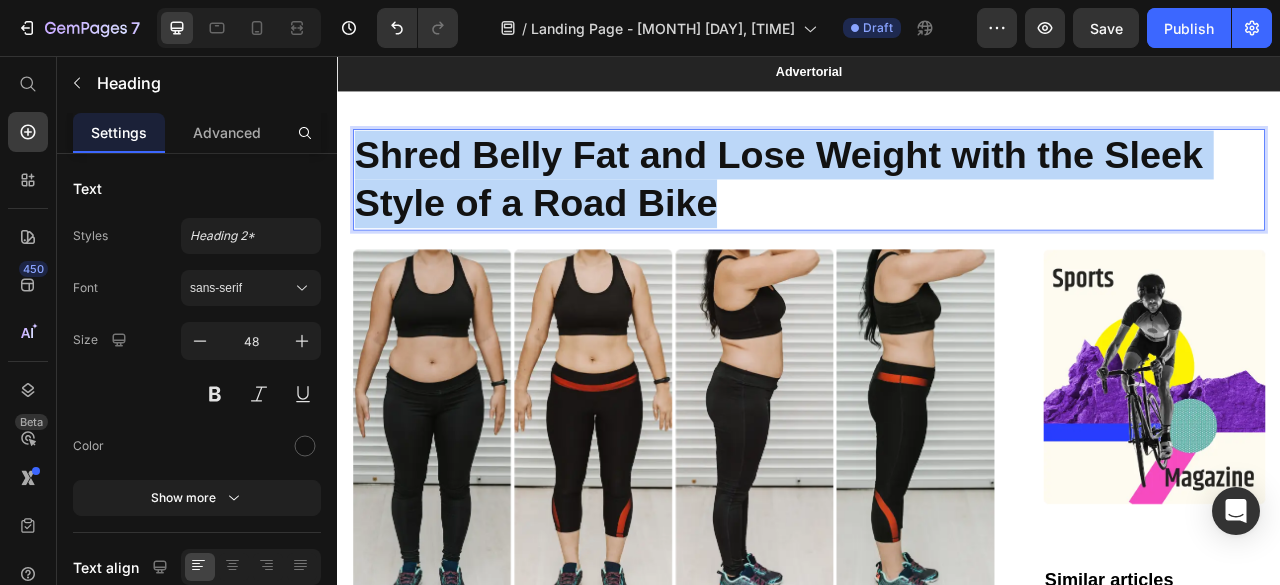 click on "Shred Belly Fat and Lose Weight with the Sleek Style of a Road Bike" at bounding box center [937, 213] 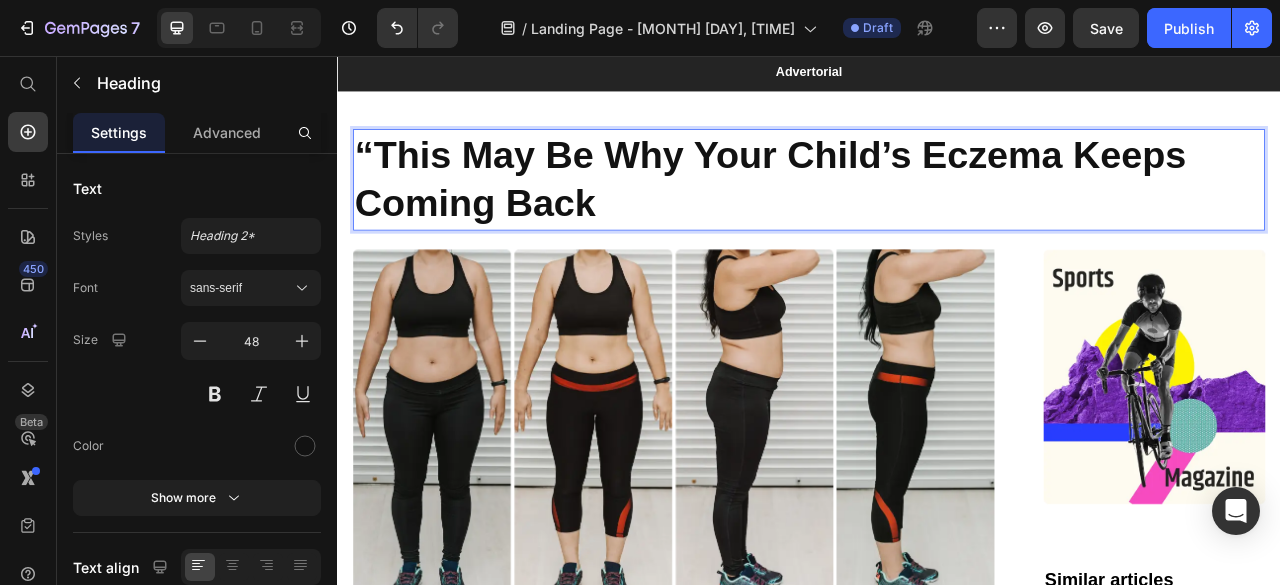 click on "“This May Be Why Your Child’s Eczema Keeps Coming Back" at bounding box center (937, 213) 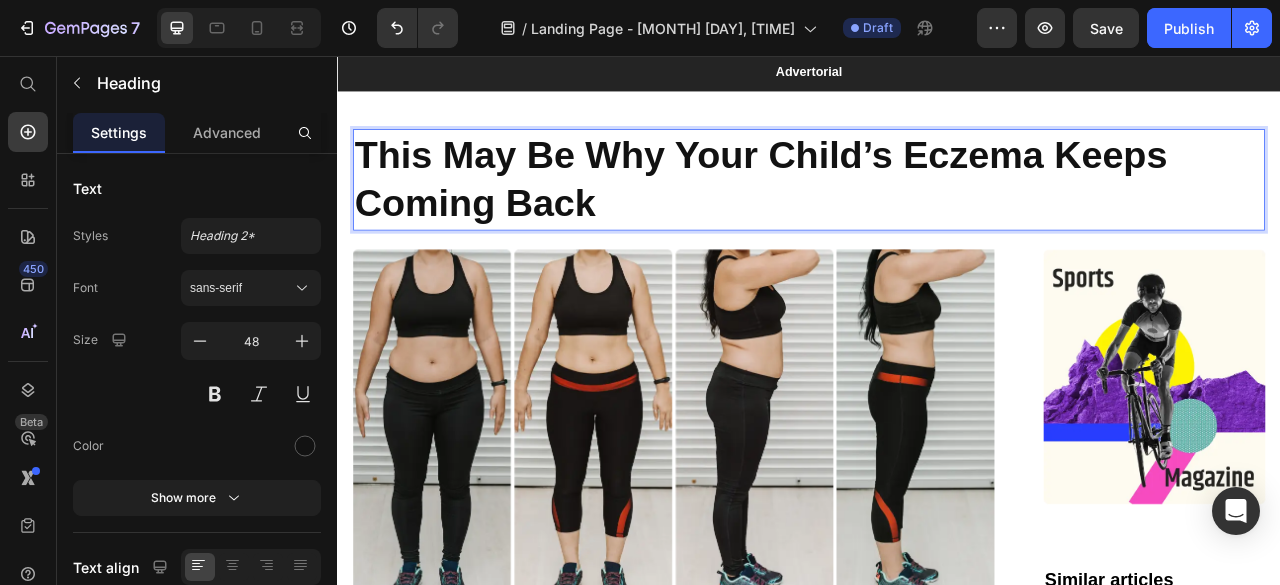 click on "This May Be Why Your Child’s Eczema Keeps Coming Back" at bounding box center (937, 213) 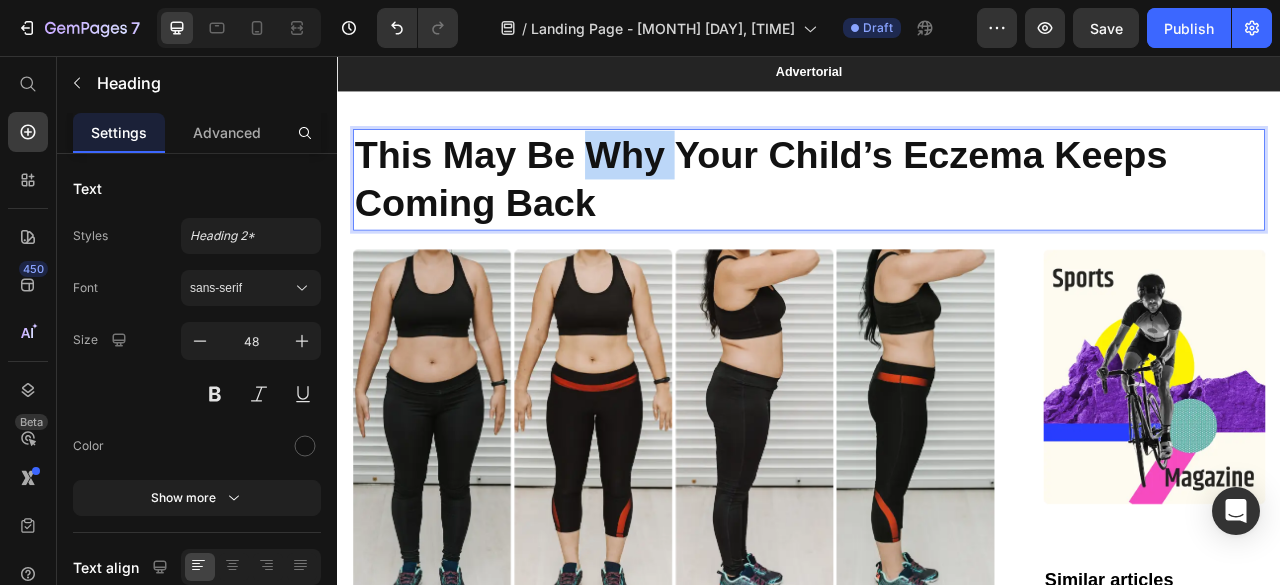 click on "This May Be Why Your Child’s Eczema Keeps Coming Back" at bounding box center (937, 213) 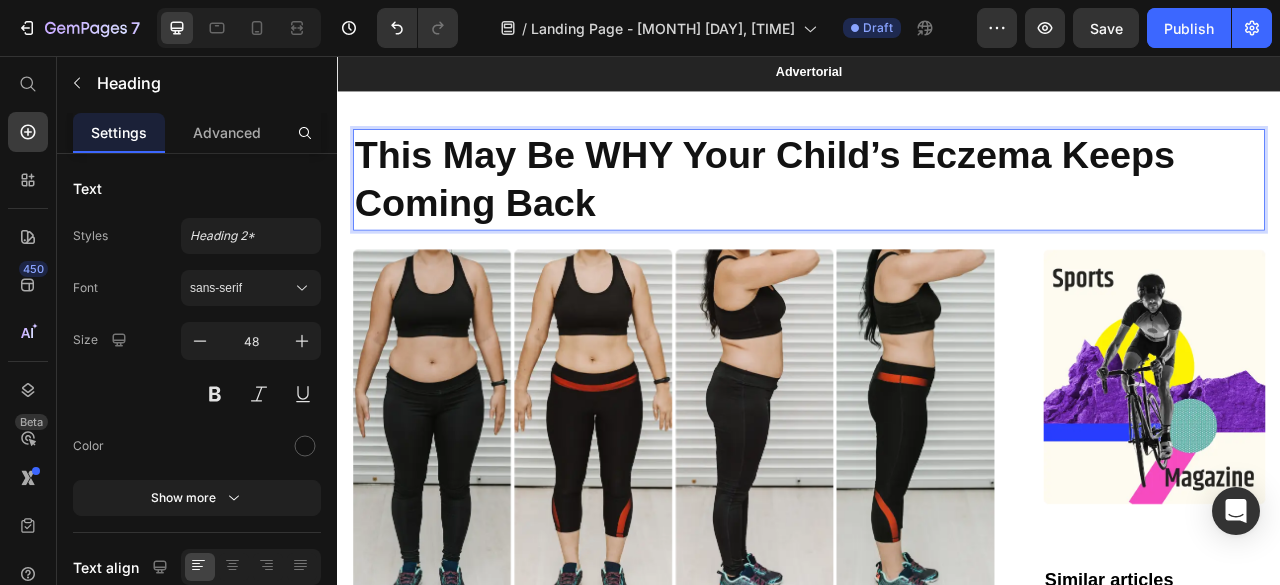 click on "This May Be WHY Your Child’s Eczema Keeps Coming Back" at bounding box center (937, 213) 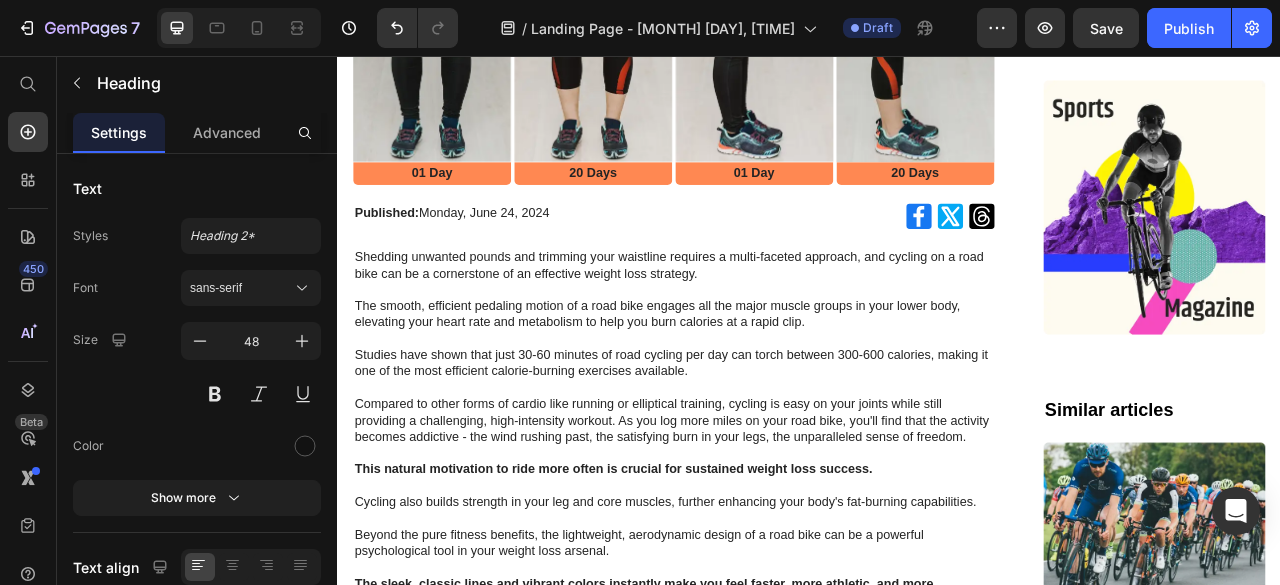 scroll, scrollTop: 610, scrollLeft: 0, axis: vertical 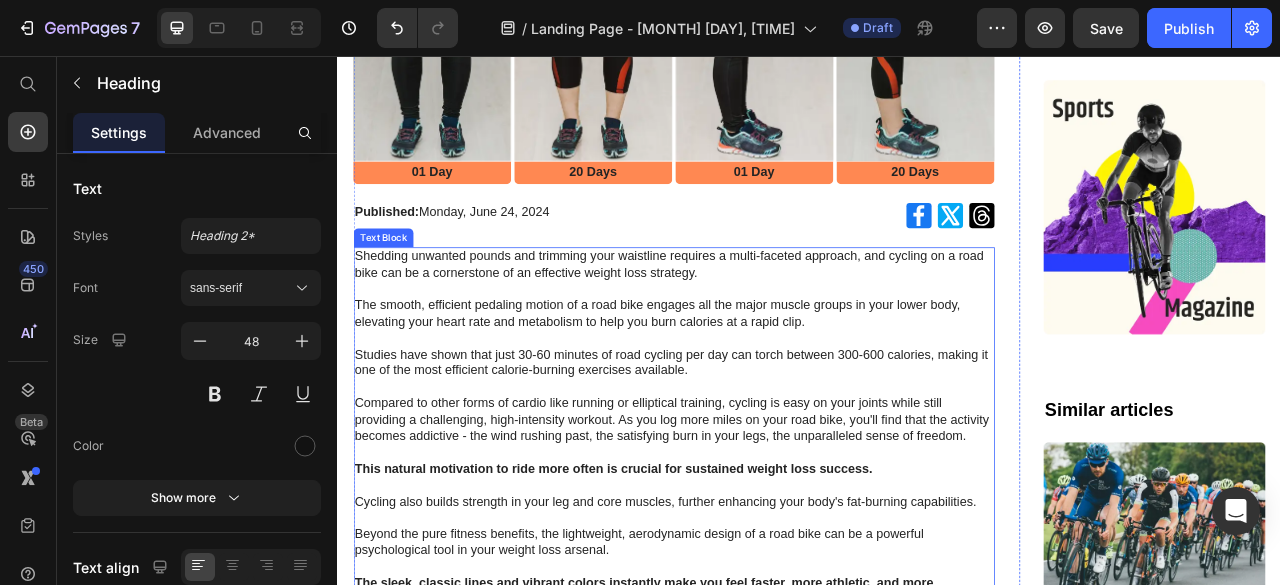 click on "Shedding unwanted pounds and trimming your waistline requires a multi-faceted approach, and cycling on a road bike can be a cornerstone of an effective weight loss strategy.  The smooth, efficient pedaling motion of a road bike engages all the major muscle groups in your lower body, elevating your heart rate and metabolism to help you burn calories at a rapid clip." at bounding box center (765, 353) 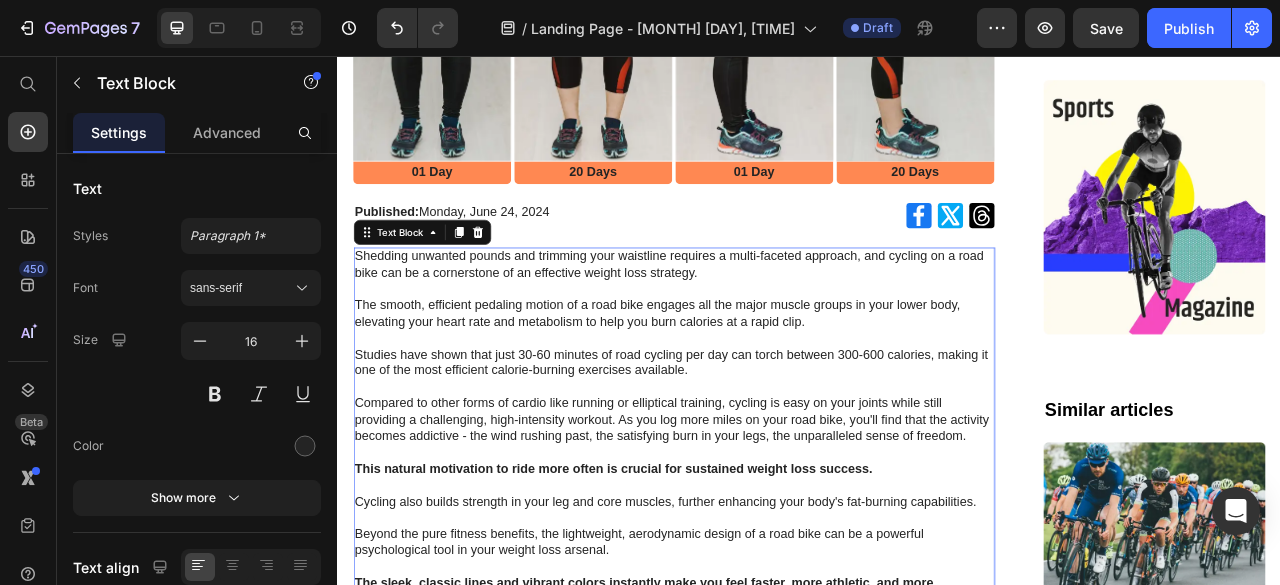 click on "Shedding unwanted pounds and trimming your waistline requires a multi-faceted approach, and cycling on a road bike can be a cornerstone of an effective weight loss strategy.  The smooth, efficient pedaling motion of a road bike engages all the major muscle groups in your lower body, elevating your heart rate and metabolism to help you burn calories at a rapid clip." at bounding box center (765, 353) 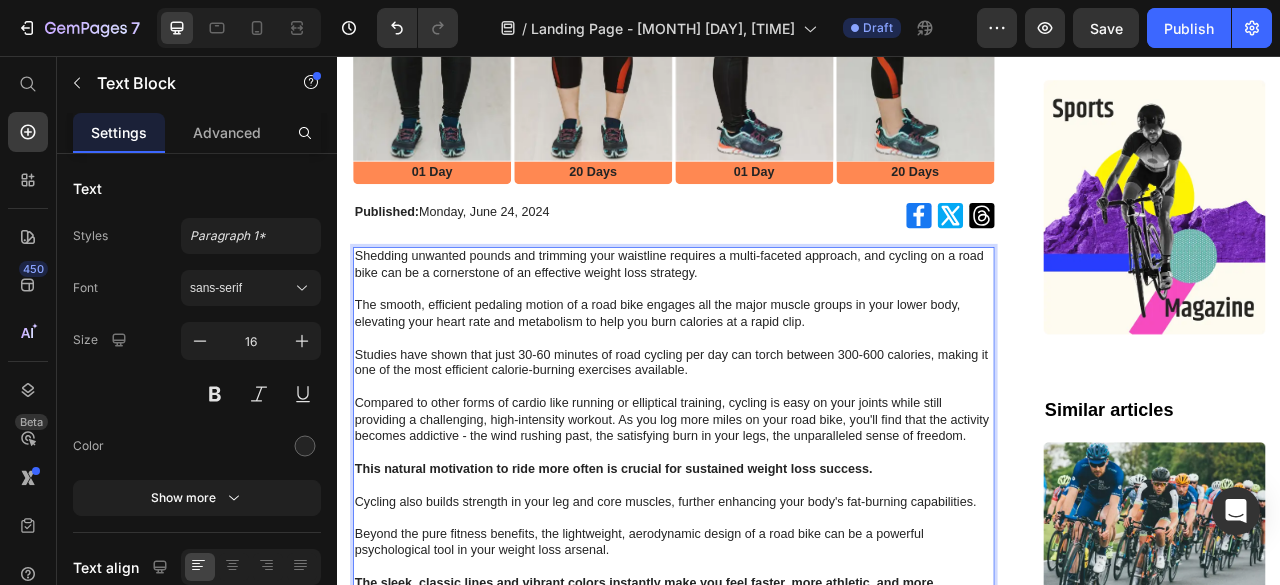 click on "Shedding unwanted pounds and trimming your waistline requires a multi-faceted approach, and cycling on a road bike can be a cornerstone of an effective weight loss strategy.  The smooth, efficient pedaling motion of a road bike engages all the major muscle groups in your lower body, elevating your heart rate and metabolism to help you burn calories at a rapid clip." at bounding box center (765, 353) 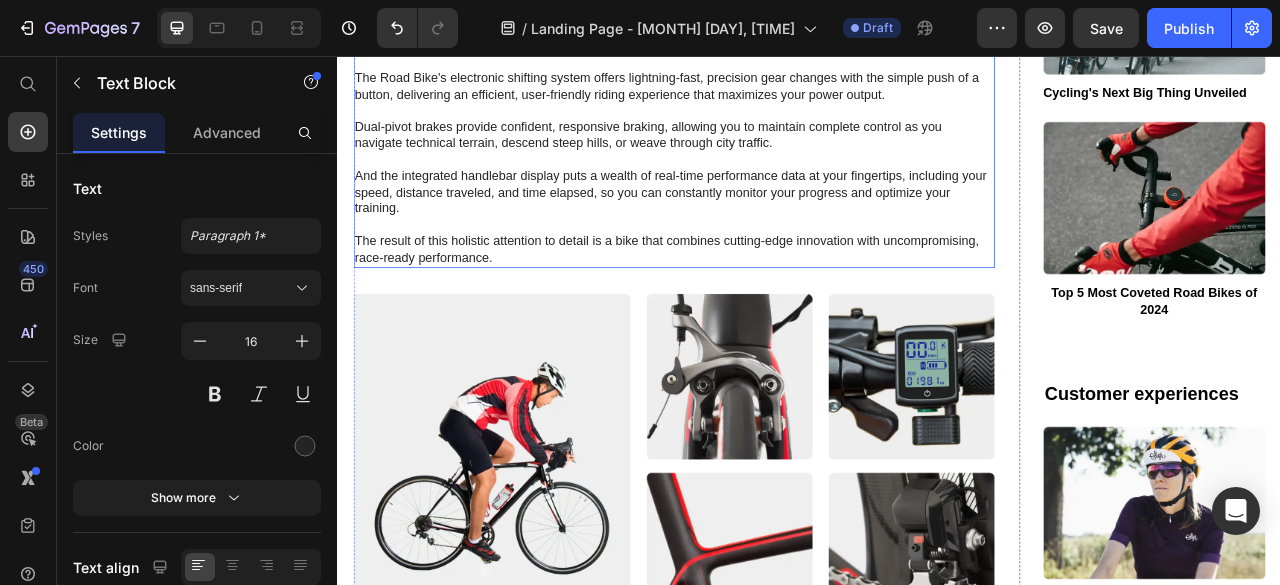drag, startPoint x: 362, startPoint y: 300, endPoint x: 810, endPoint y: 52, distance: 512.0625 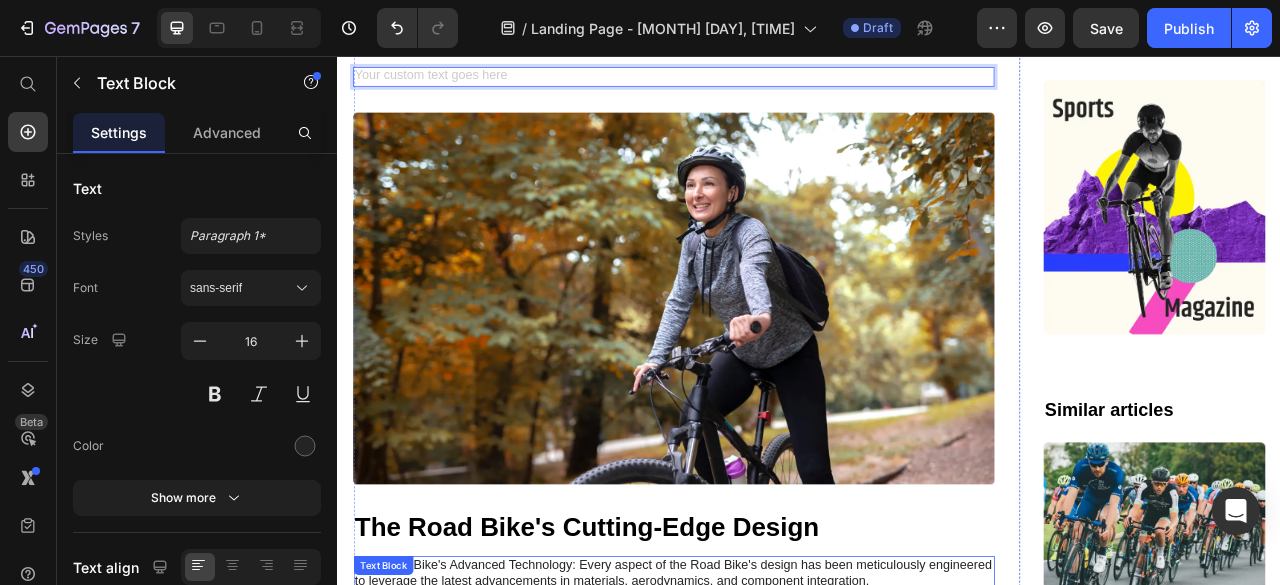 scroll, scrollTop: 828, scrollLeft: 0, axis: vertical 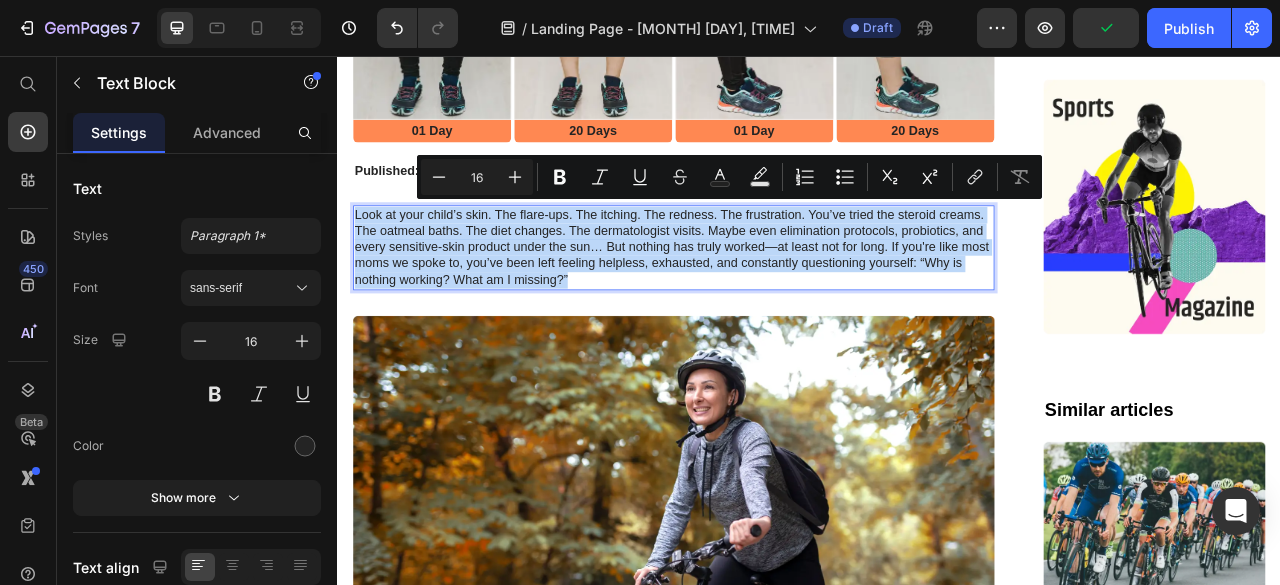 drag, startPoint x: 769, startPoint y: 162, endPoint x: 301, endPoint y: 253, distance: 476.76514 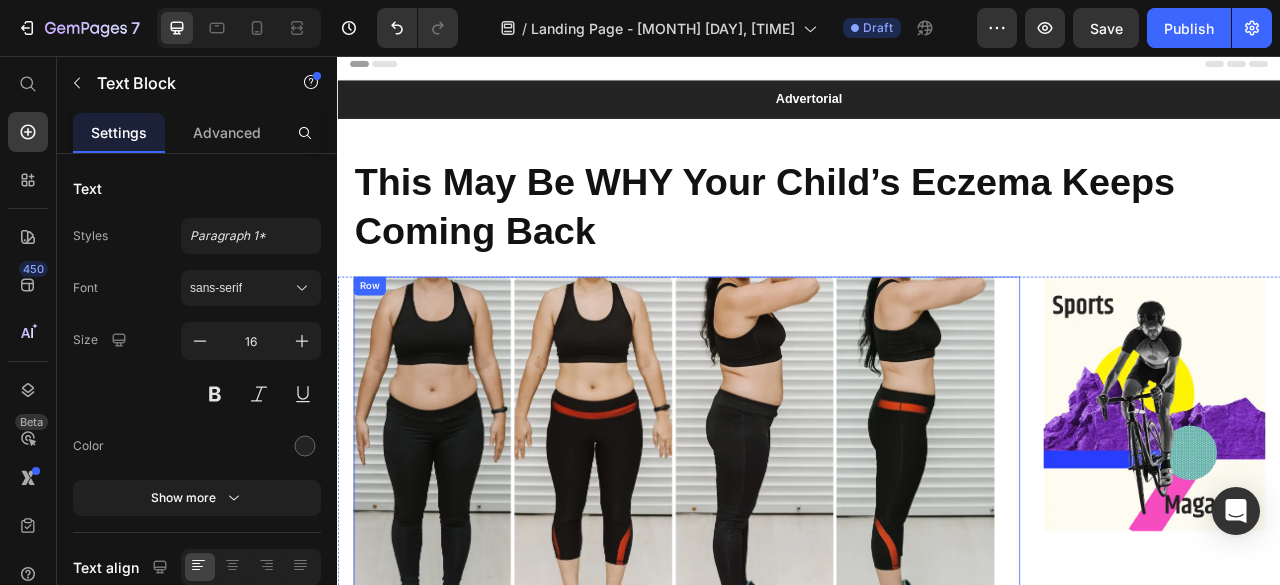 scroll, scrollTop: 9, scrollLeft: 0, axis: vertical 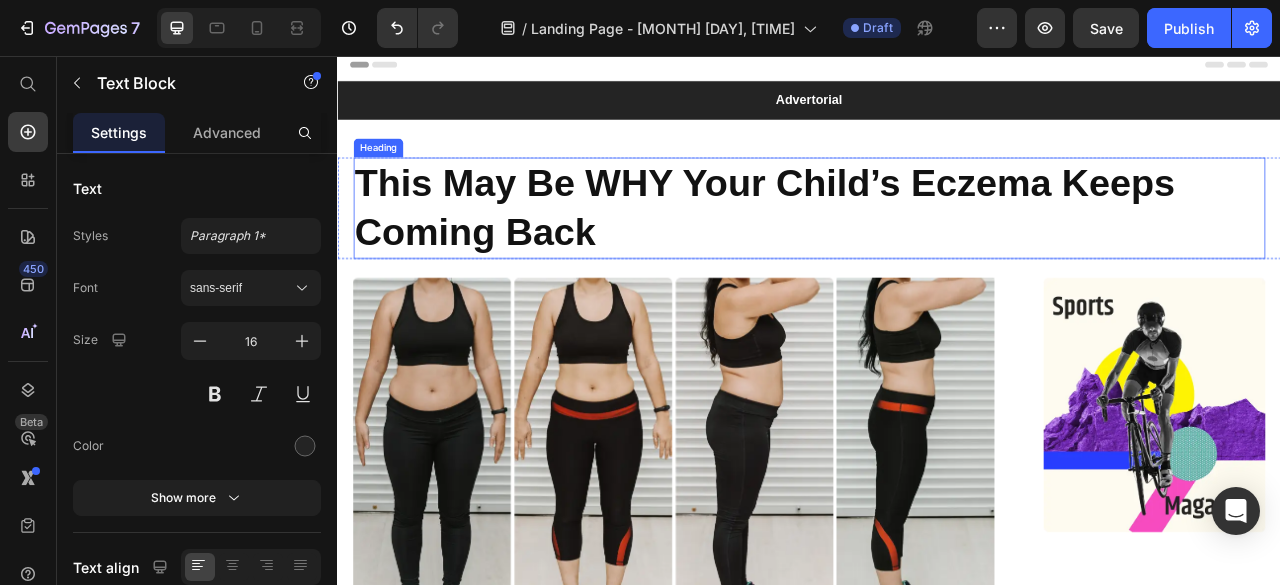 click on "This May Be WHY Your Child’s Eczema Keeps Coming Back" at bounding box center [937, 249] 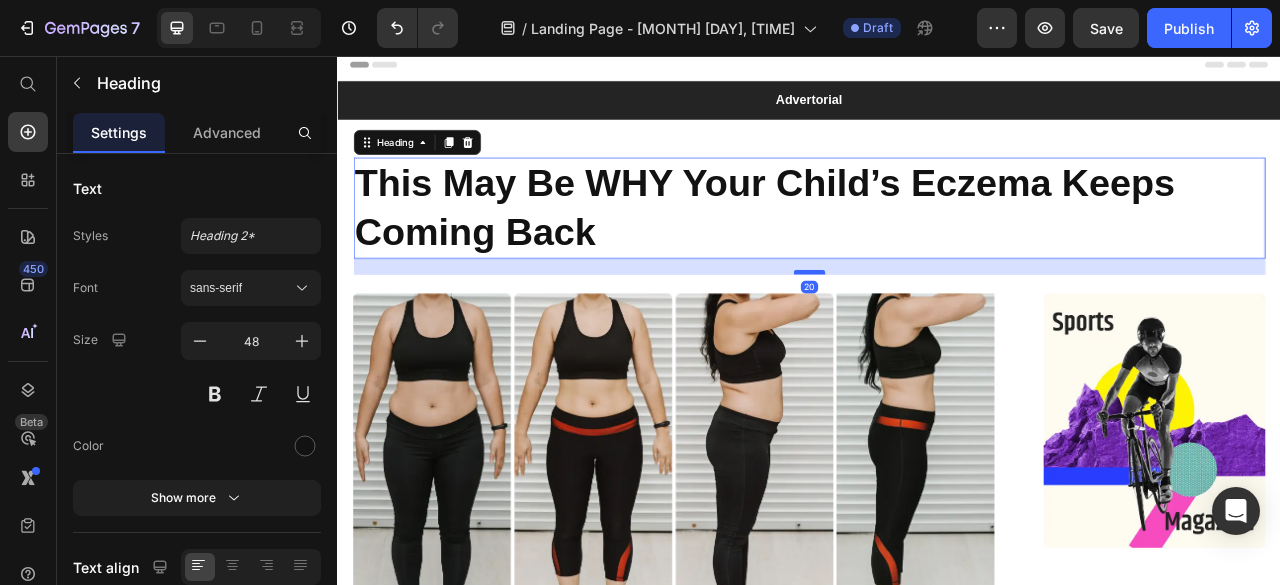 drag, startPoint x: 930, startPoint y: 309, endPoint x: 927, endPoint y: 330, distance: 21.213203 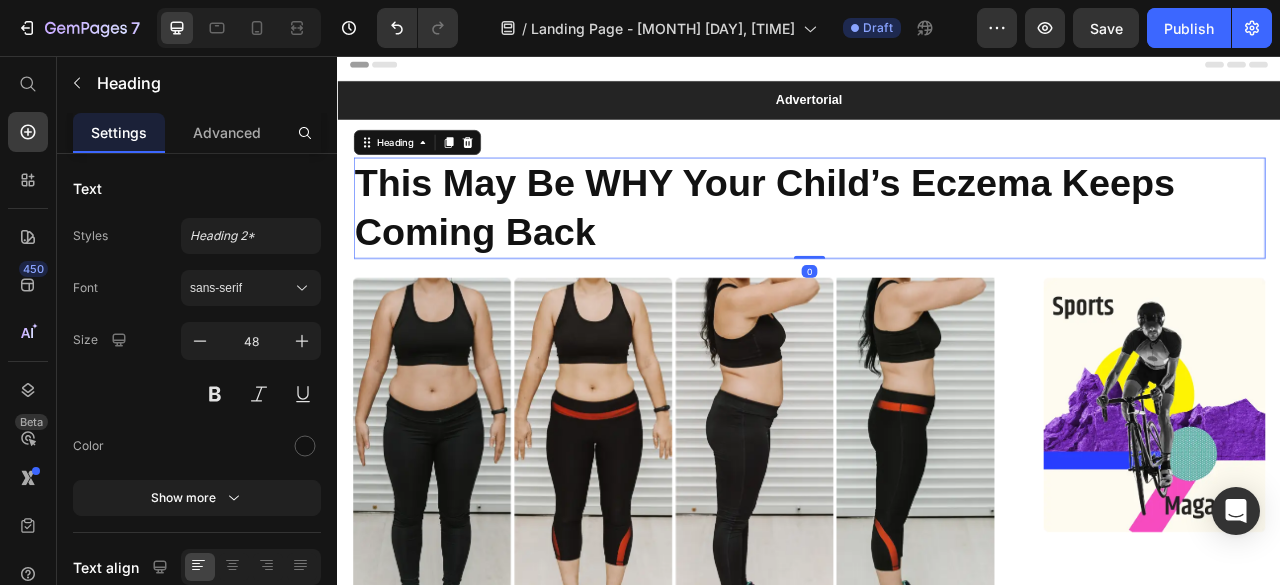 drag, startPoint x: 927, startPoint y: 330, endPoint x: 938, endPoint y: 284, distance: 47.296936 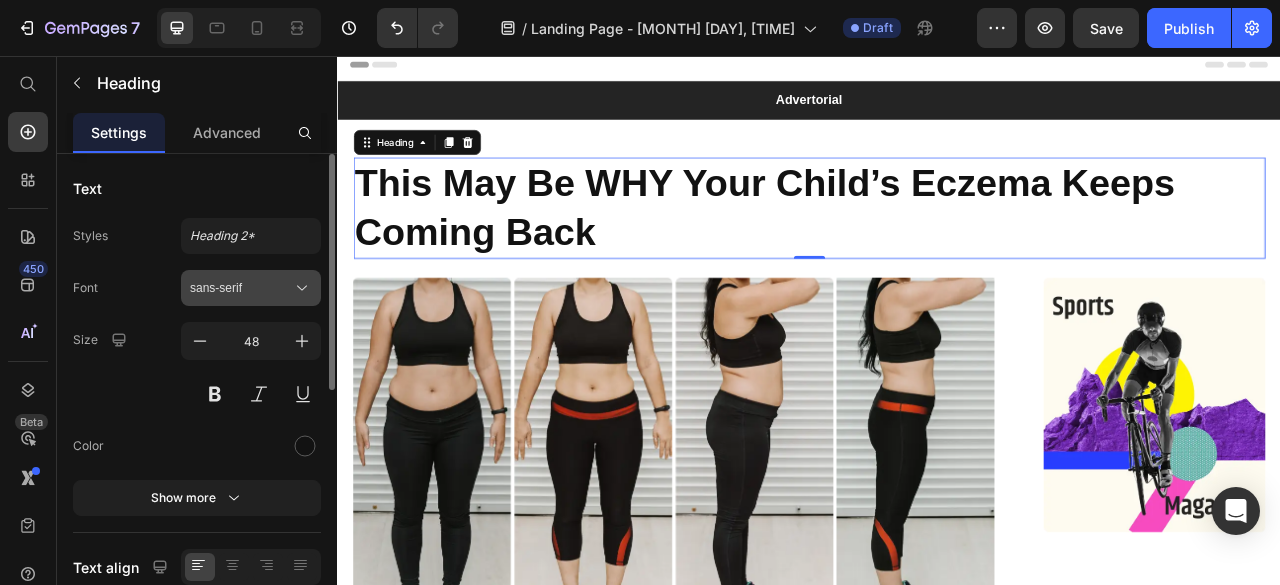click on "sans-serif" at bounding box center (241, 288) 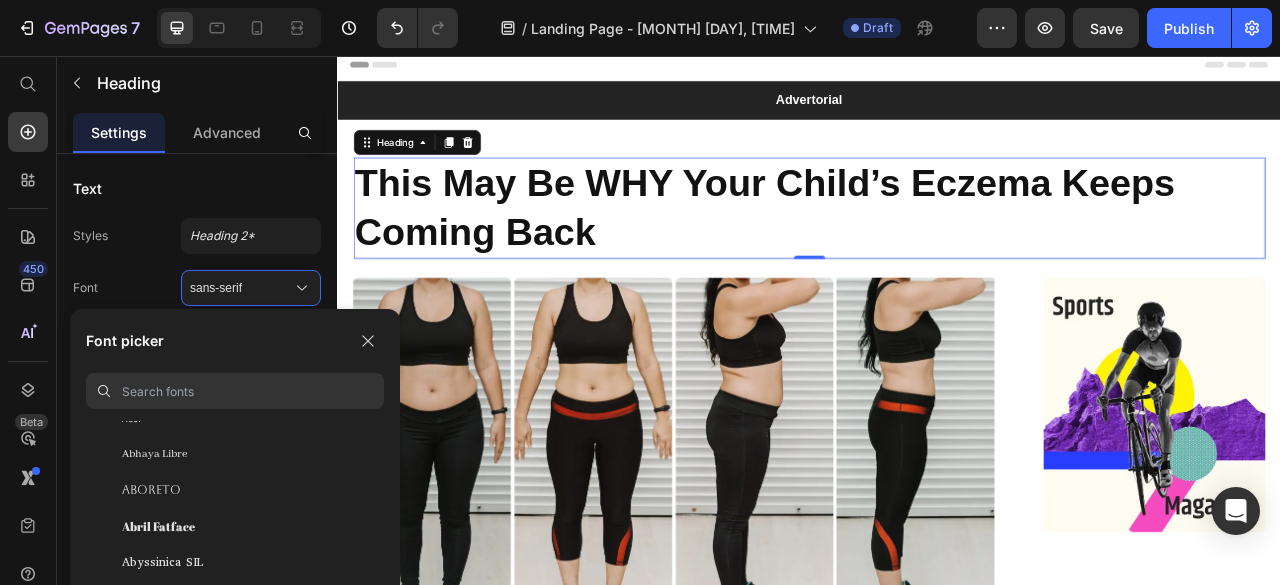 scroll, scrollTop: 264, scrollLeft: 0, axis: vertical 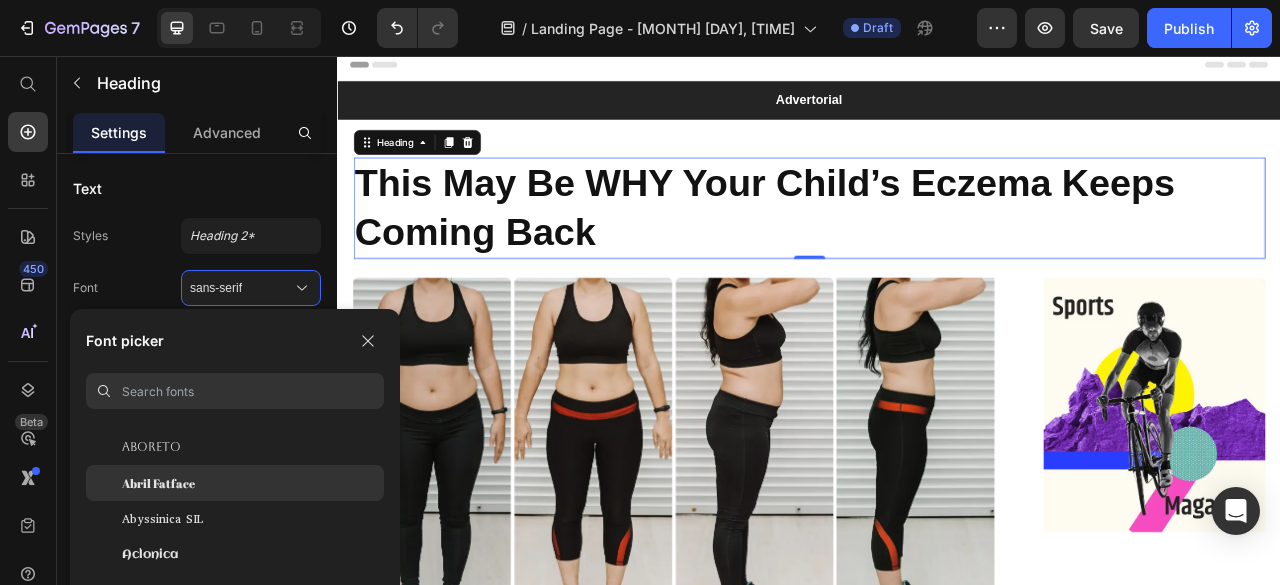 click on "Abril Fatface" at bounding box center (158, 483) 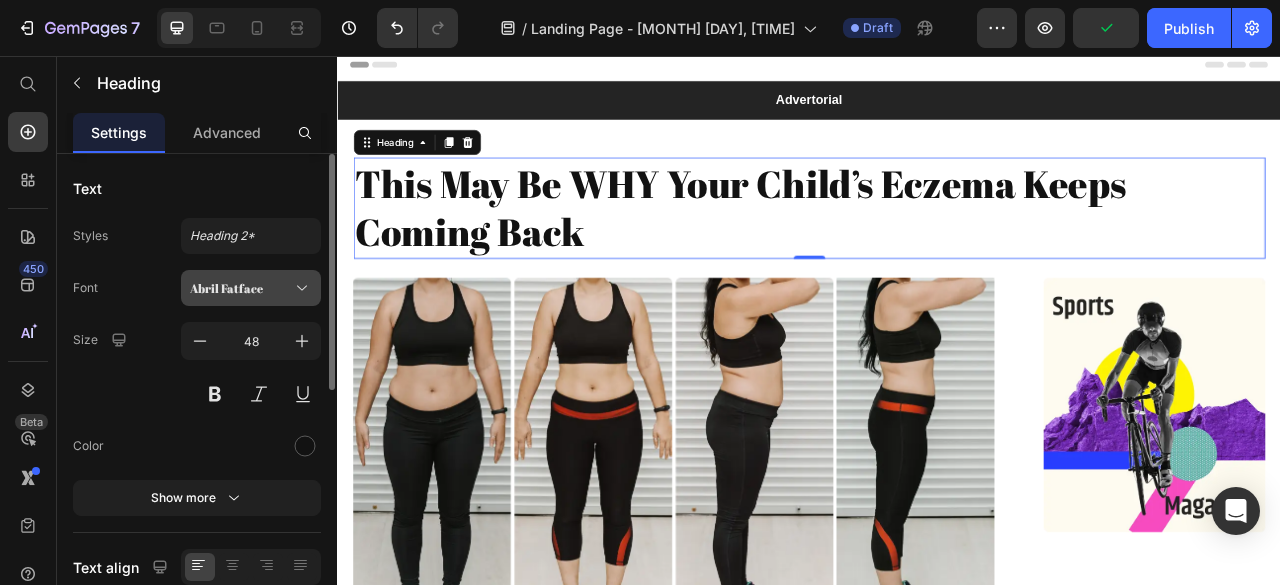 click on "Abril Fatface" at bounding box center (241, 288) 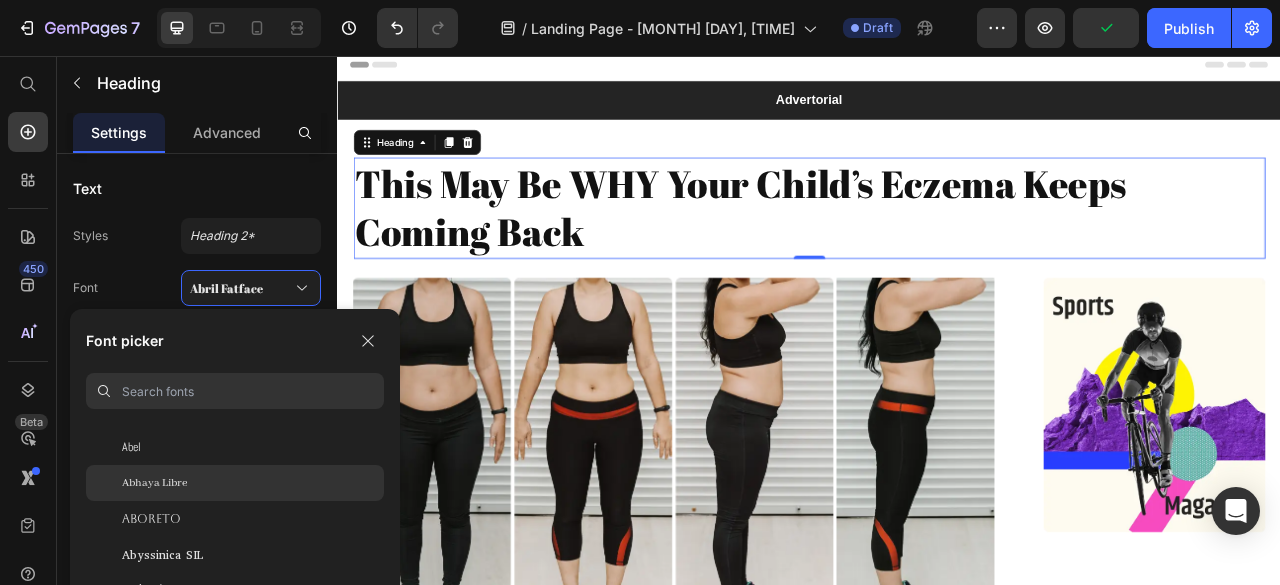 click on "Abhaya Libre" 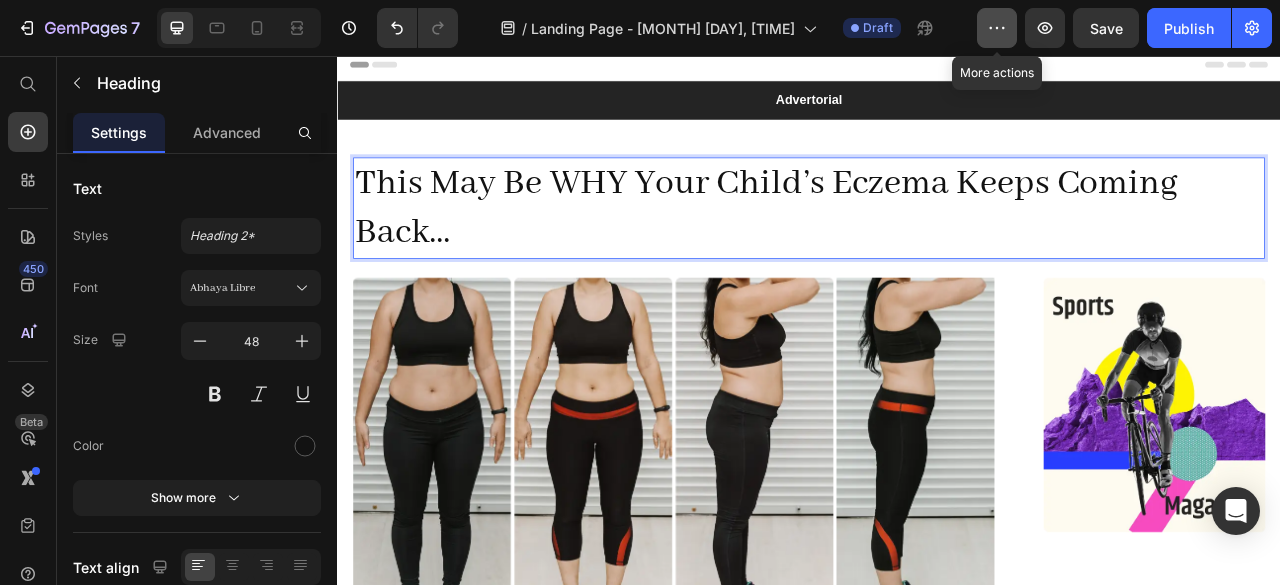 click 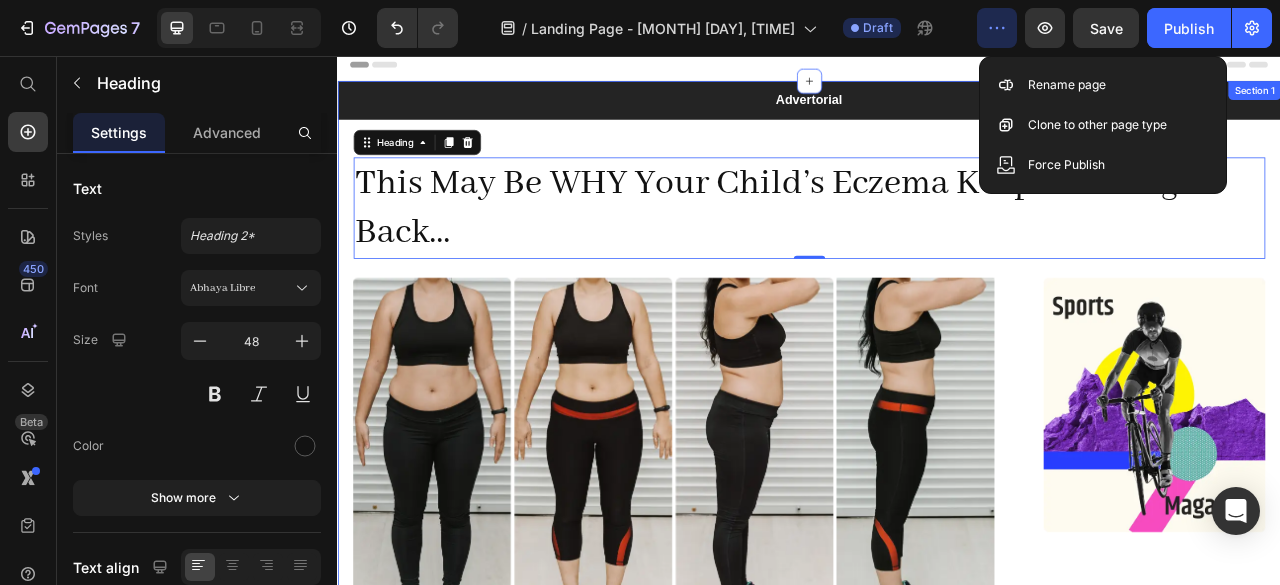 click on "Advertorial Text Block Row This May Be WHY Your Child’s Eczema Keeps Coming Back... Heading   0 Row Image 01 Day Text Block Row Image 20 Days Text Block Row Image 01 Day Text Block Row Image 20 Days Text Block Row Row Published:  Monday, [DATE] Text Block
Icon
Icon
Icon Row Row Look at your child’s skin. The flare-ups. The itching. The redness. The frustration. Text Block Image The Road Bike's Cutting-Edge Design Heading The Road Bike's Advanced Technology: Every aspect of the Road Bike's design has been meticulously engineered to leverage the latest advancements in materials, aerodynamics, and component integration. The frame is crafted from your choice of ultra-lightweight carbon fiber or premium titanium, both of which have been precisely tuned to provide exceptional strength, stiffness, and responsive handling characteristics.  Text Block Image Why Choose the GEM Road Bike? Heading Its ASTM F2043  Level 3 400 lbs . The advanced suspension delivers  95% Row" at bounding box center [937, 1409] 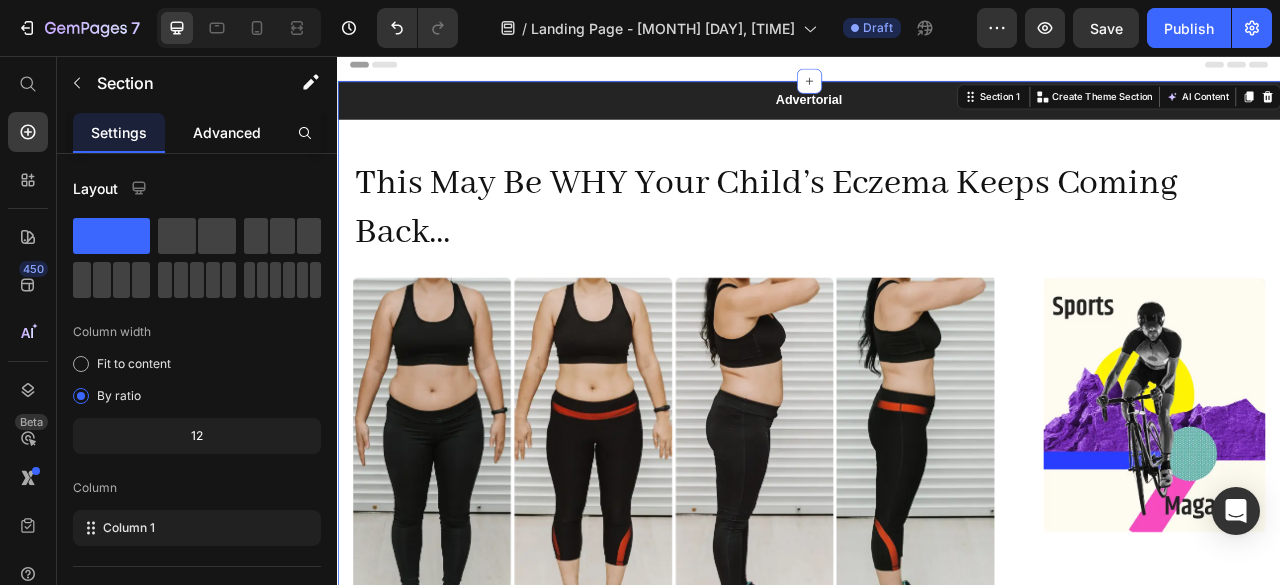 click on "Advanced" at bounding box center [227, 132] 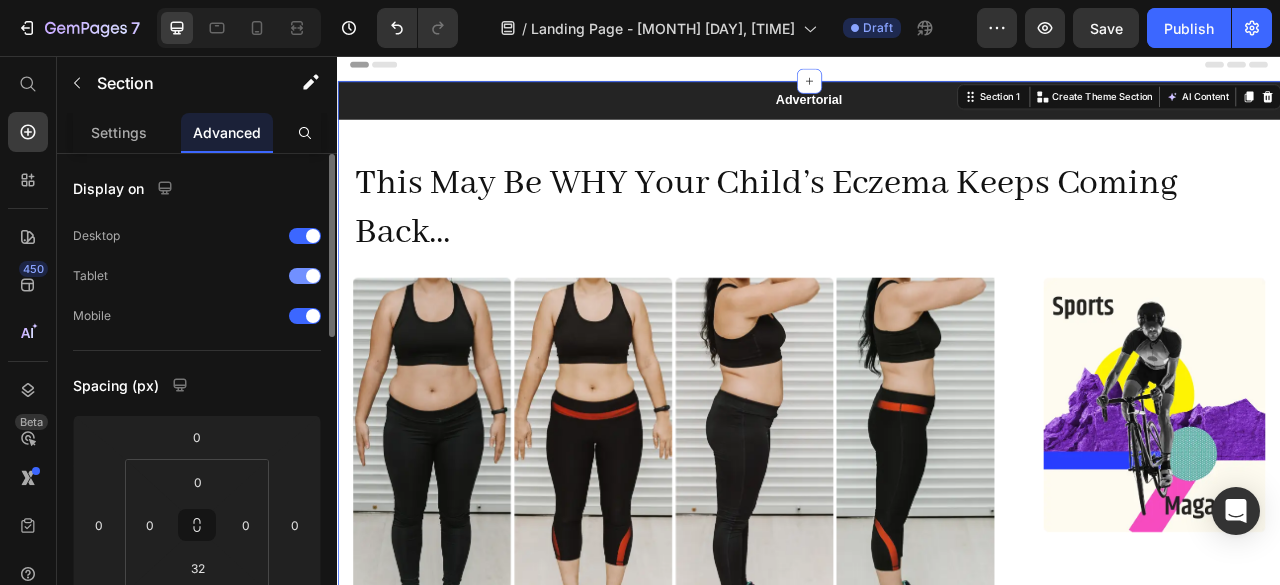 click at bounding box center (313, 276) 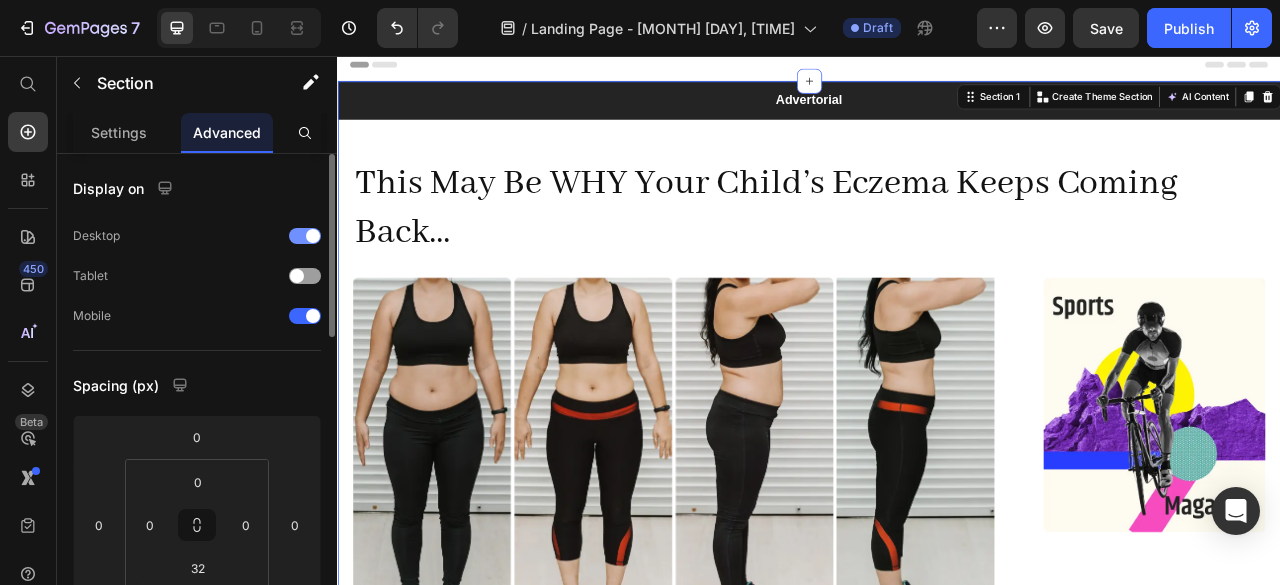 click at bounding box center (305, 236) 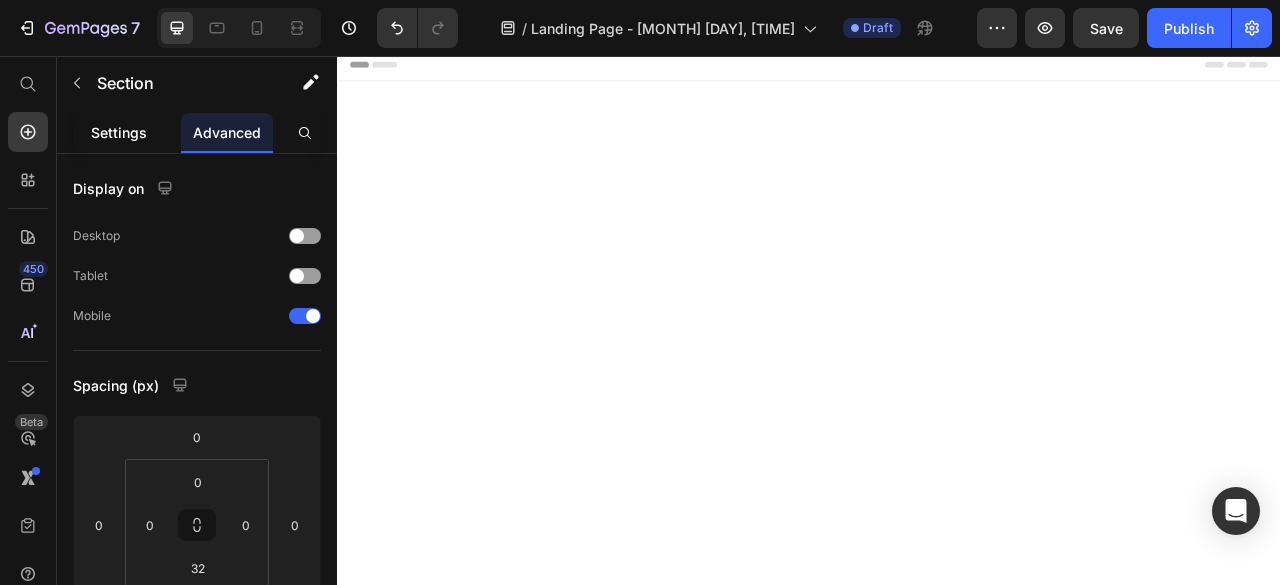click on "Settings" at bounding box center (119, 132) 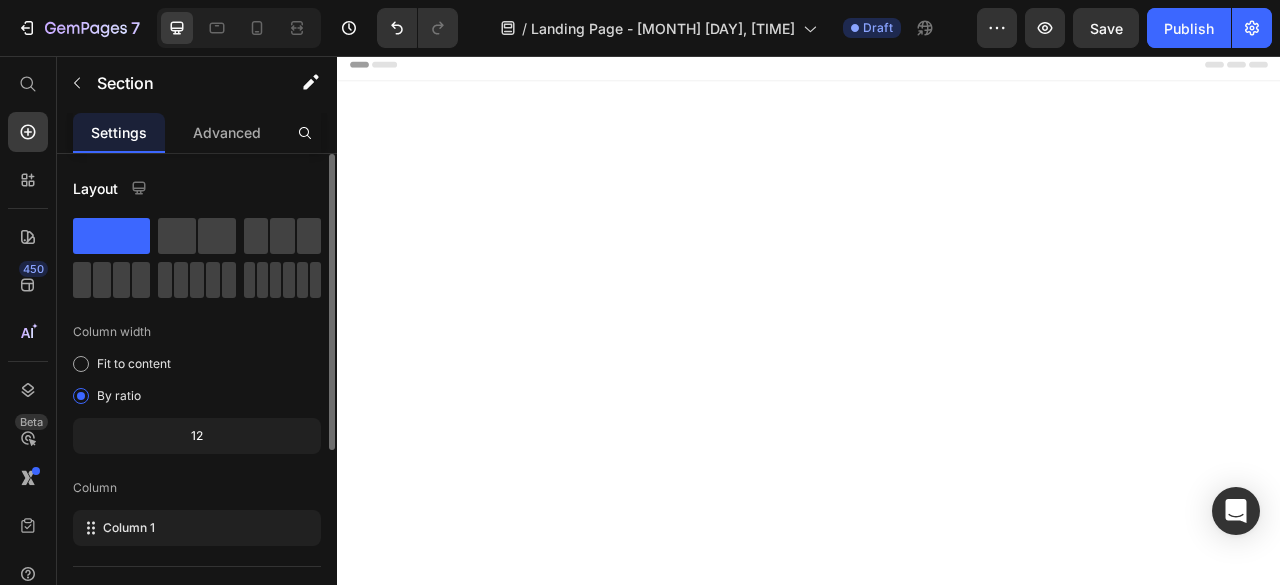 click 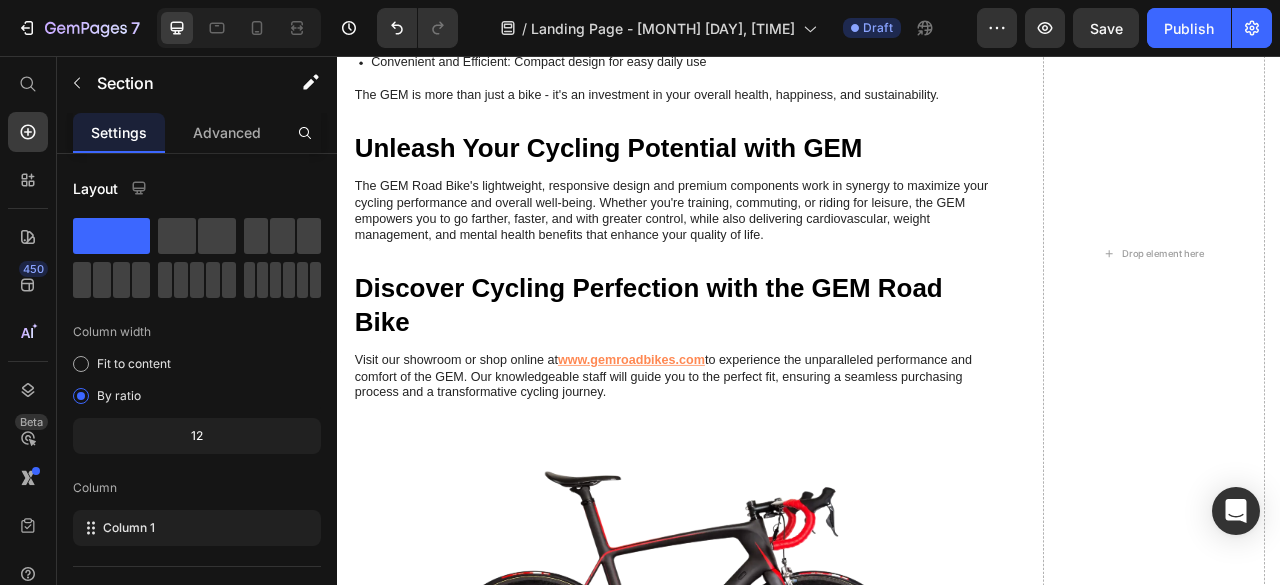 scroll, scrollTop: 0, scrollLeft: 0, axis: both 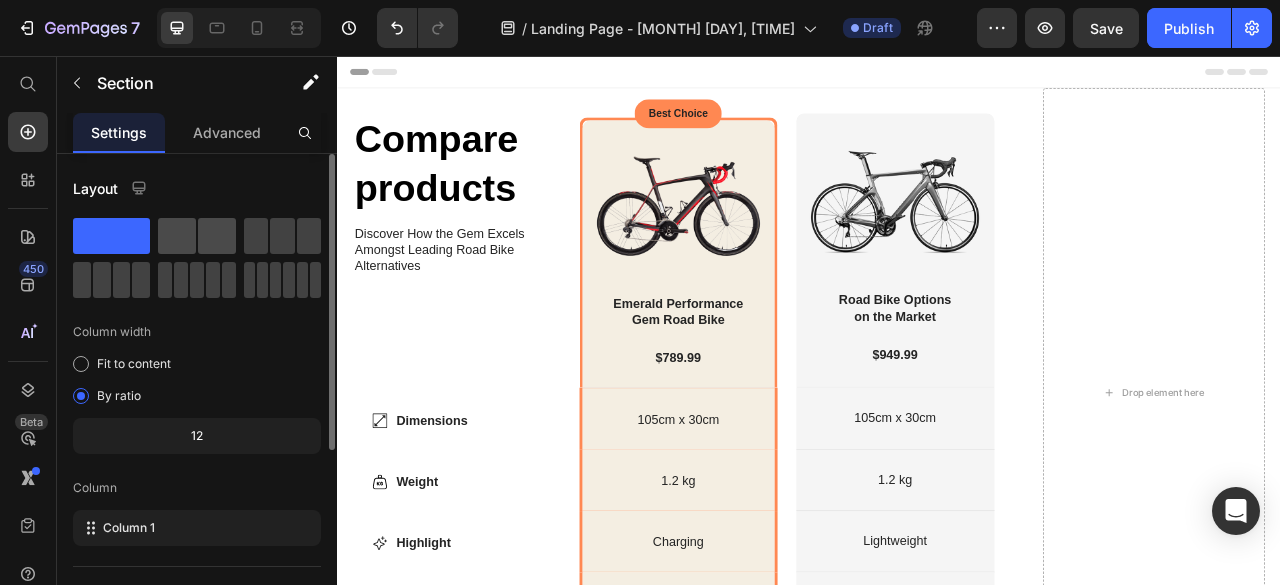 click 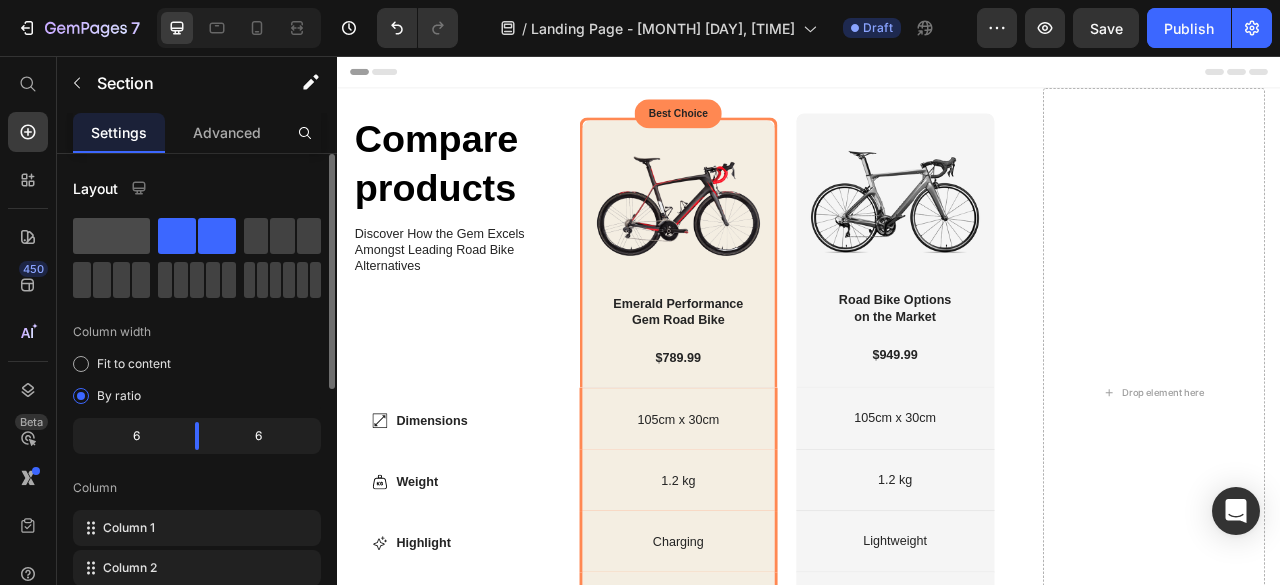 click 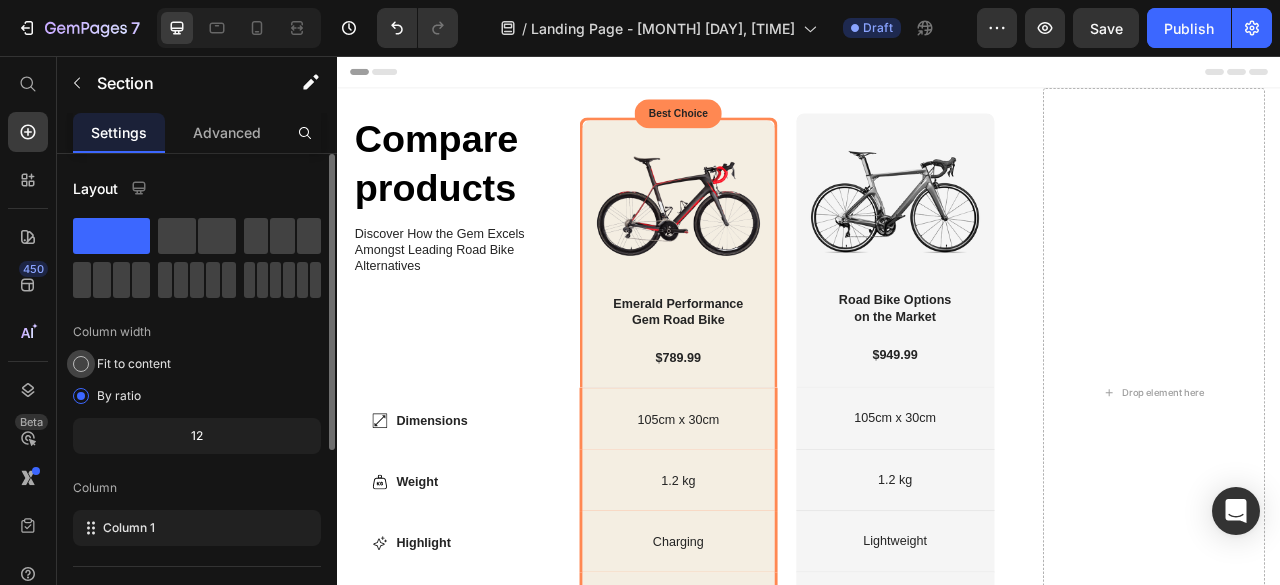click at bounding box center [81, 364] 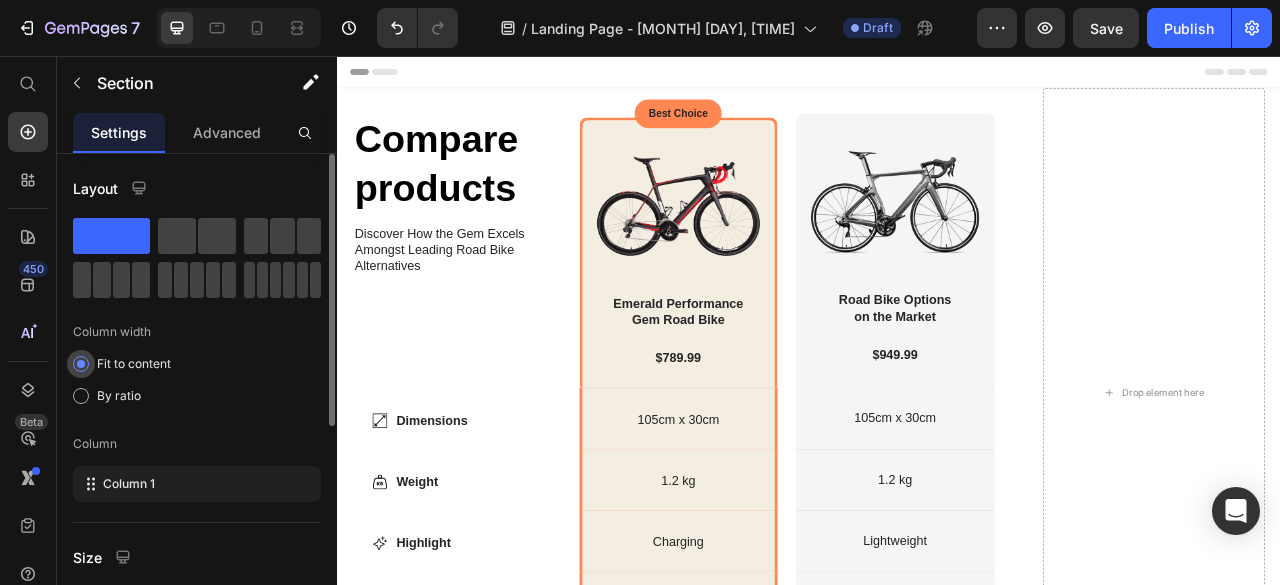 click at bounding box center [81, 364] 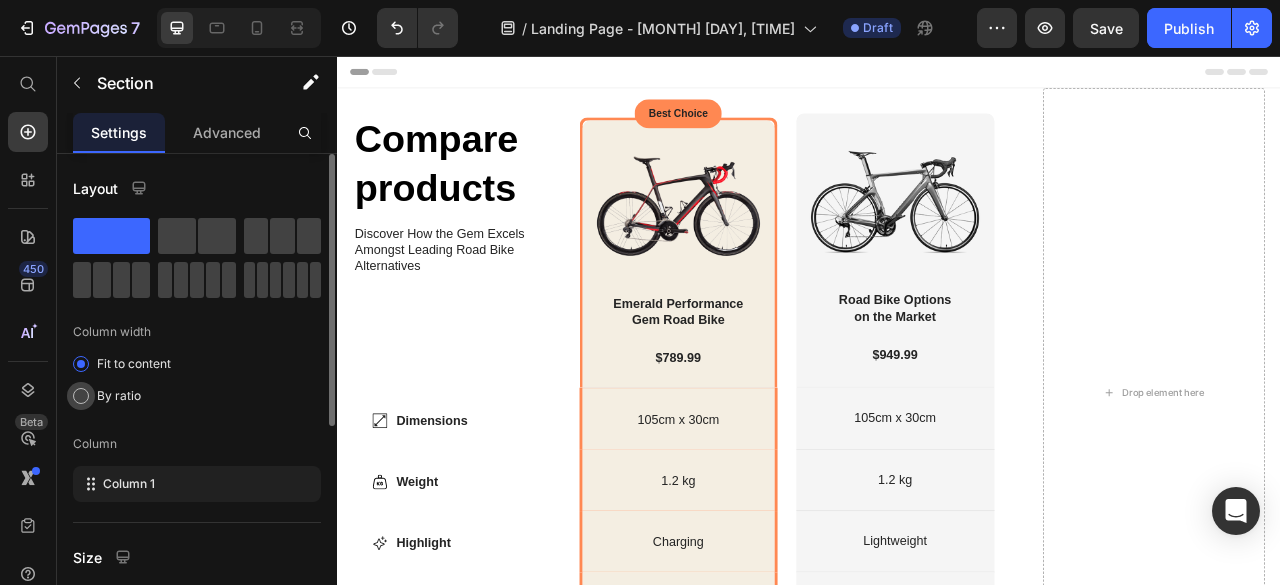 click at bounding box center (81, 396) 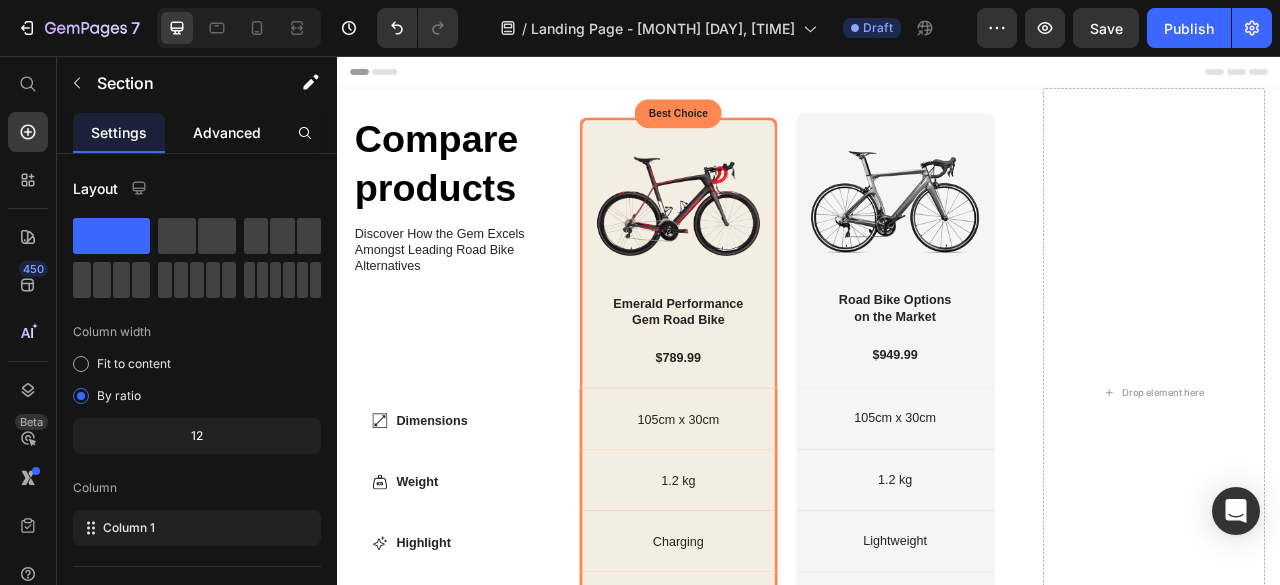 click on "Advanced" at bounding box center (227, 132) 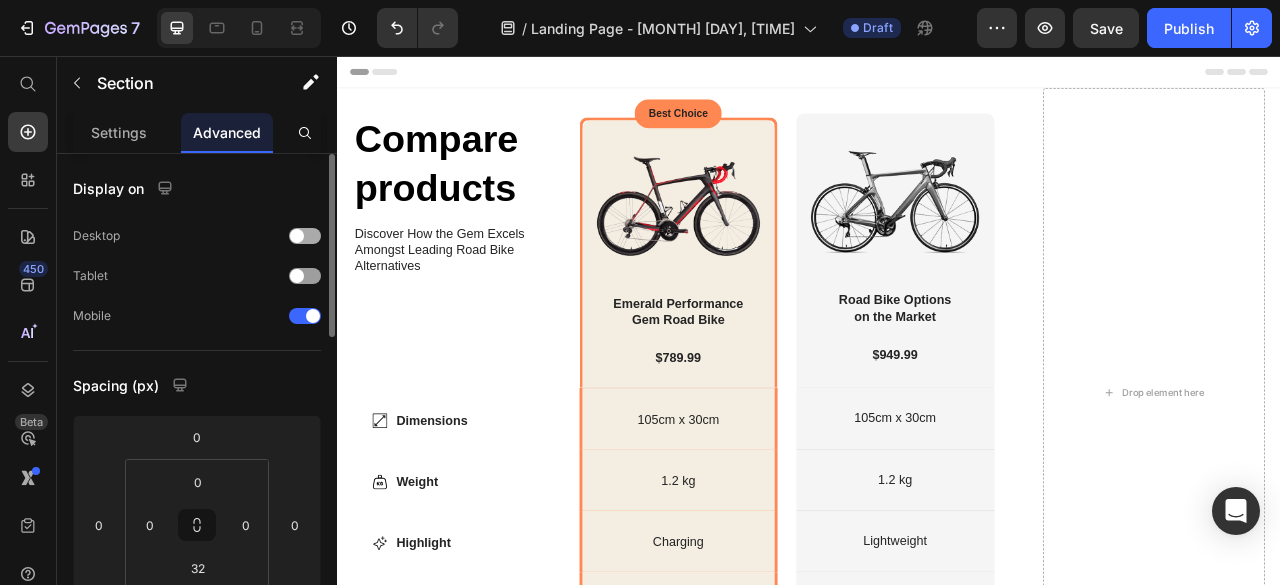 click at bounding box center (297, 236) 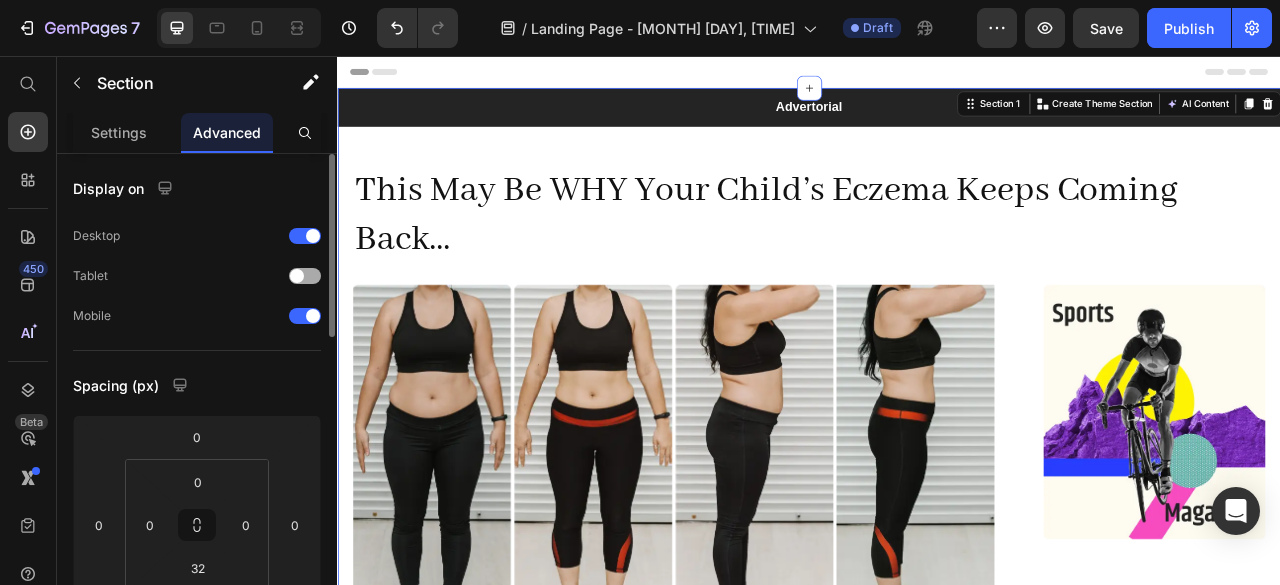click at bounding box center (305, 276) 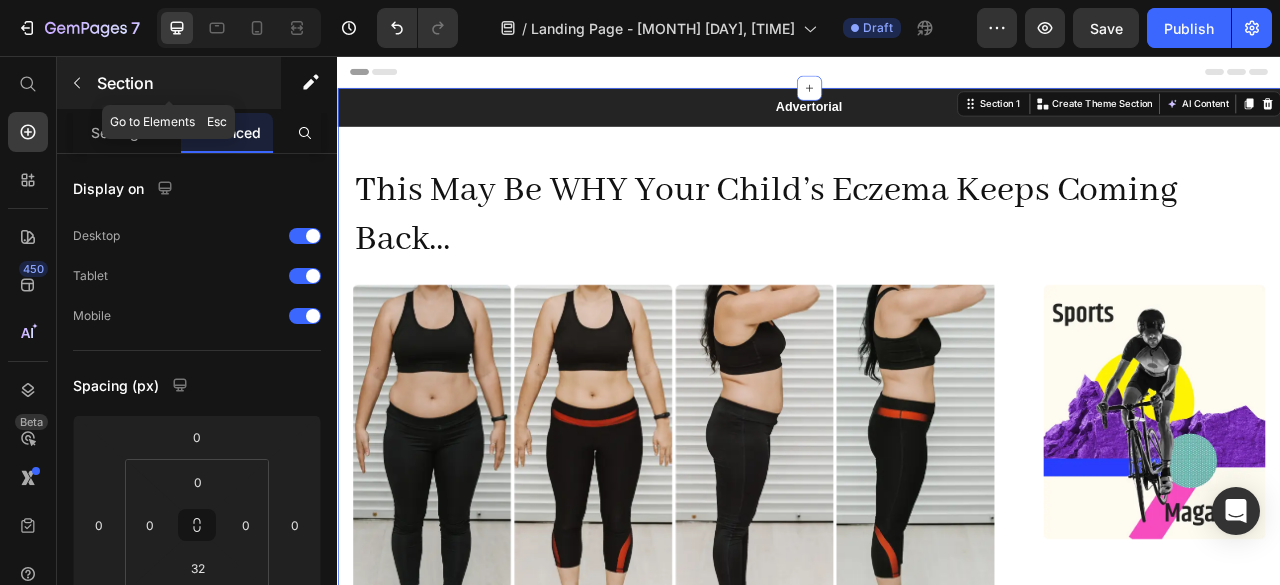 click on "Section" at bounding box center [187, 83] 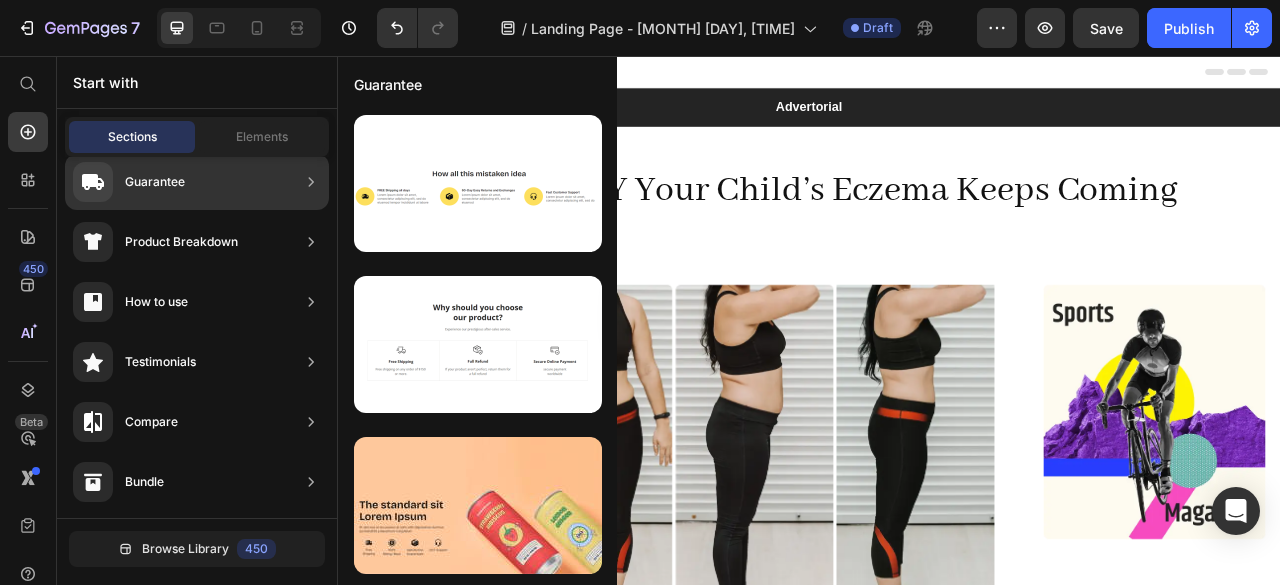 scroll, scrollTop: 0, scrollLeft: 0, axis: both 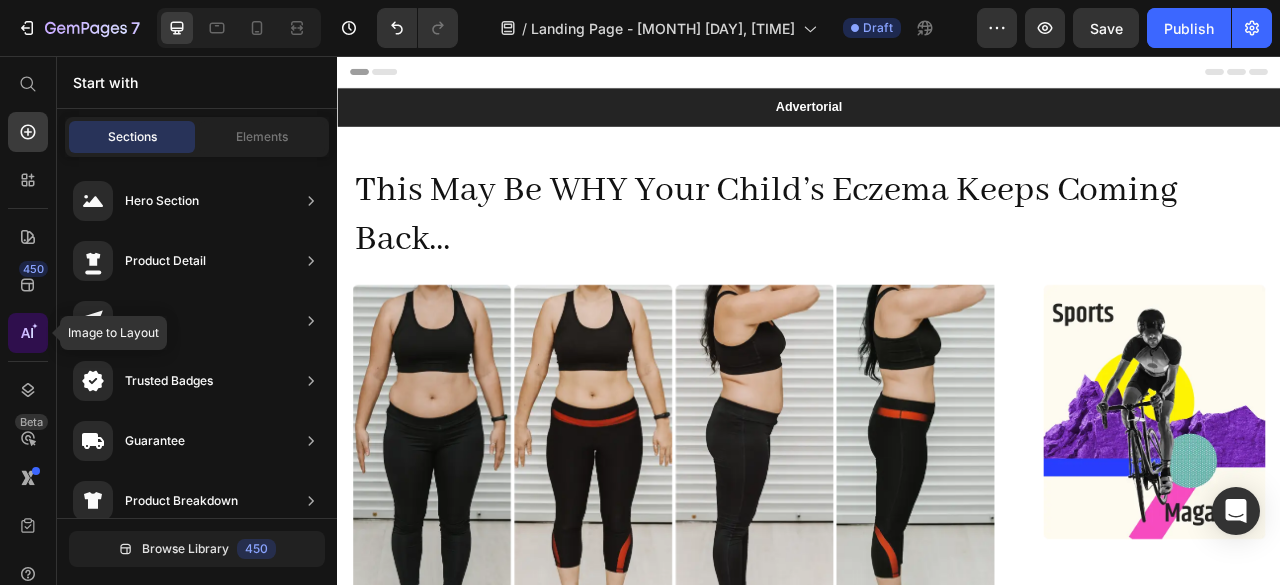 click 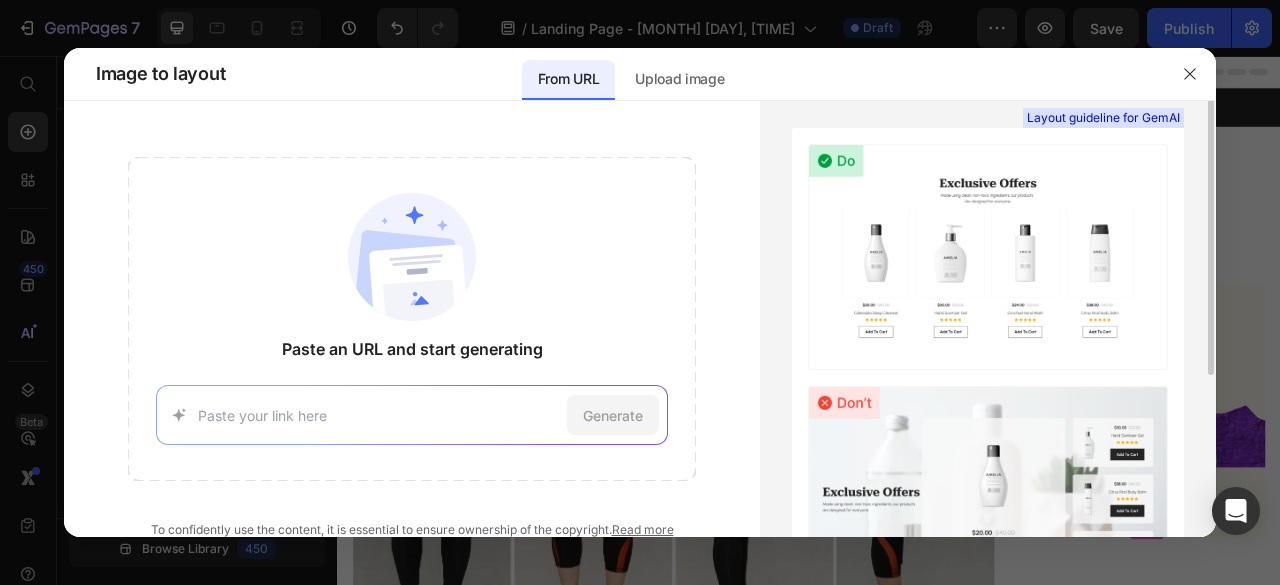 scroll, scrollTop: 0, scrollLeft: 0, axis: both 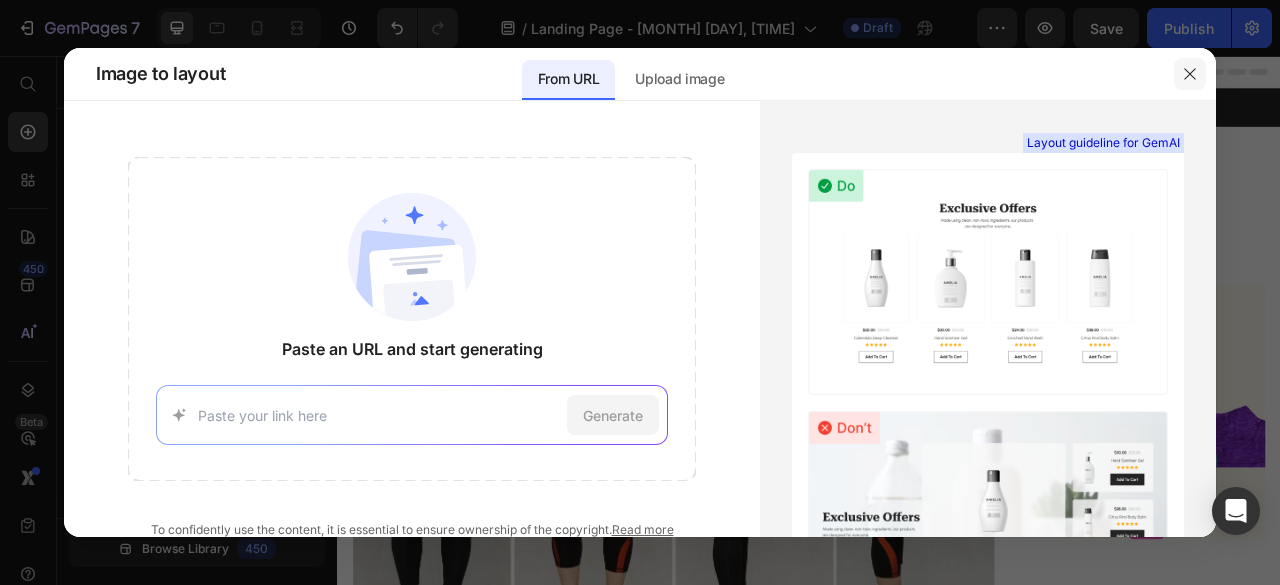 click 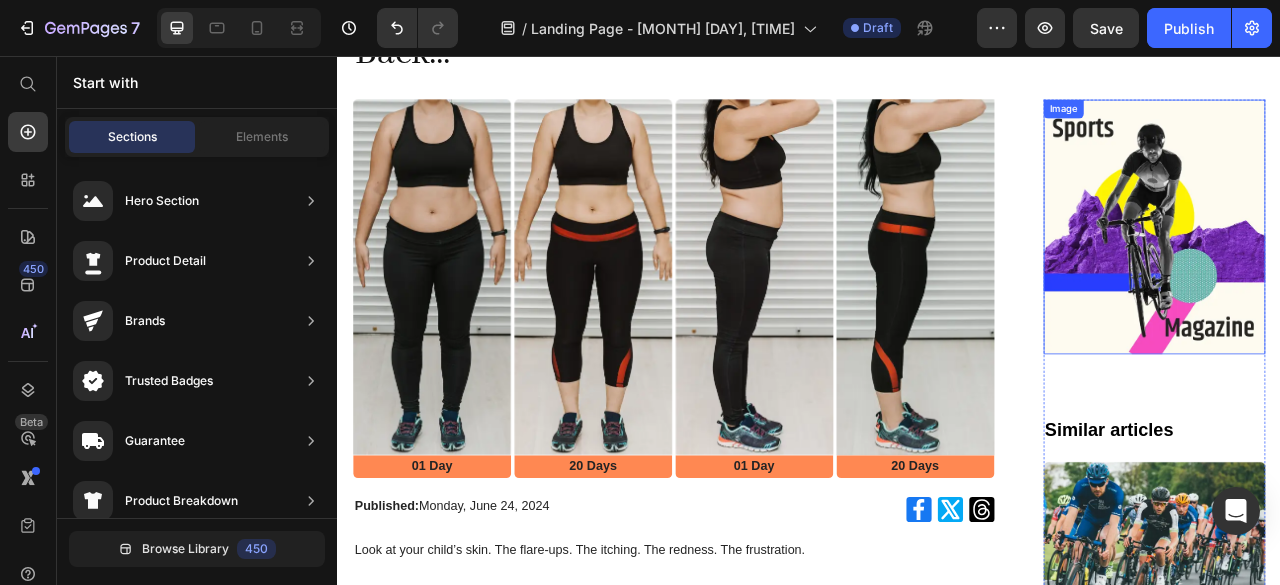 scroll, scrollTop: 0, scrollLeft: 0, axis: both 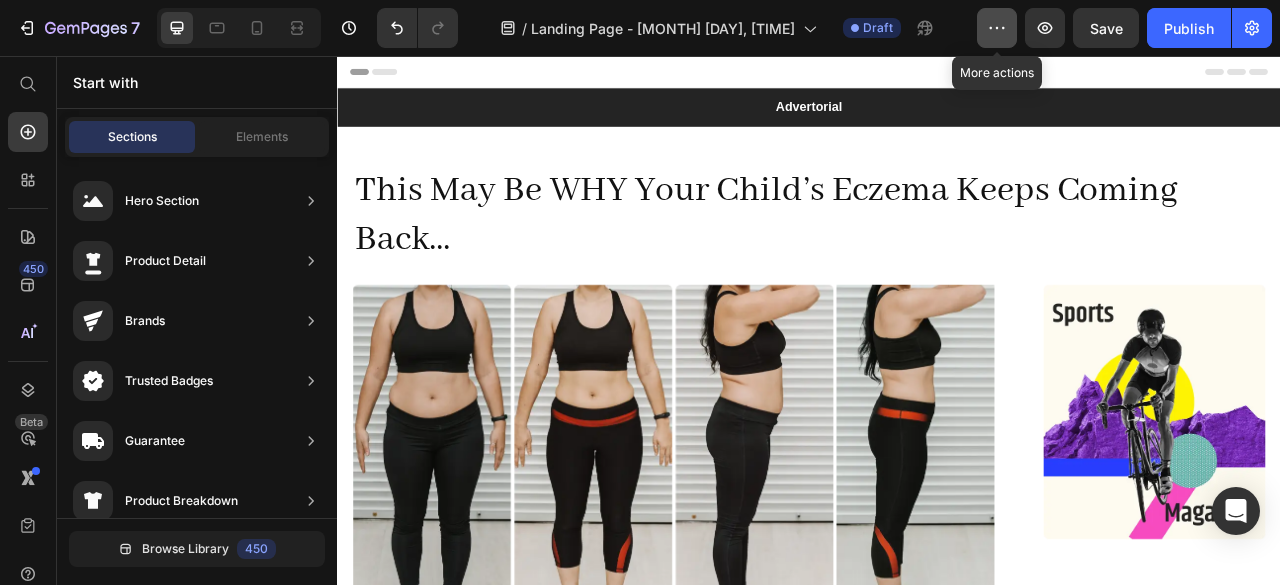 click 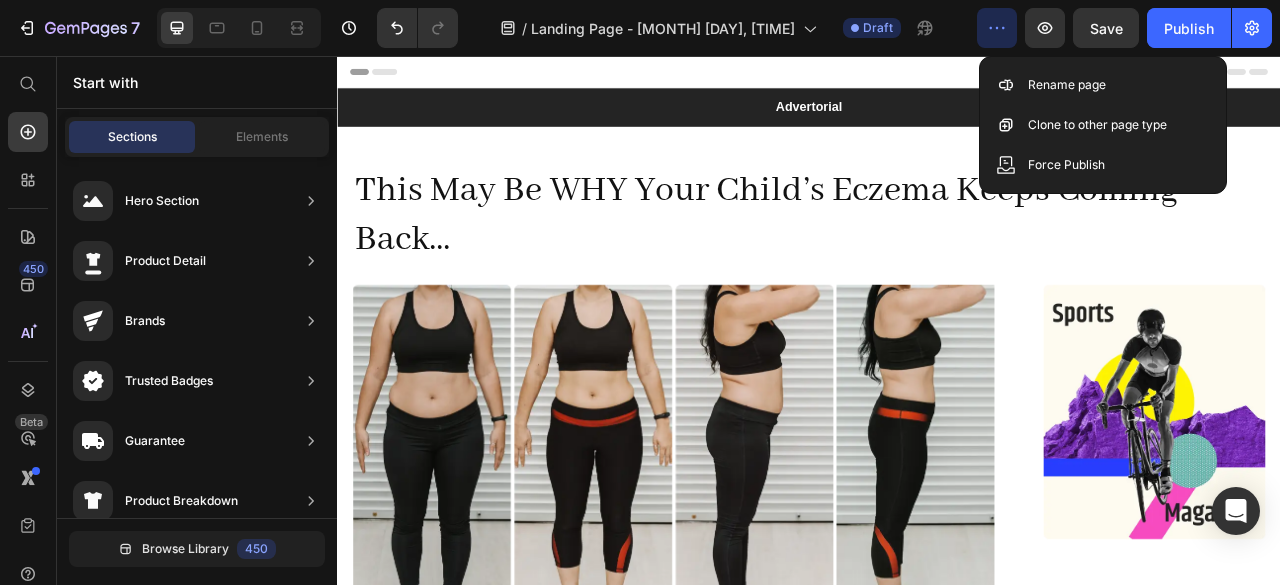 click 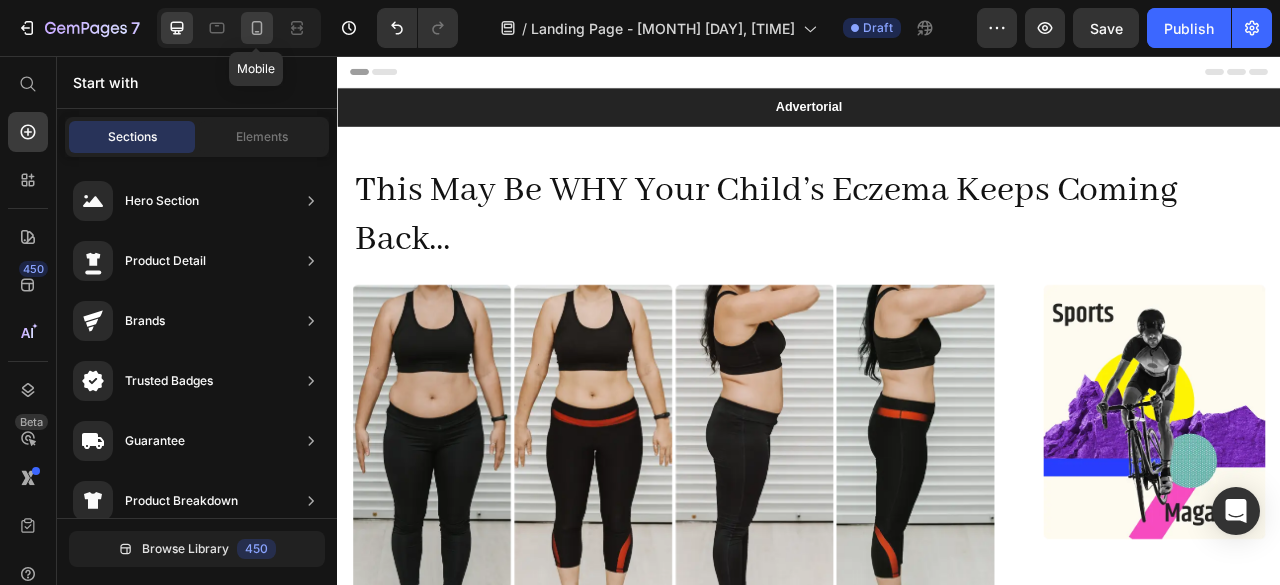 click 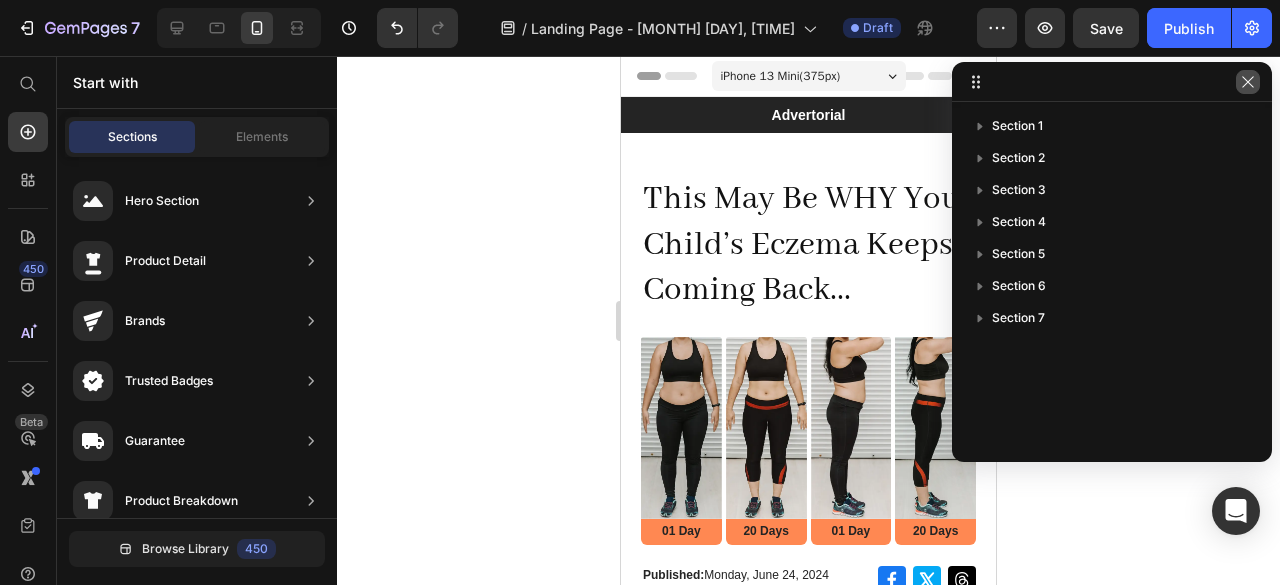 click 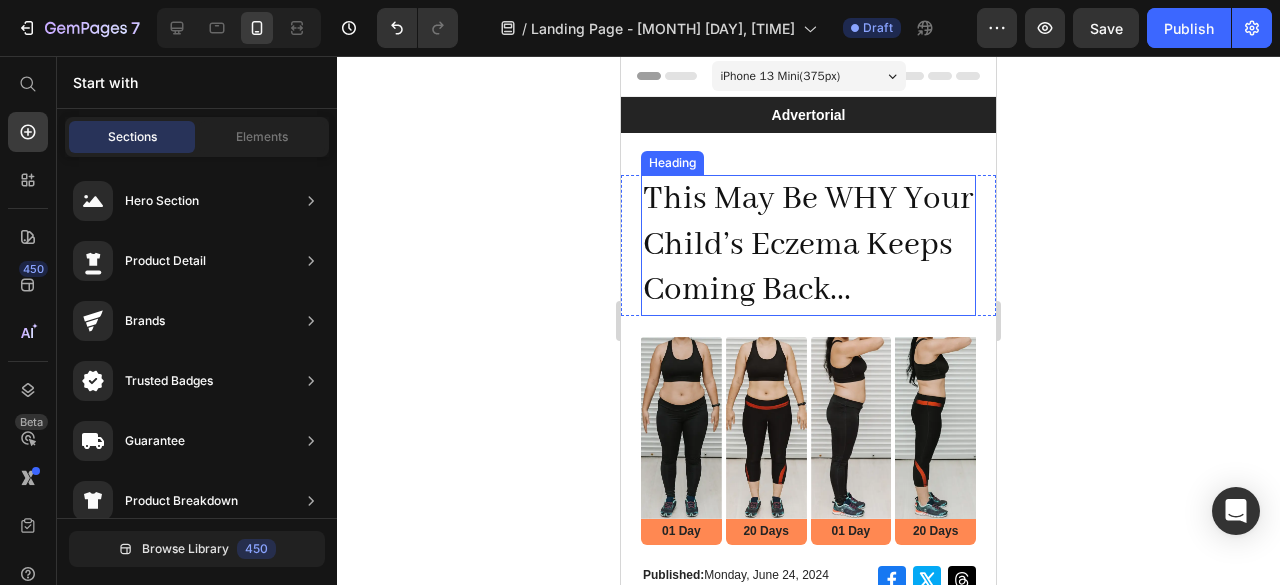 click on "This May Be WHY Your Child’s Eczema Keeps Coming Back..." at bounding box center [808, 245] 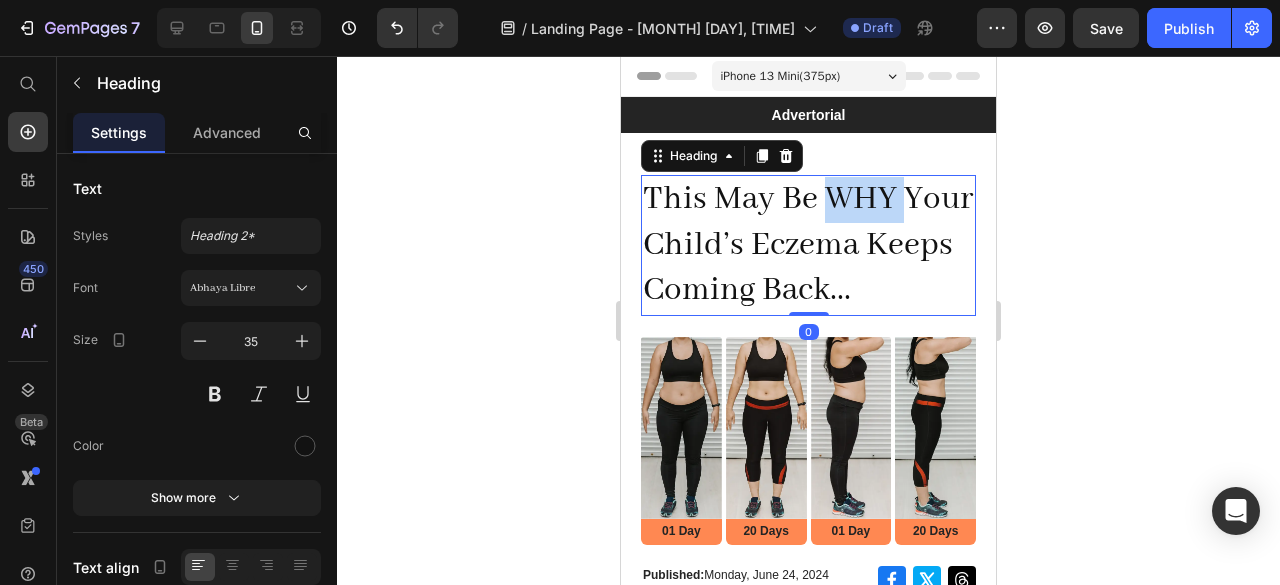 click on "This May Be WHY Your Child’s Eczema Keeps Coming Back..." at bounding box center (808, 245) 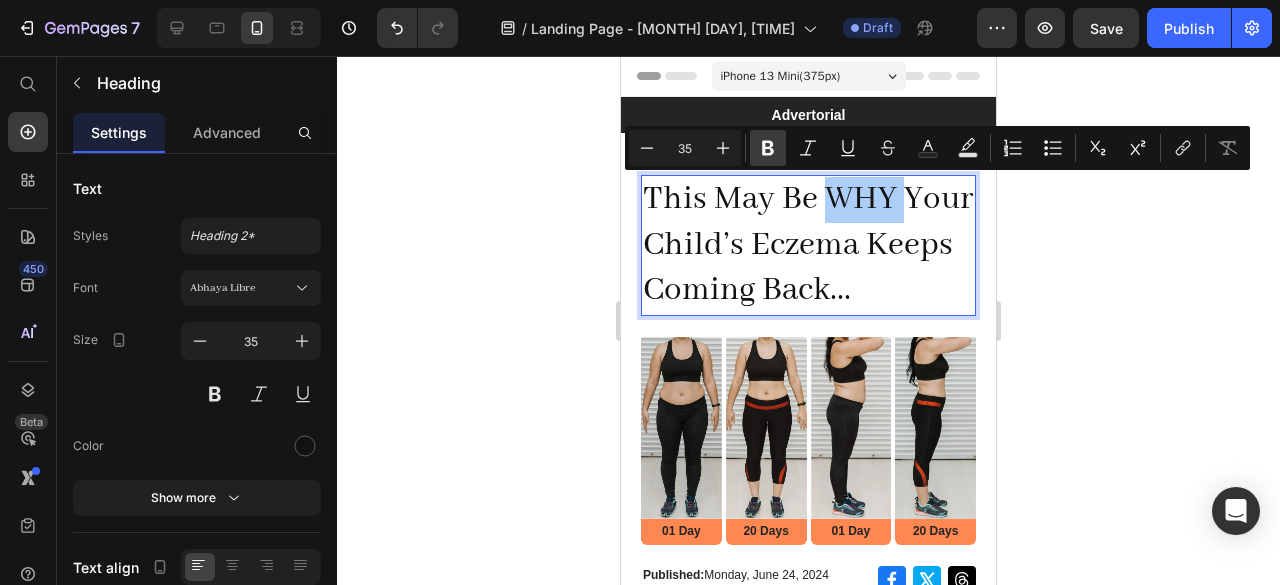 click 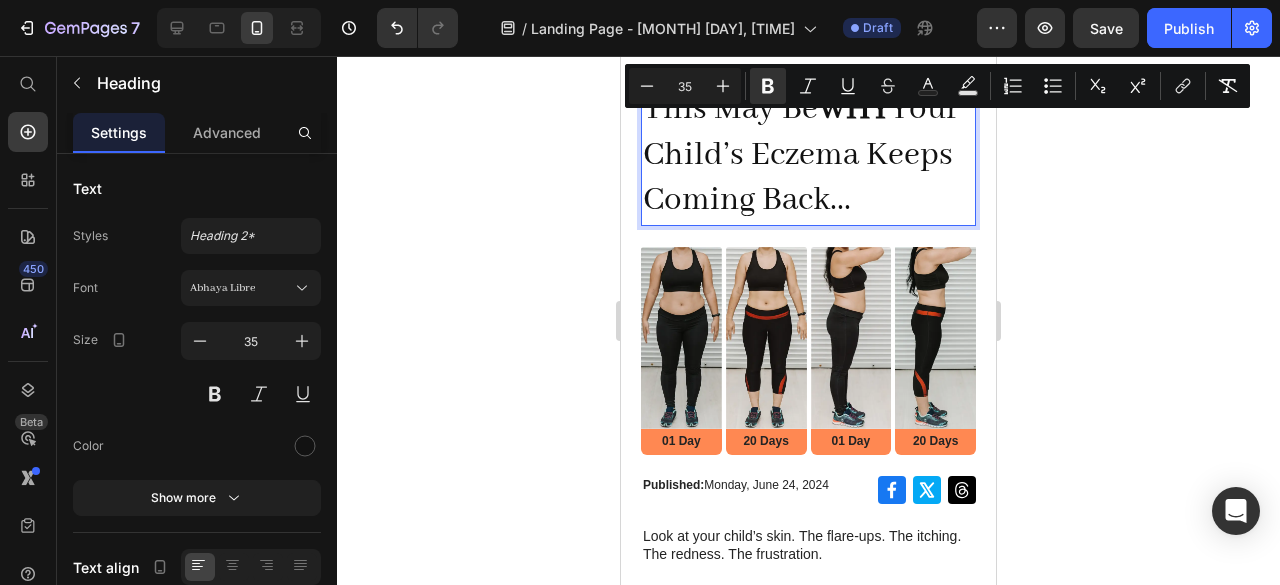 scroll, scrollTop: 95, scrollLeft: 0, axis: vertical 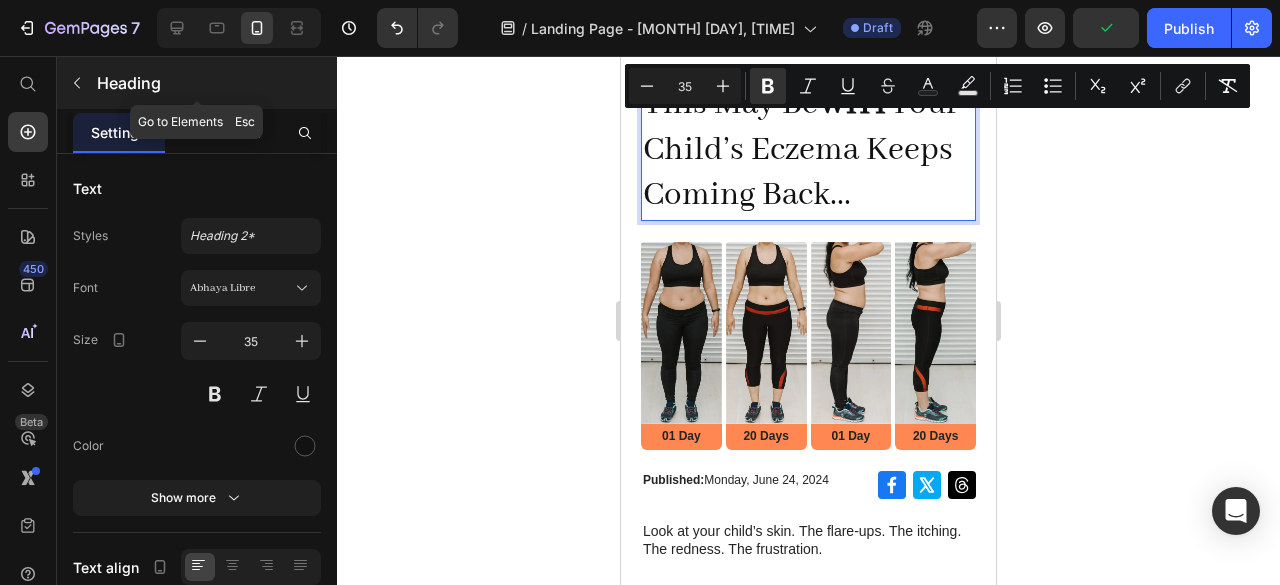 click 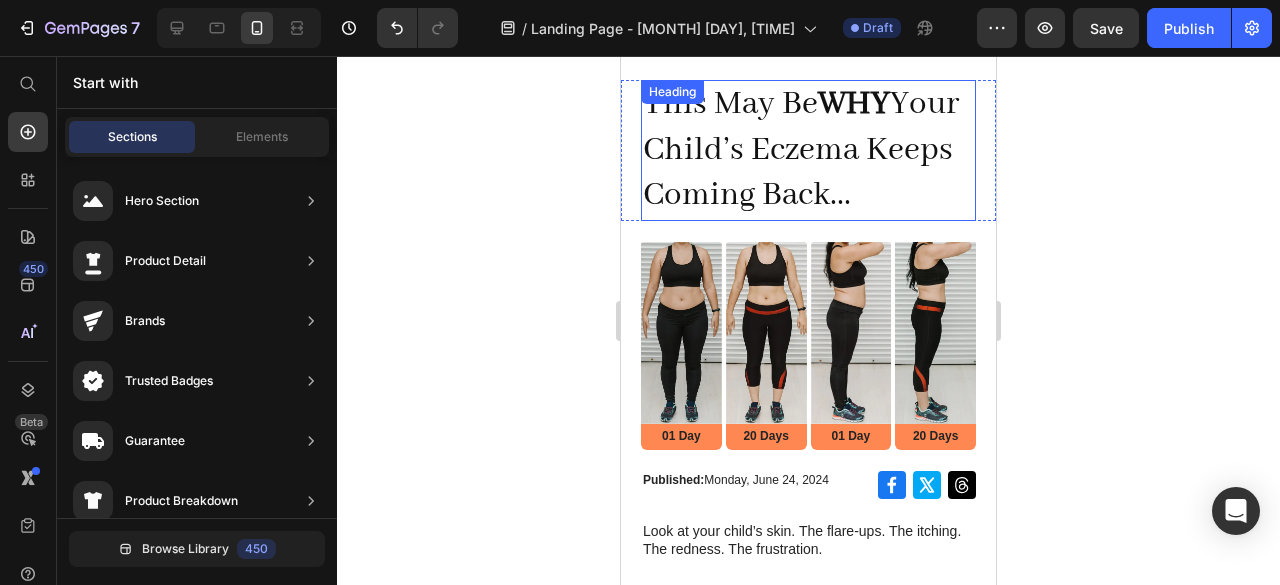 click on "This May Be  WHY  Your Child’s Eczema Keeps Coming Back..." at bounding box center [808, 150] 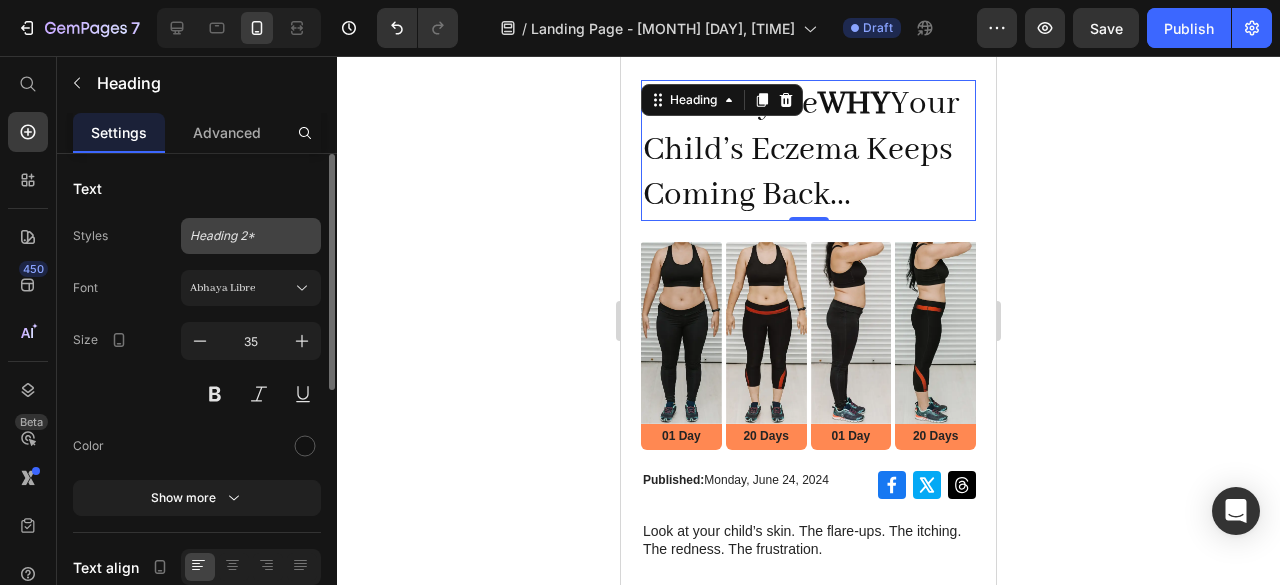 click on "Heading 2*" at bounding box center (239, 236) 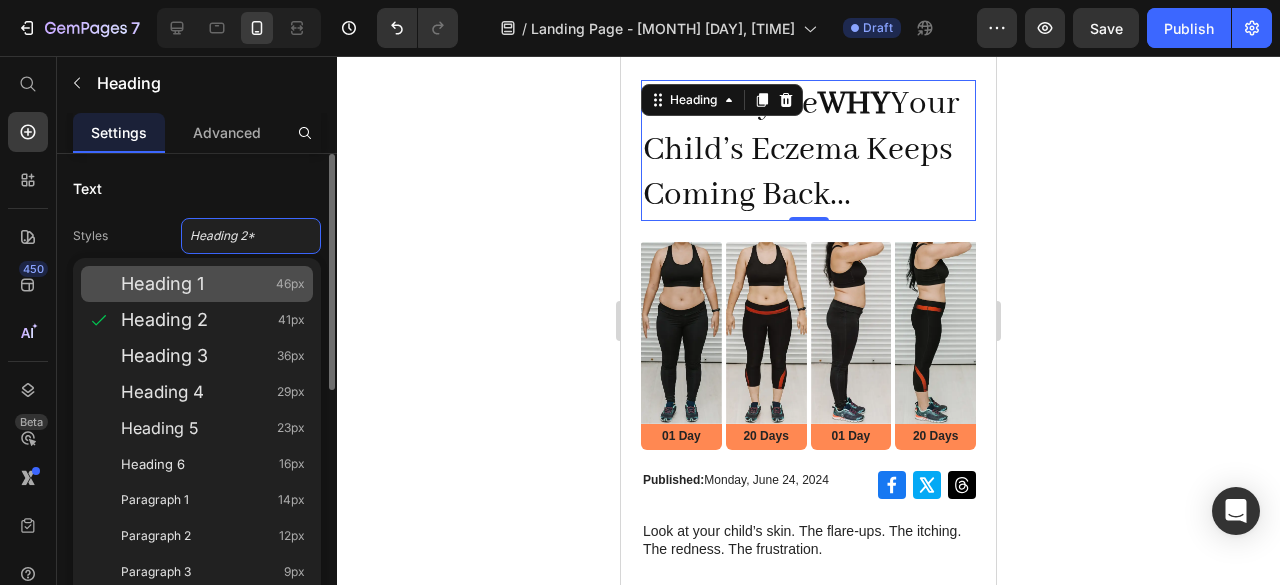 click on "Heading 1 46px" at bounding box center [213, 284] 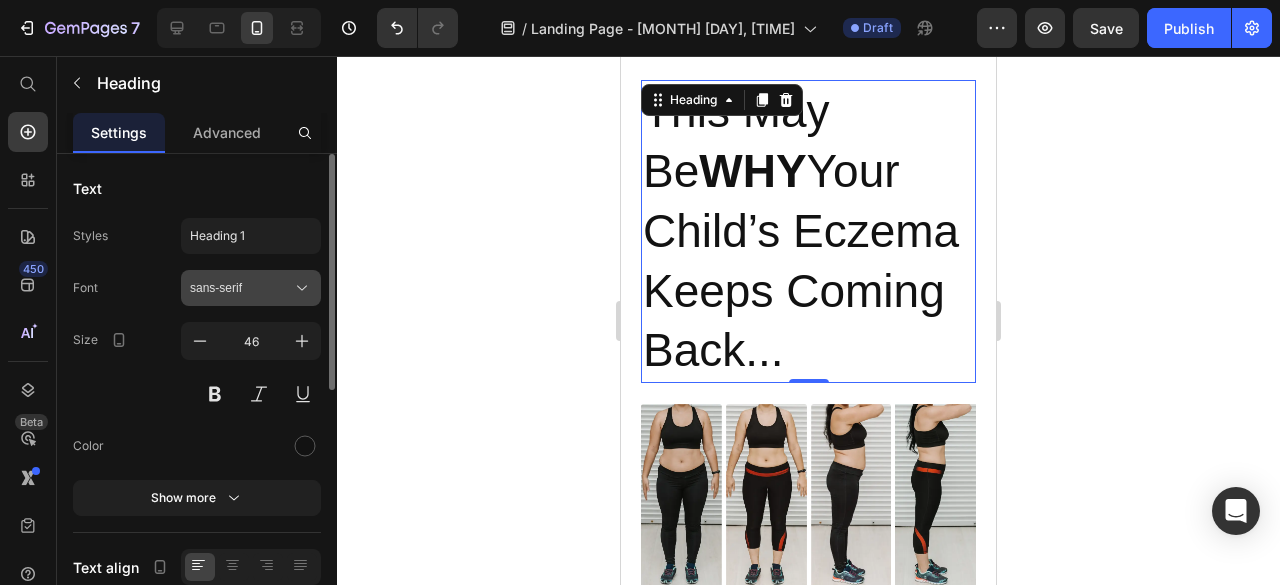 click on "sans-serif" at bounding box center (241, 288) 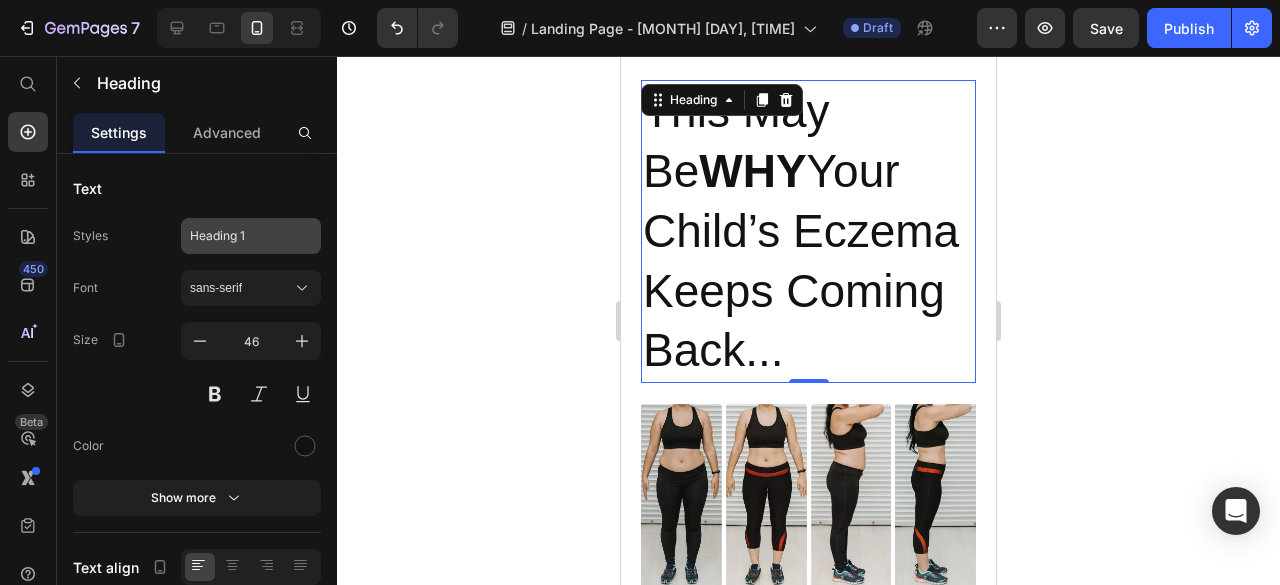click on "Heading 1" at bounding box center (239, 236) 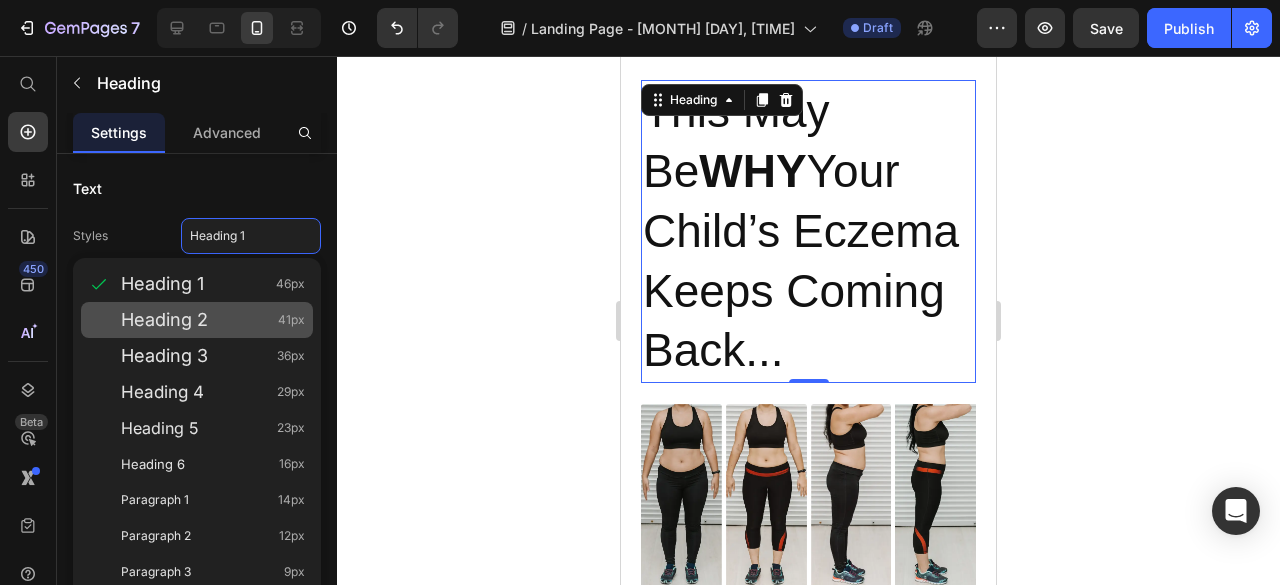 click on "Heading 2 41px" at bounding box center [213, 320] 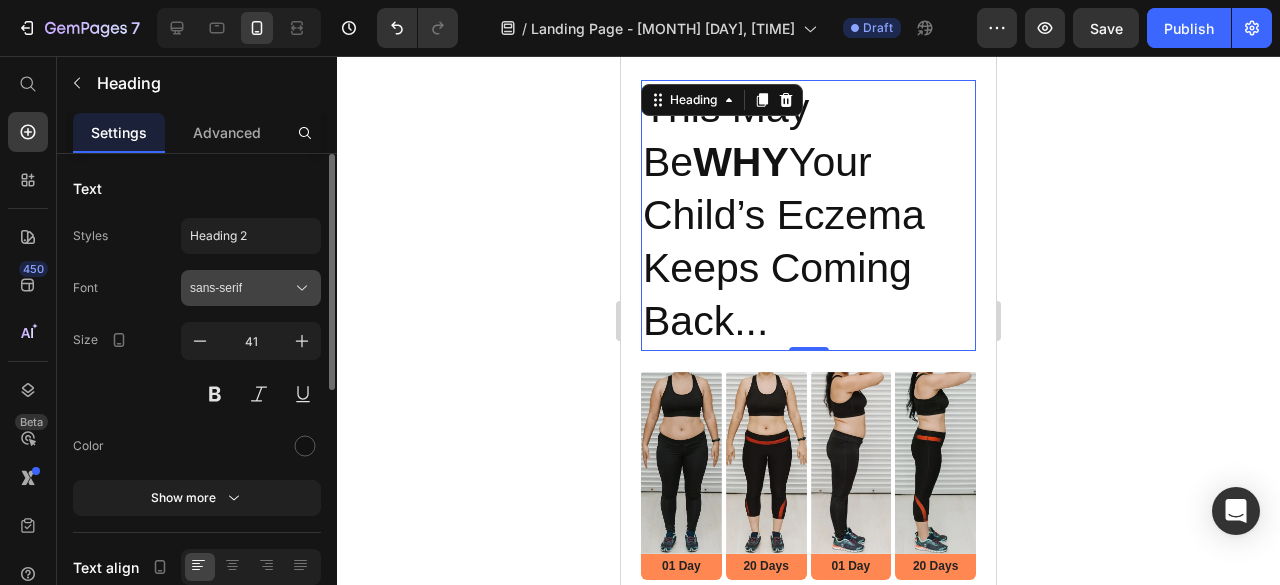 click on "sans-serif" at bounding box center (241, 288) 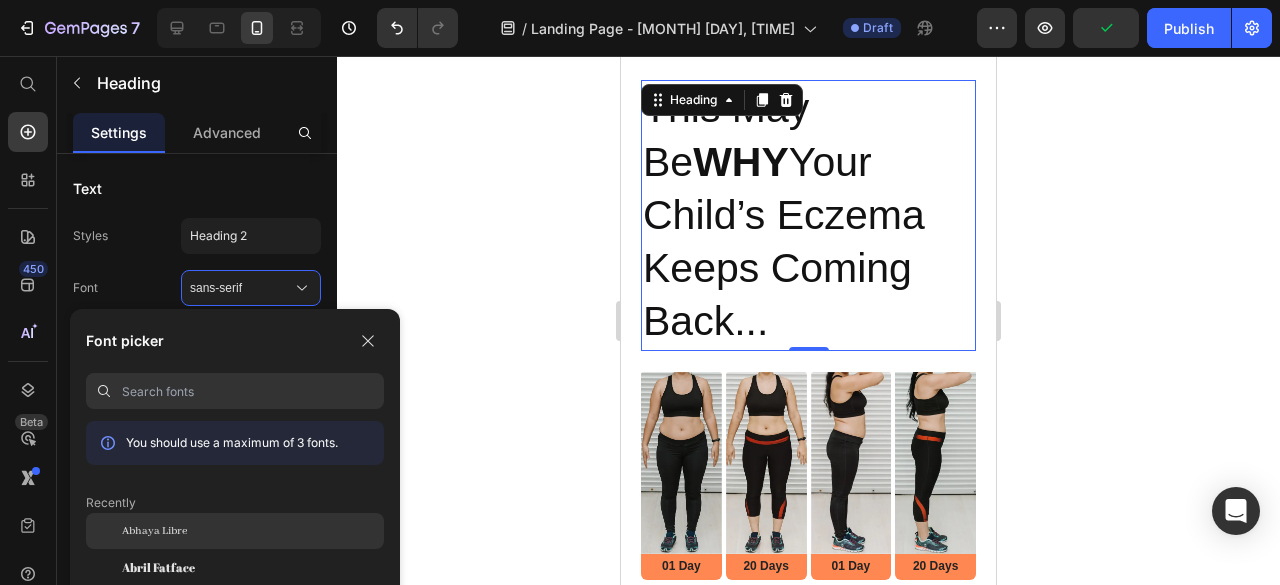 click on "Abhaya Libre" at bounding box center (154, 531) 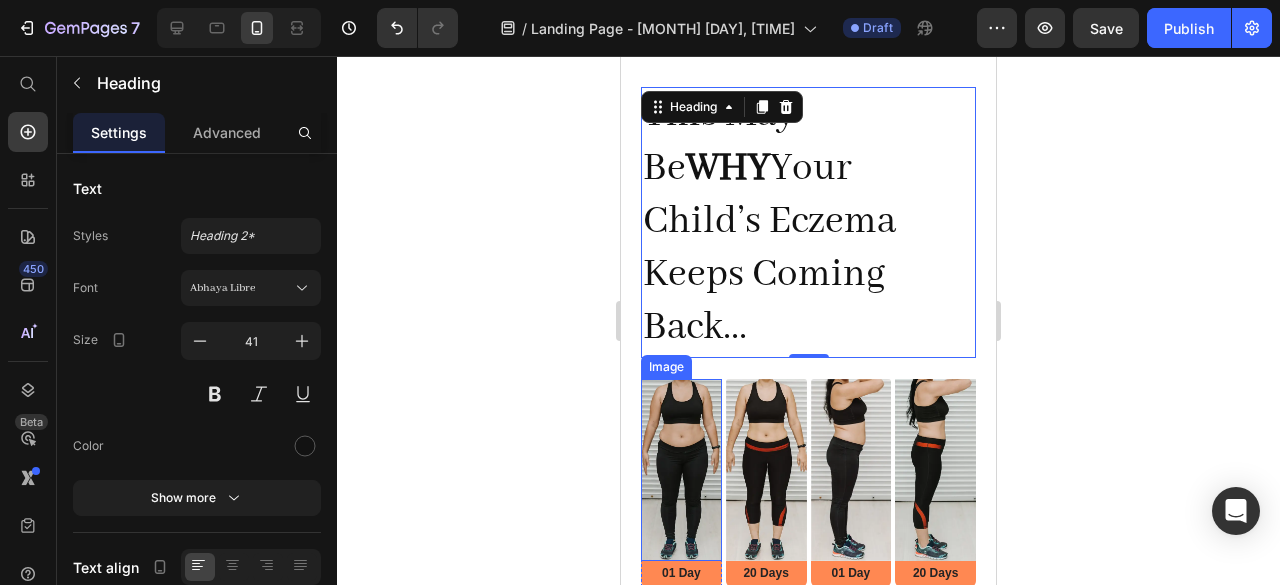 scroll, scrollTop: 75, scrollLeft: 0, axis: vertical 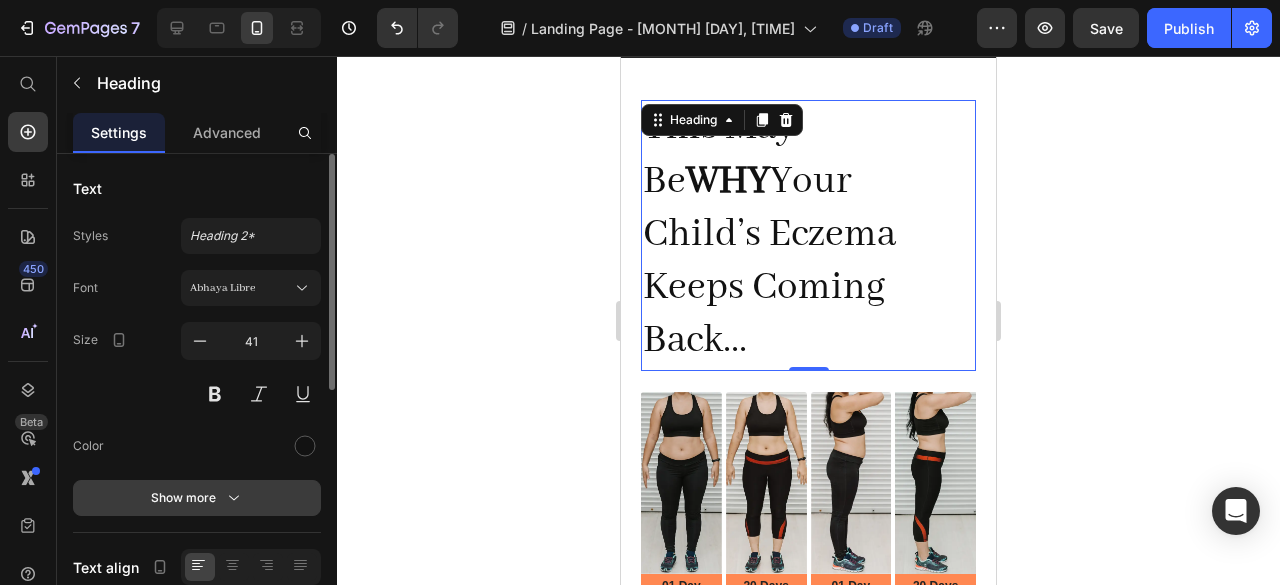 click 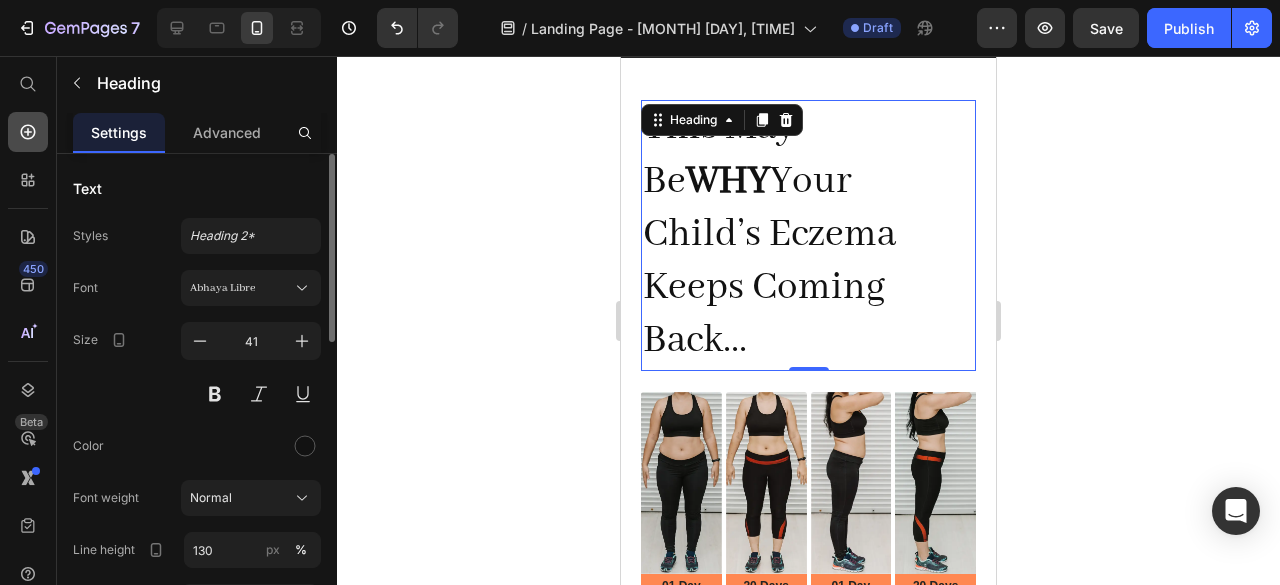 click 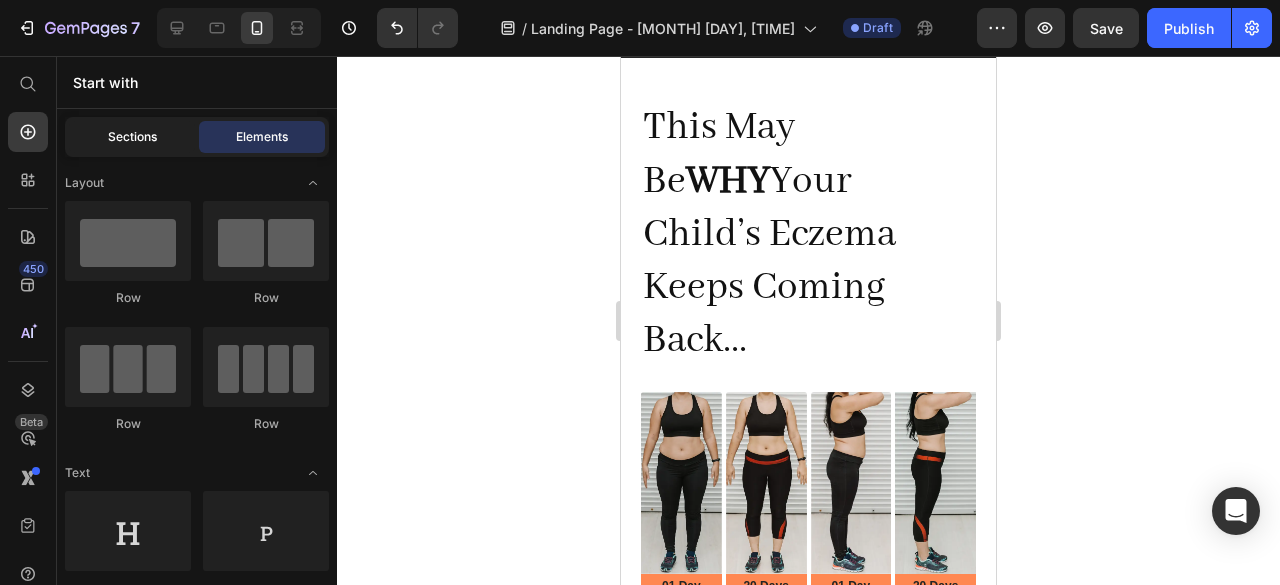 click on "Sections" at bounding box center (132, 137) 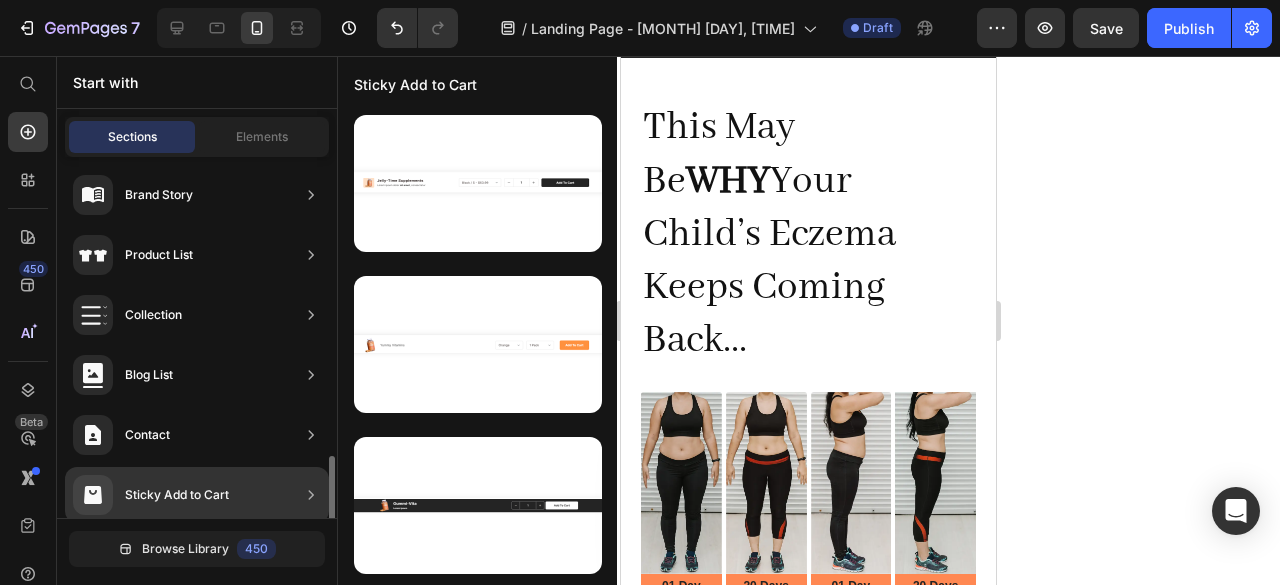 scroll, scrollTop: 798, scrollLeft: 0, axis: vertical 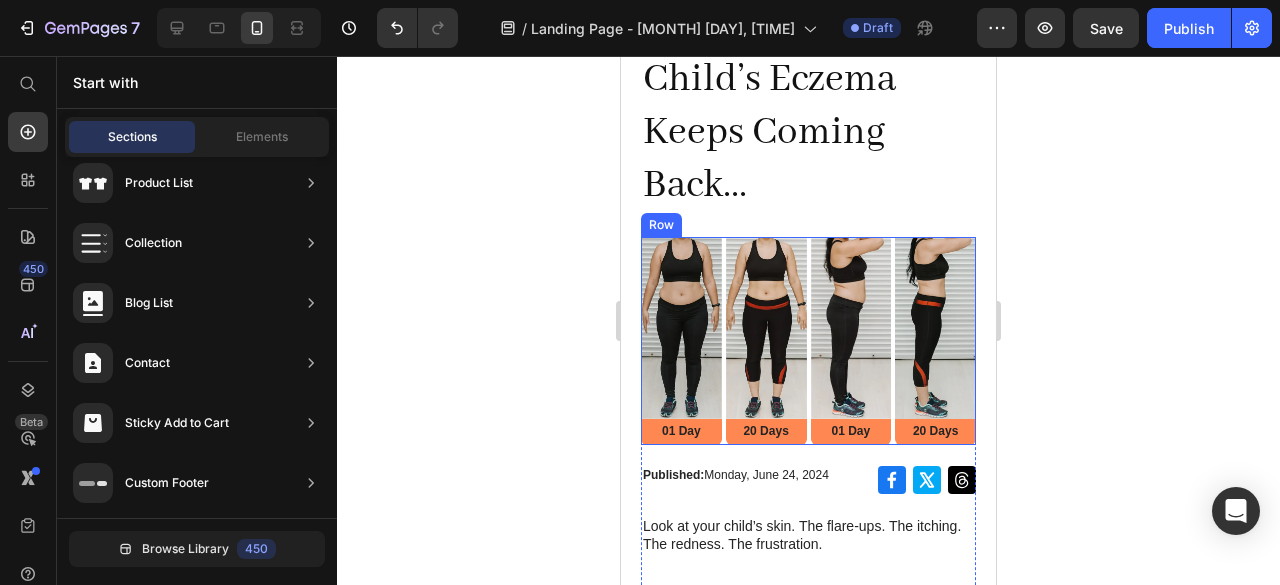 click at bounding box center [766, 328] 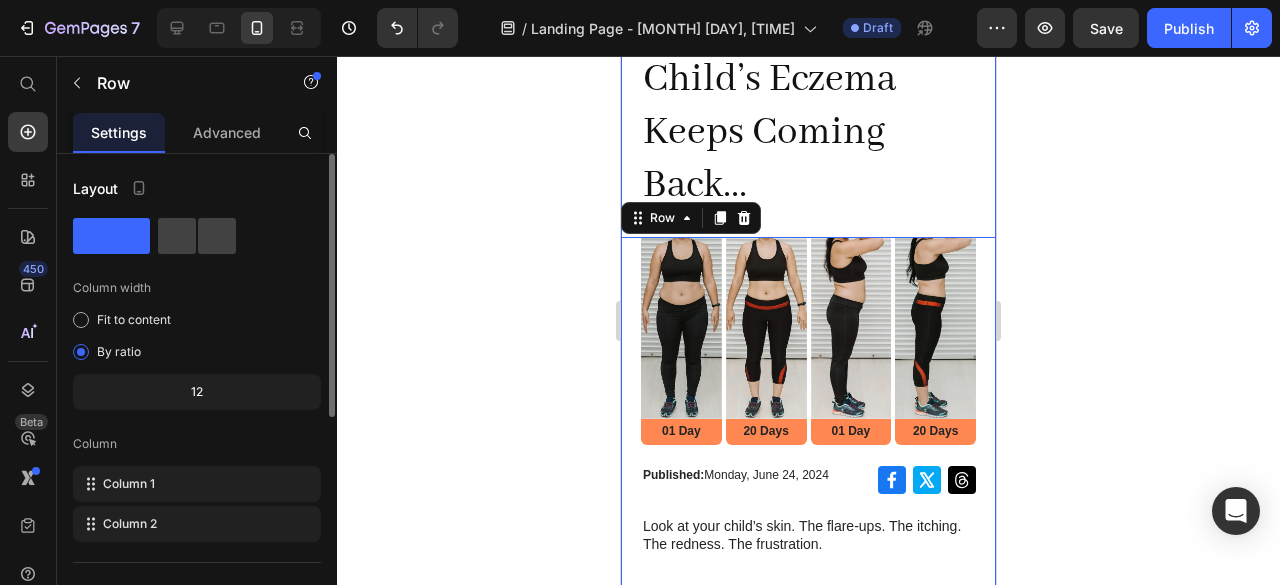 click on "Advertorial Text Block Row This May Be  WHY  Your Child’s Eczema Keeps Coming Back... Heading Row Image 01 Day Text Block Row Image 20 Days Text Block Row Image 01 Day Text Block Row Image 20 Days Text Block Row Row Published:  Monday, [DATE] Text Block
Icon
Icon
Icon Row Row Look at your child’s skin. The flare-ups. The itching. The redness. The frustration. Text Block Image The Road Bike's Cutting-Edge Design Heading The Road Bike's Advanced Technology: Every aspect of the Road Bike's design has been meticulously engineered to leverage the latest advancements in materials, aerodynamics, and component integration. The frame is crafted from your choice of ultra-lightweight carbon fiber or premium titanium, both of which have been precisely tuned to provide exceptional strength, stiffness, and responsive handling characteristics.  Text Block Image Why Choose the GEM Road Bike? Heading Its ASTM F2043  Level 3 400 lbs . The advanced suspension delivers  95% 75 N/mm" at bounding box center [808, 979] 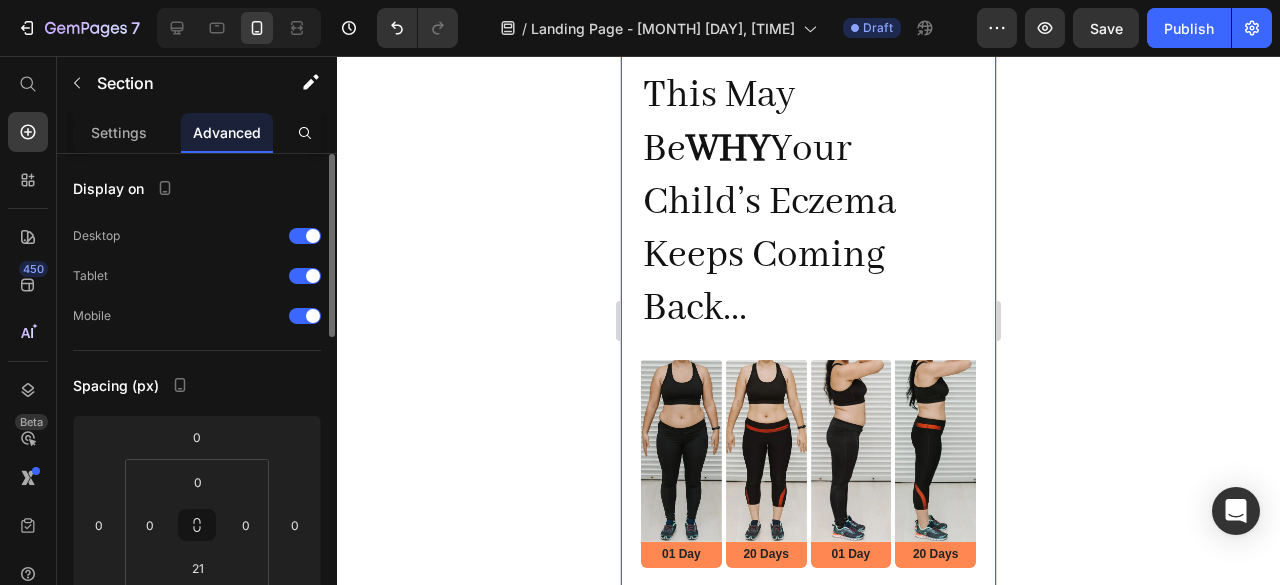 scroll, scrollTop: 79, scrollLeft: 0, axis: vertical 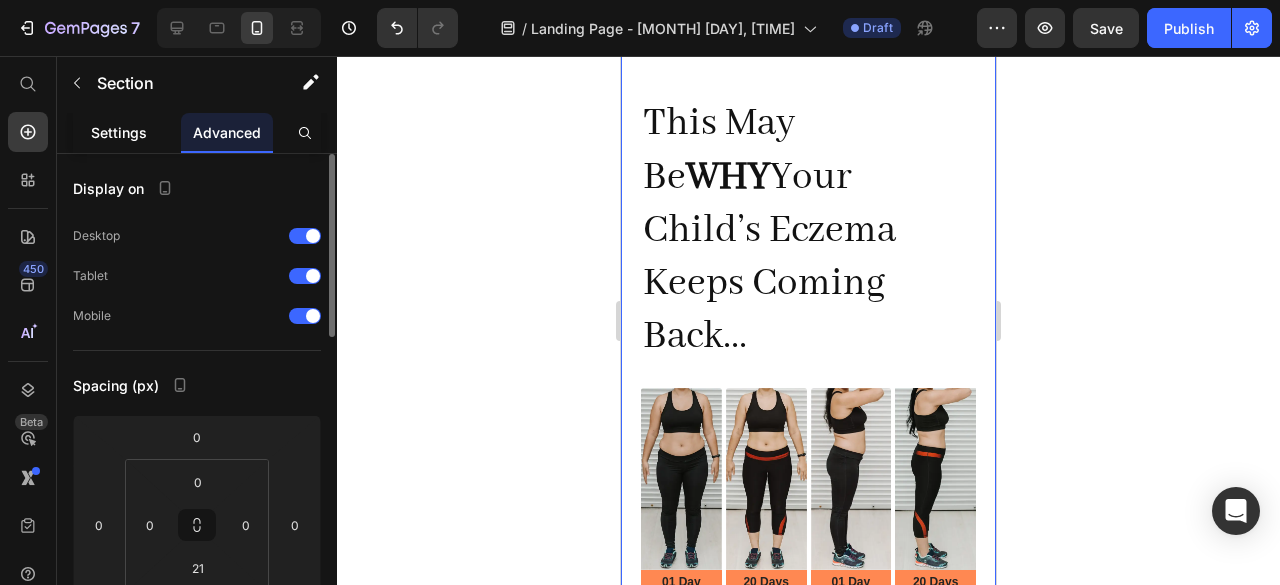 click on "Settings" at bounding box center [119, 132] 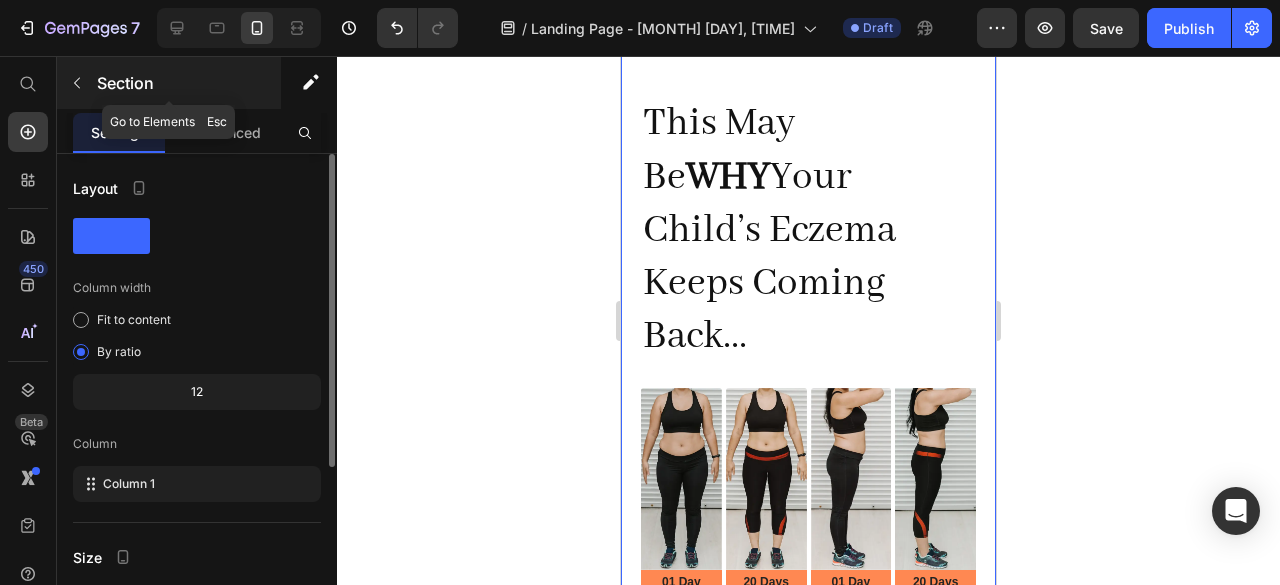 click on "Section" at bounding box center [187, 83] 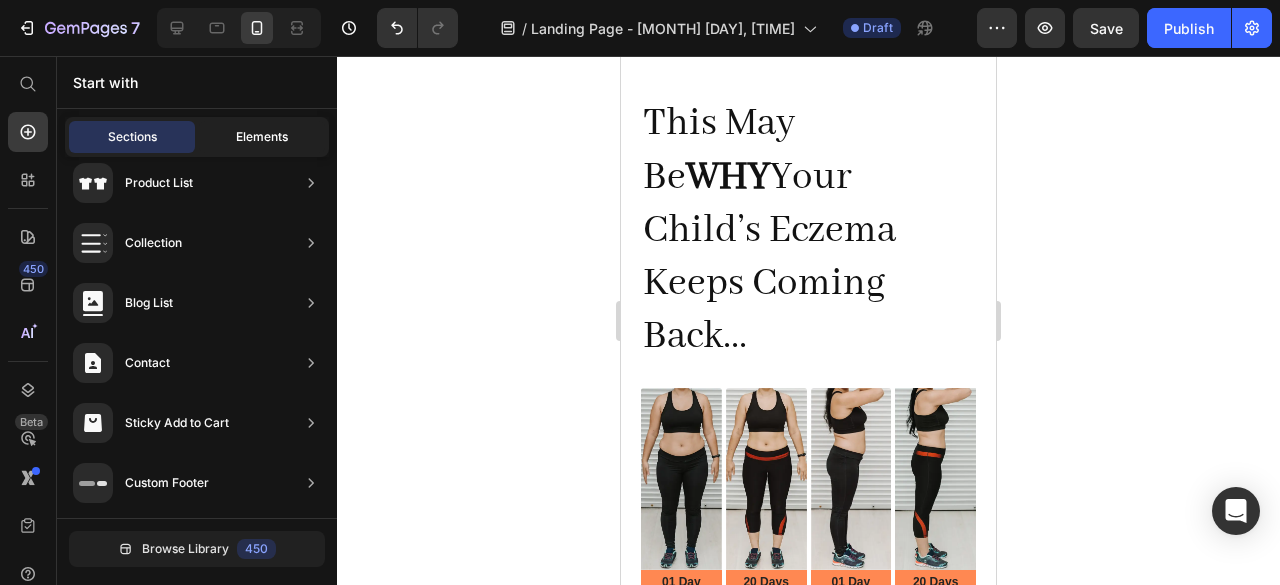 click on "Elements" at bounding box center (262, 137) 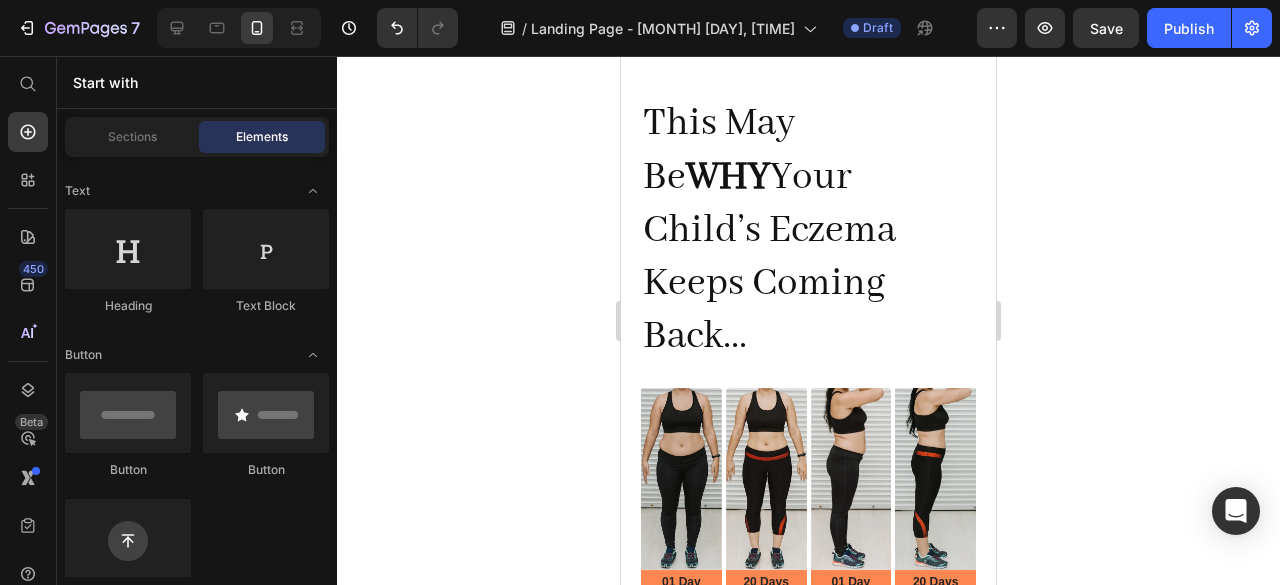 scroll, scrollTop: 0, scrollLeft: 0, axis: both 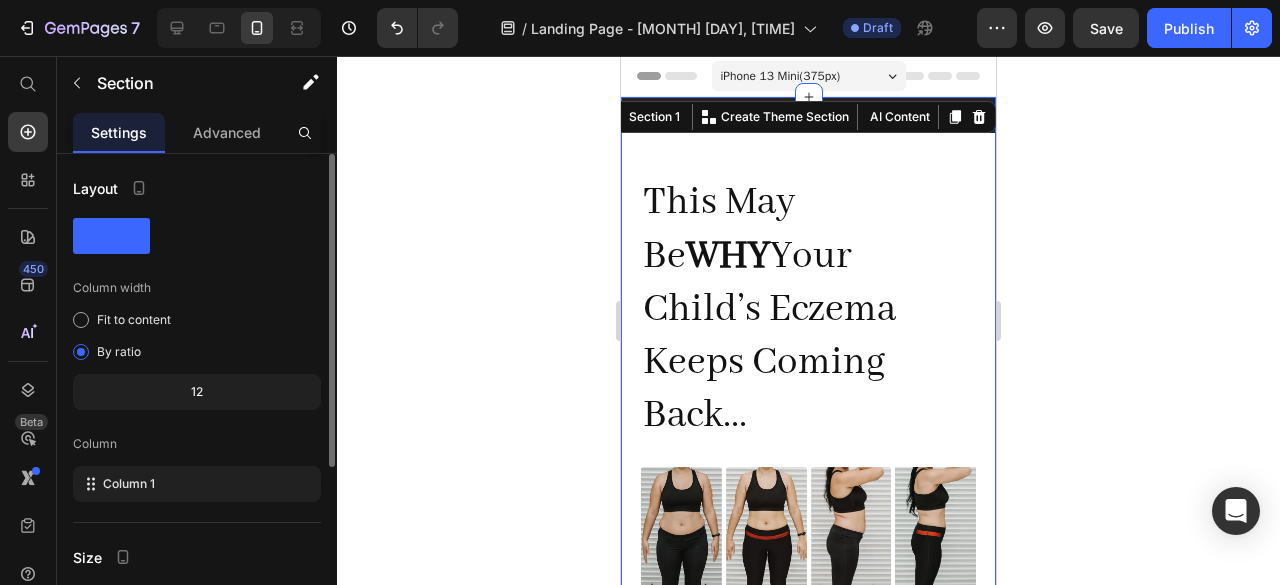 click 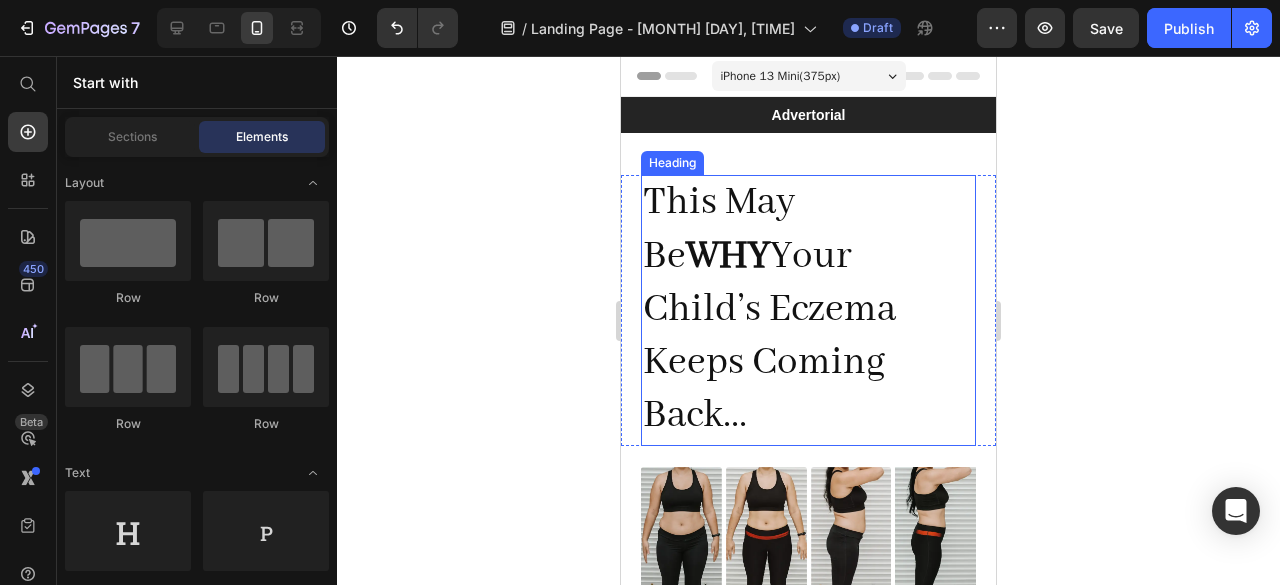 click on "This May Be  WHY  Your Child’s Eczema Keeps Coming Back..." at bounding box center (808, 310) 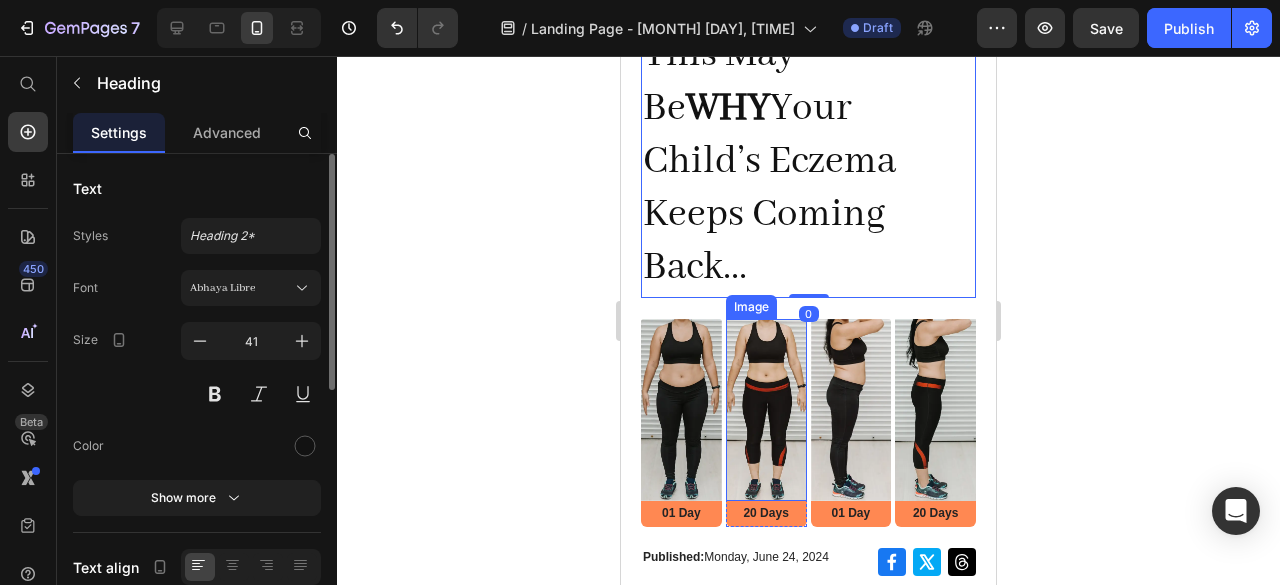 scroll, scrollTop: 151, scrollLeft: 0, axis: vertical 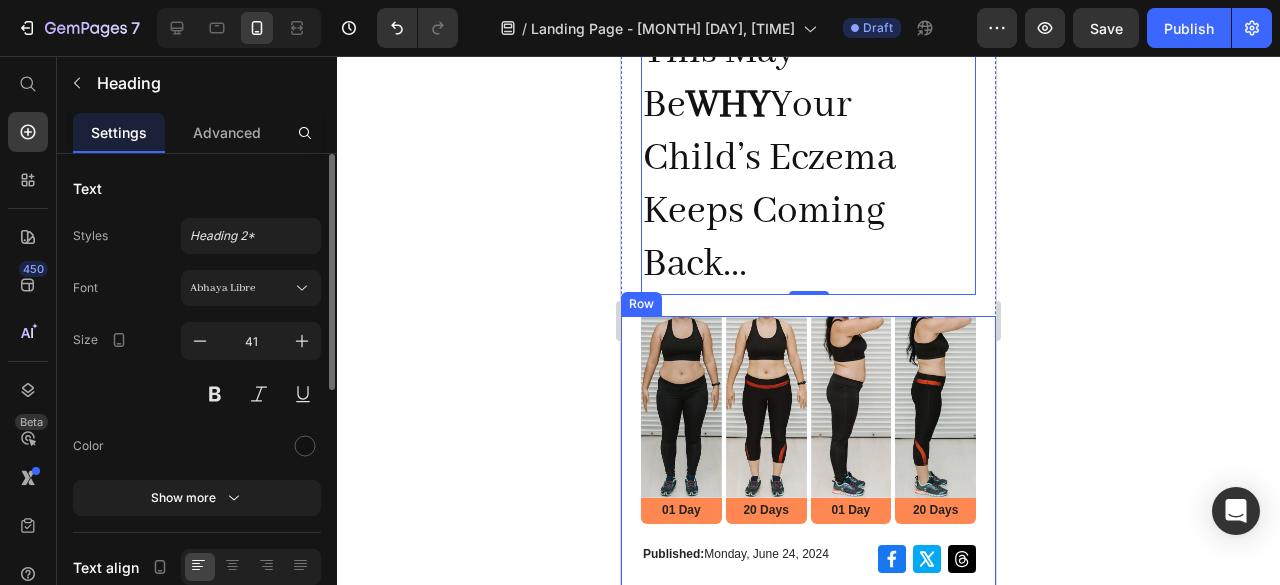 click on "Image 01 Day Text Block Row Image 20 Days Text Block Row Image 01 Day Text Block Row Image 20 Days Text Block Row Row Published:  Monday, [DATE] Text Block
Icon
Icon
Icon Row Row Look at your child’s skin. The flare-ups. The itching. The redness. The frustration. Text Block Image The Road Bike's Cutting-Edge Design Heading The Road Bike's Advanced Technology: Every aspect of the Road Bike's design has been meticulously engineered to leverage the latest advancements in materials, aerodynamics, and component integration. The frame is crafted from your choice of ultra-lightweight carbon fiber or premium titanium, both of which have been precisely tuned to provide exceptional strength, stiffness, and responsive handling characteristics.  The Road Bike's electronic shifting system offers lightning-fast, precision gear changes with the simple push of a button, delivering an efficient, user-friendly riding experience that maximizes your power output.  Text Block Image" at bounding box center (808, 1243) 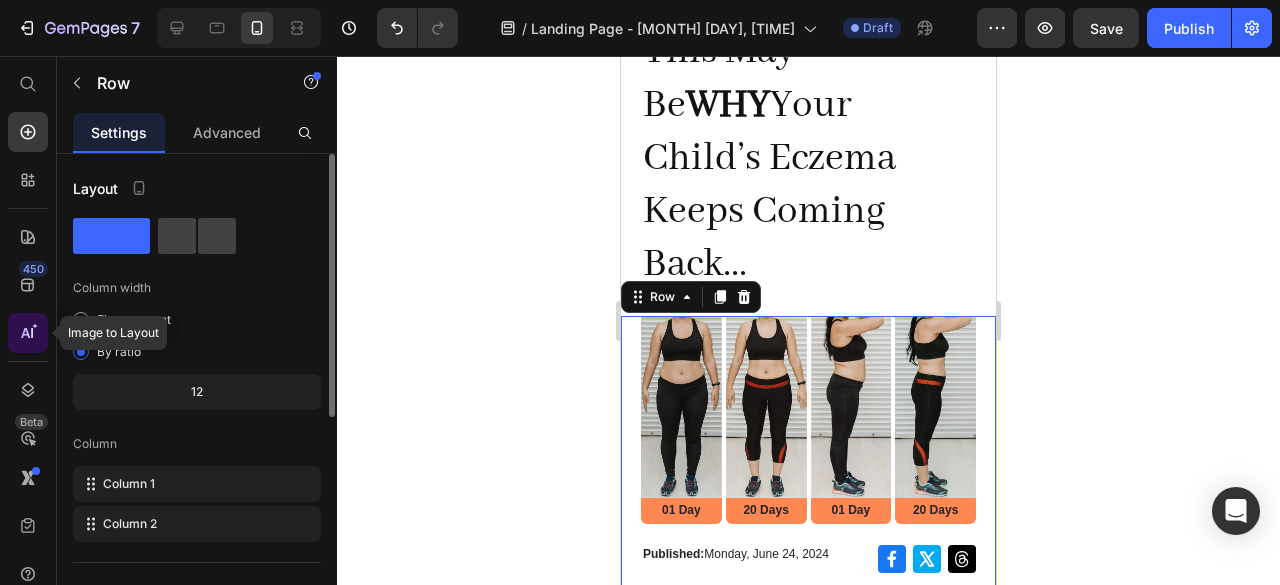 click 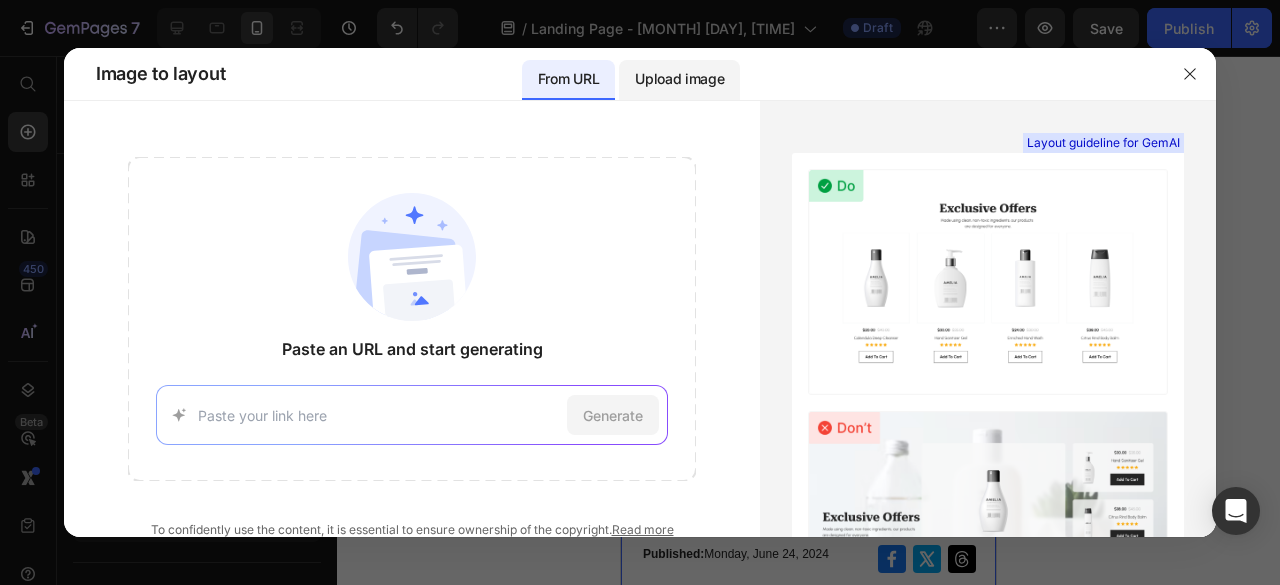 click on "Upload image" at bounding box center (679, 79) 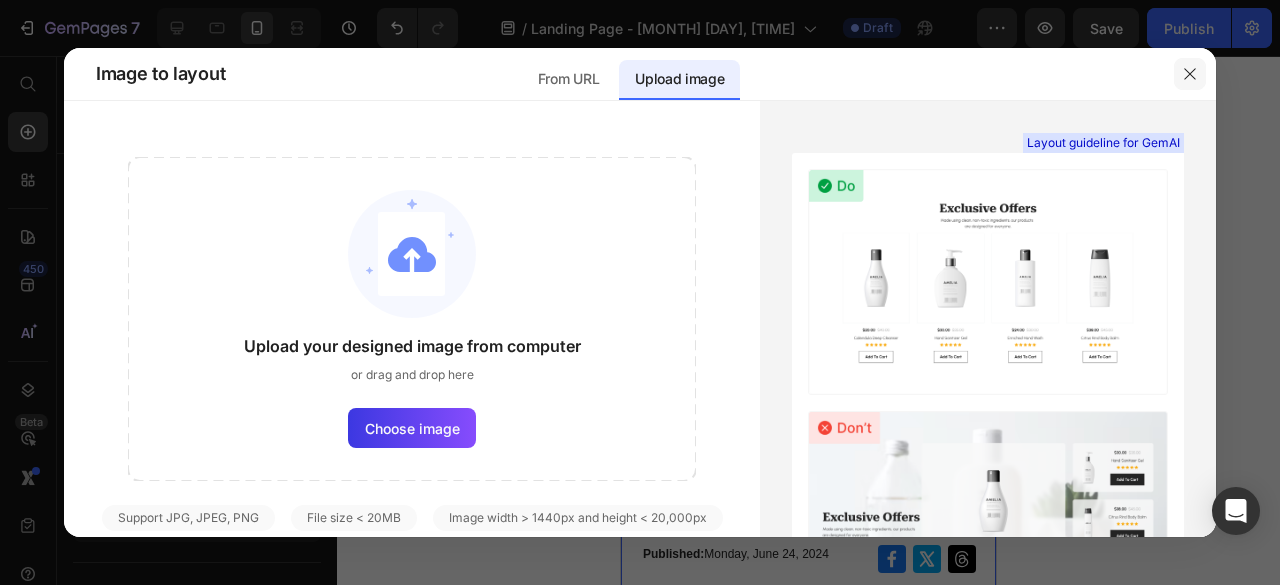 click 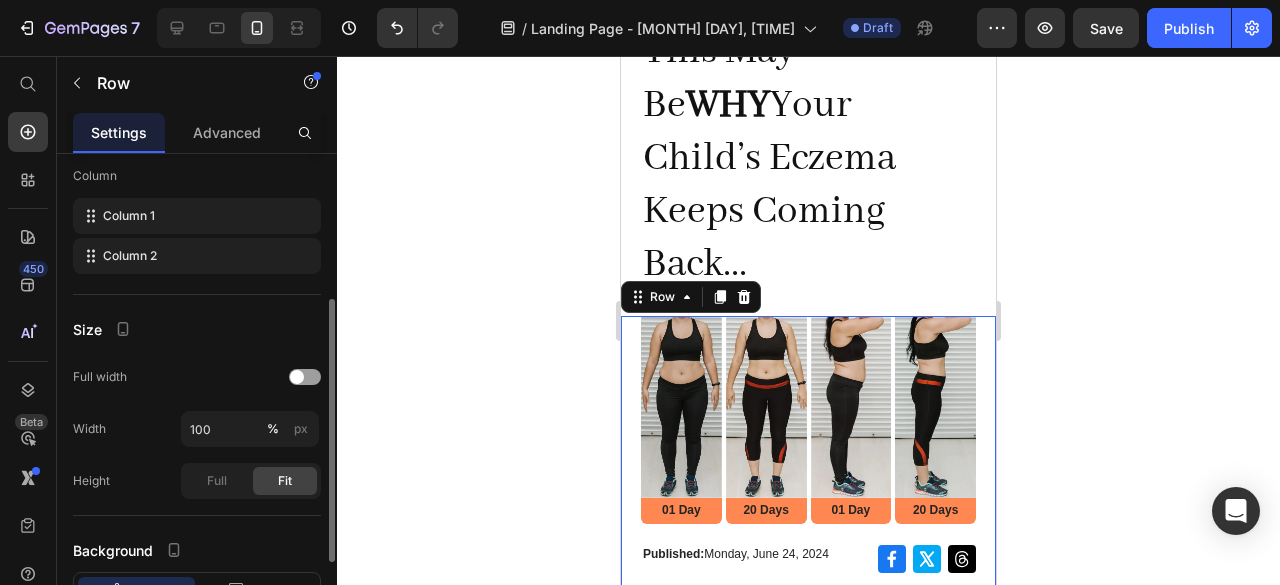 scroll, scrollTop: 418, scrollLeft: 0, axis: vertical 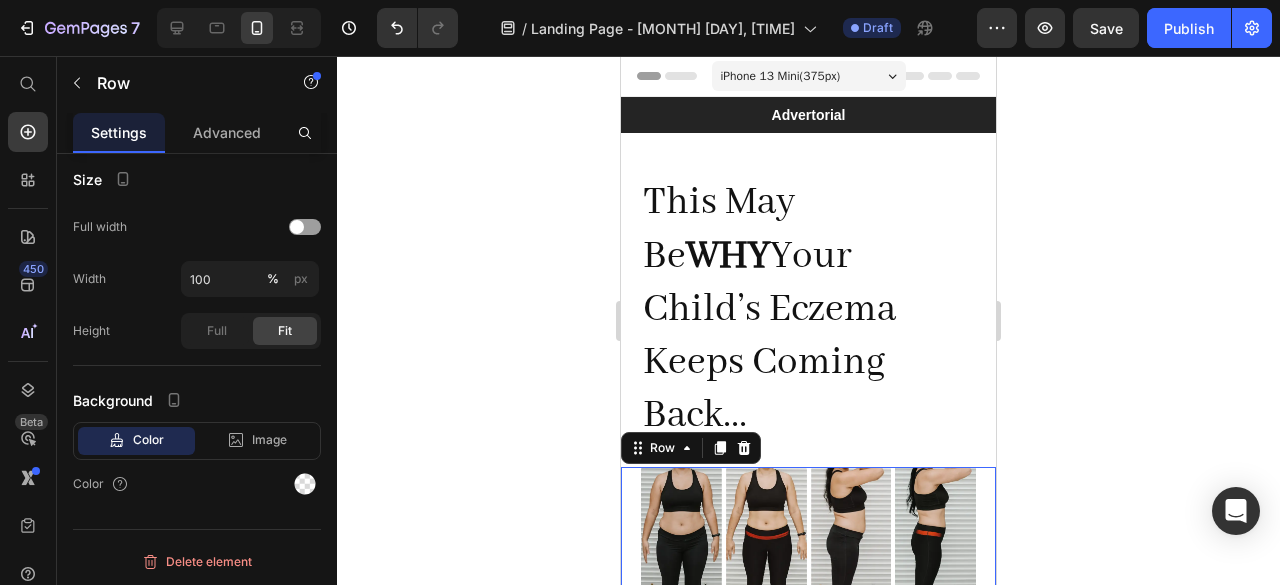 click on "iPhone 13 Mini  ( 375 px)" at bounding box center (809, 76) 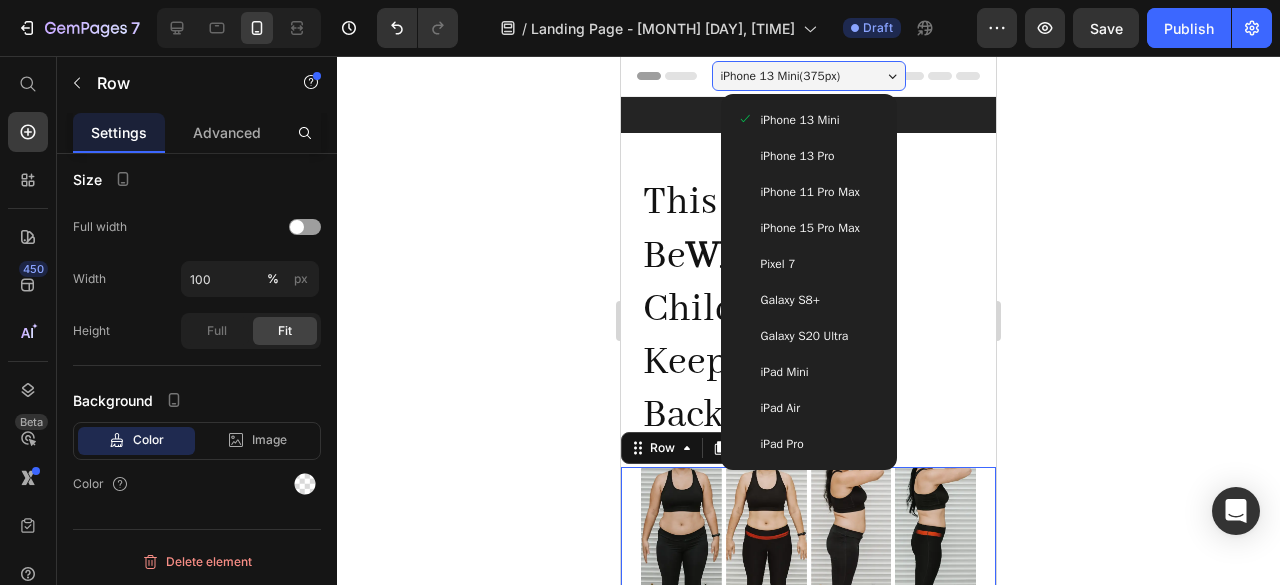 click 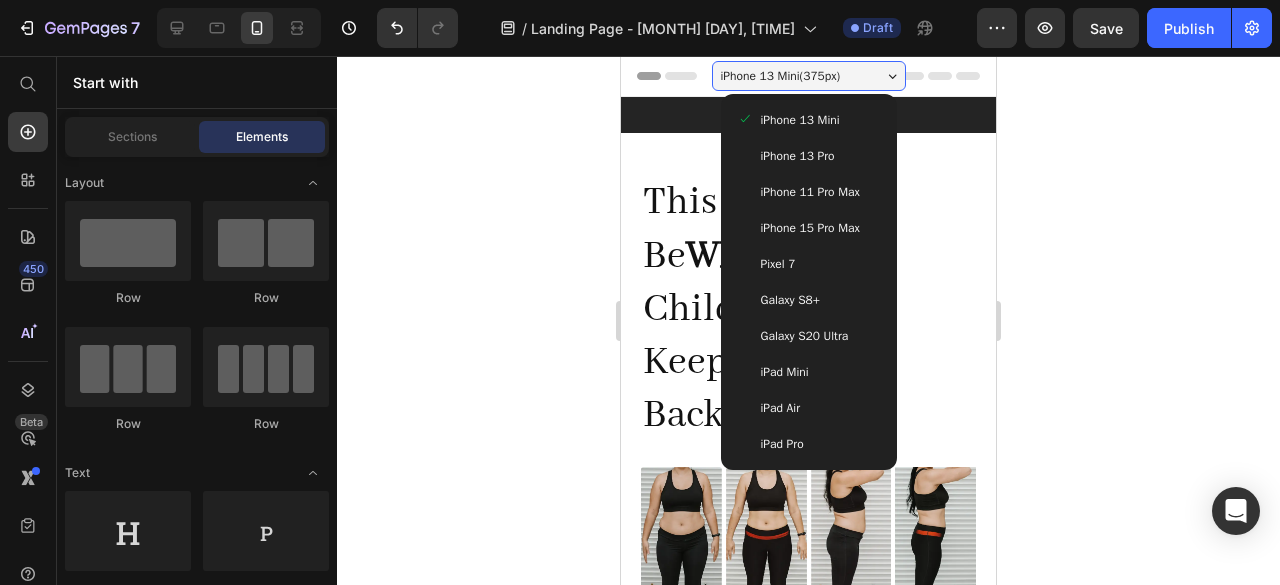 click on "iPhone 13 Mini  ( 375 px)" at bounding box center [809, 76] 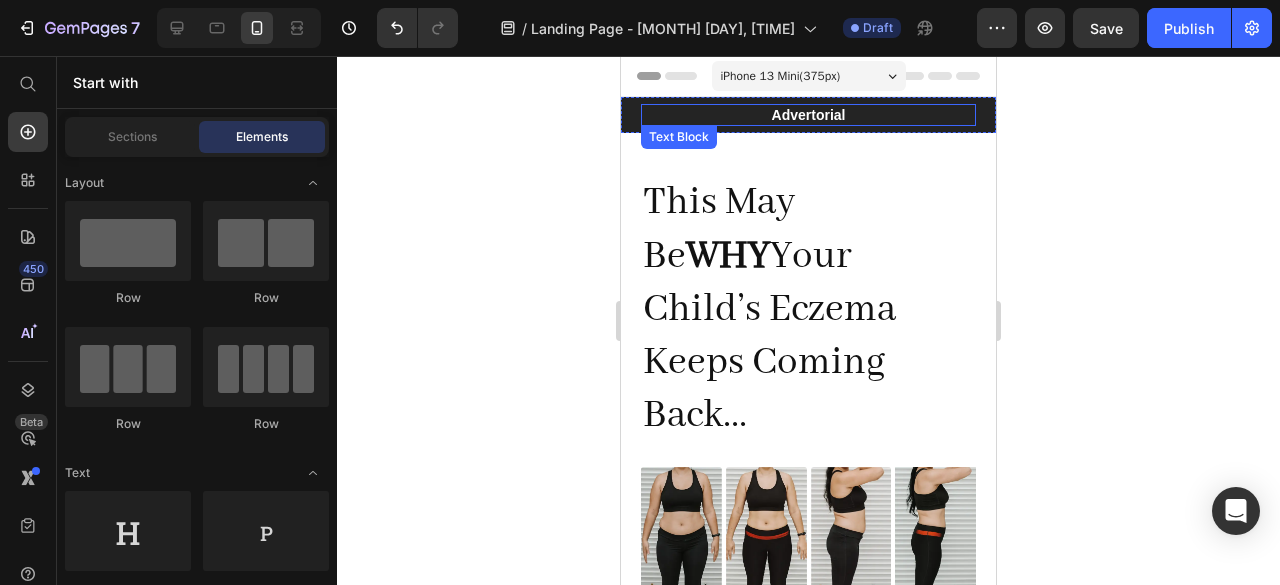 click on "Advertorial" at bounding box center (808, 115) 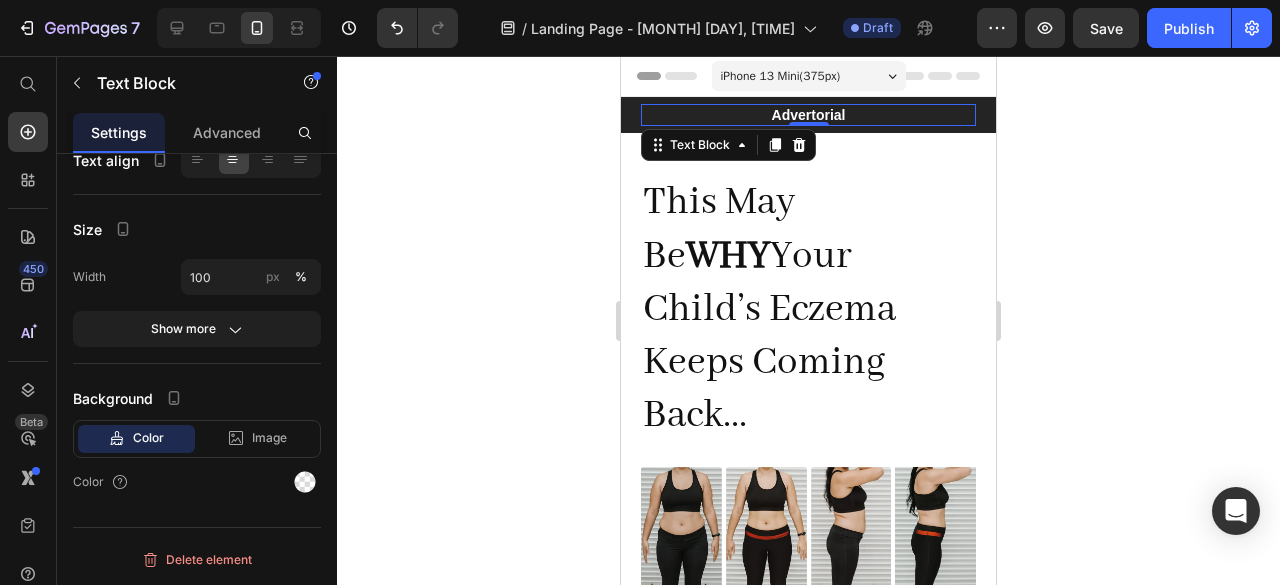 scroll, scrollTop: 0, scrollLeft: 0, axis: both 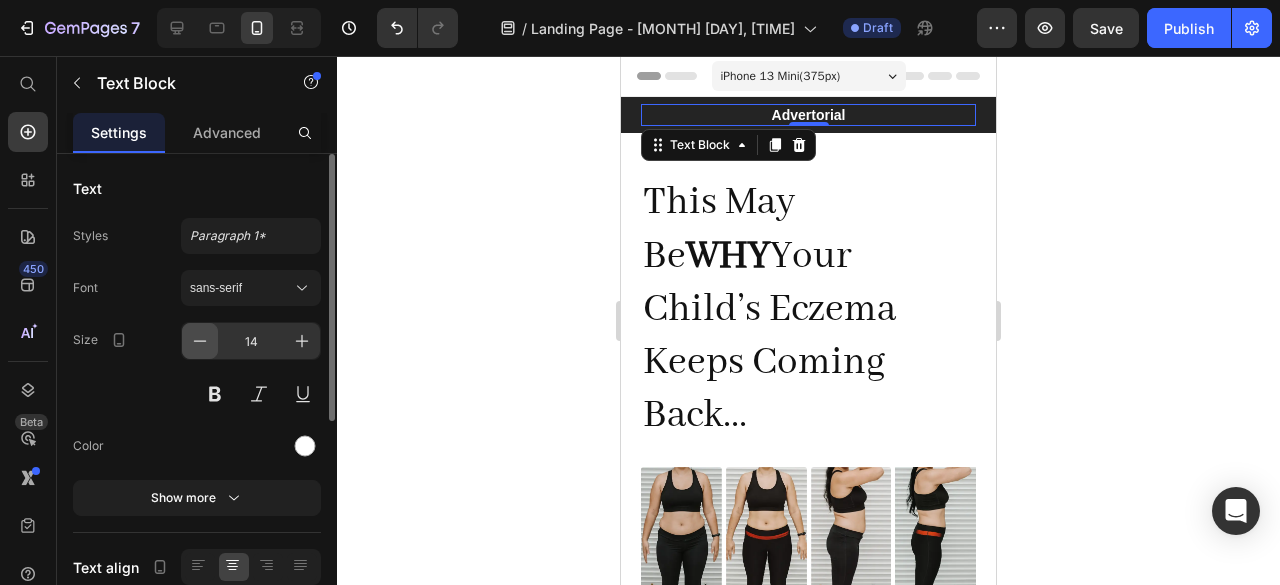 click 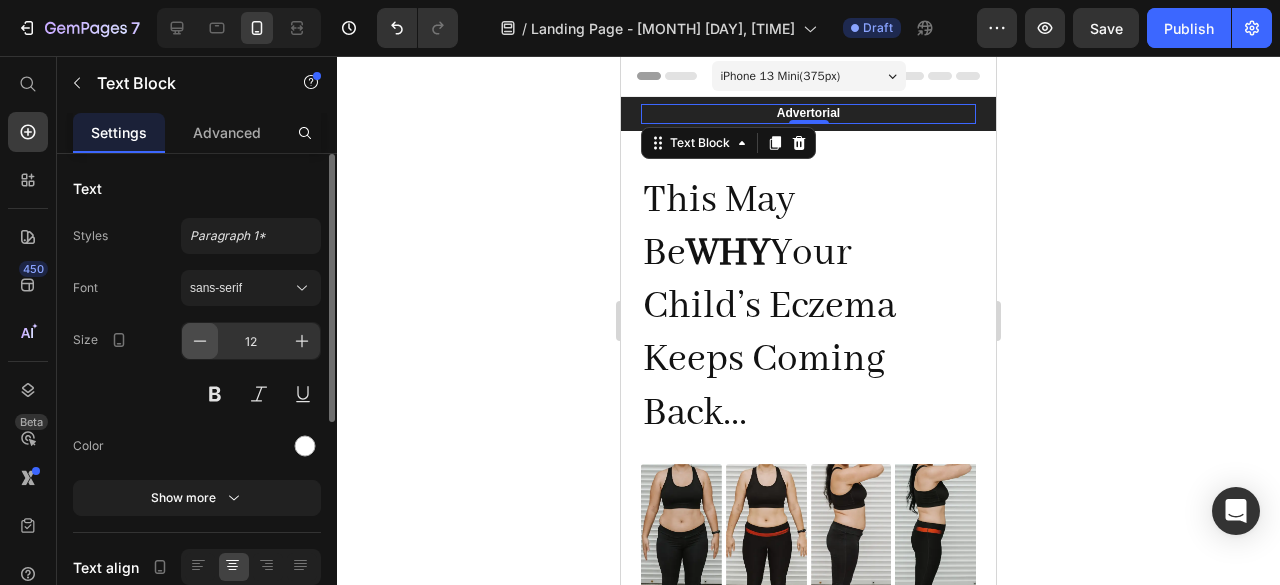 click 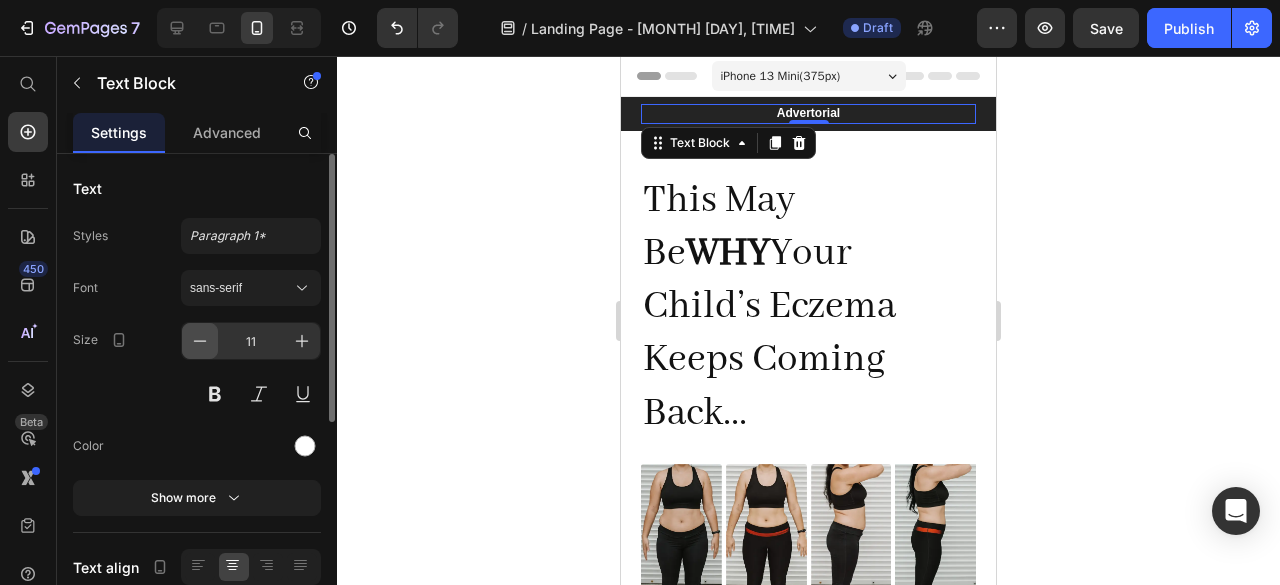 click 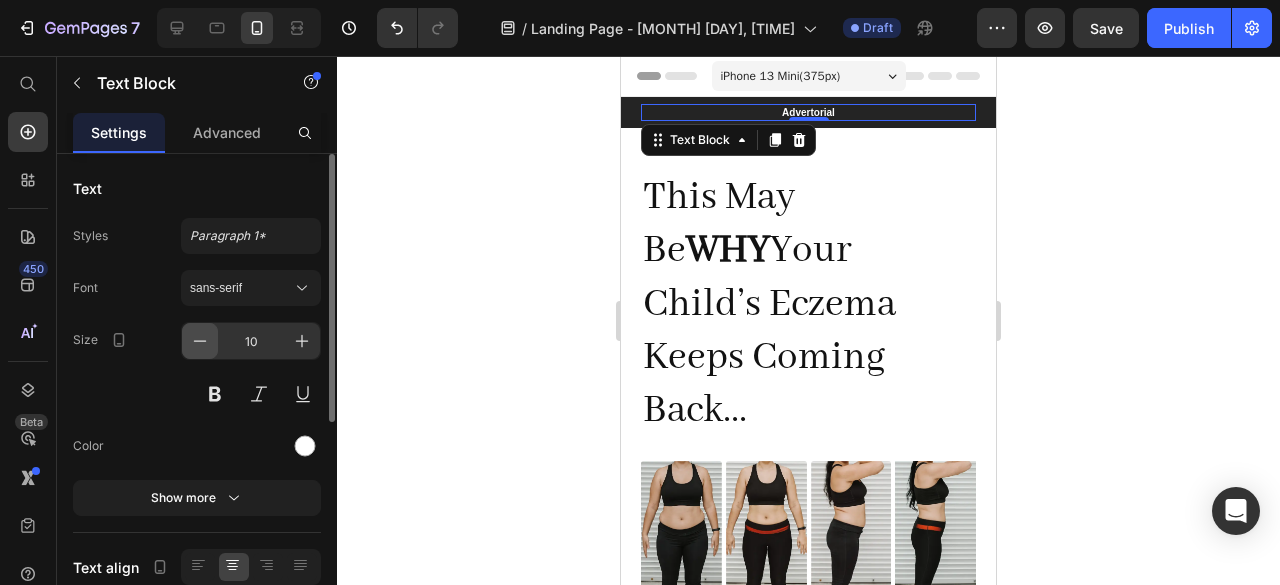 click 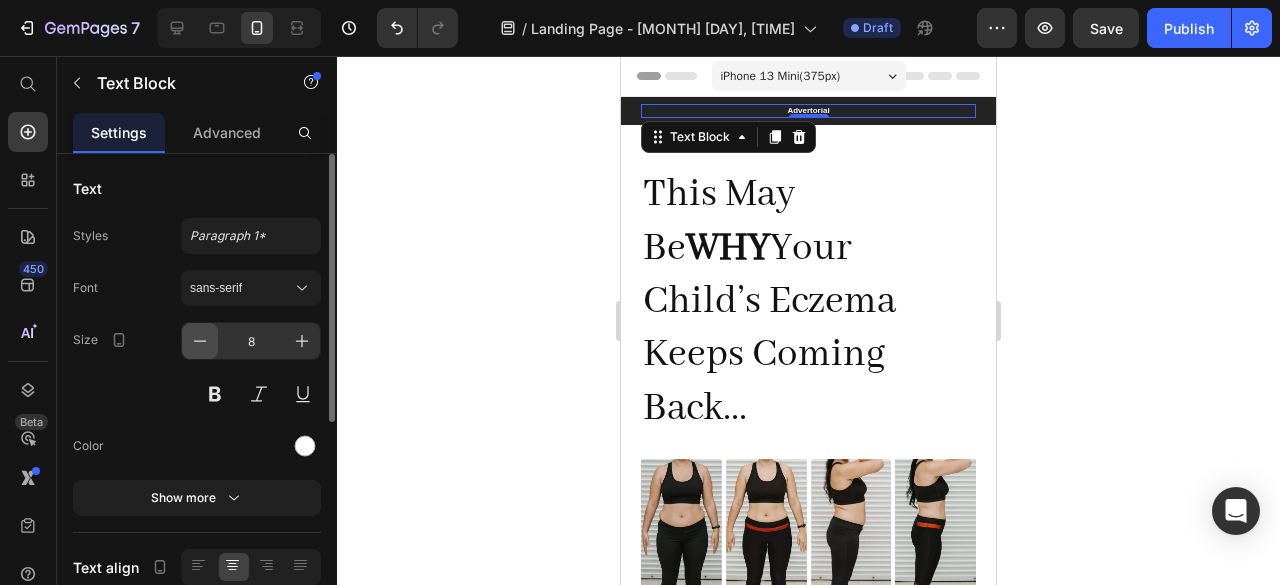 click 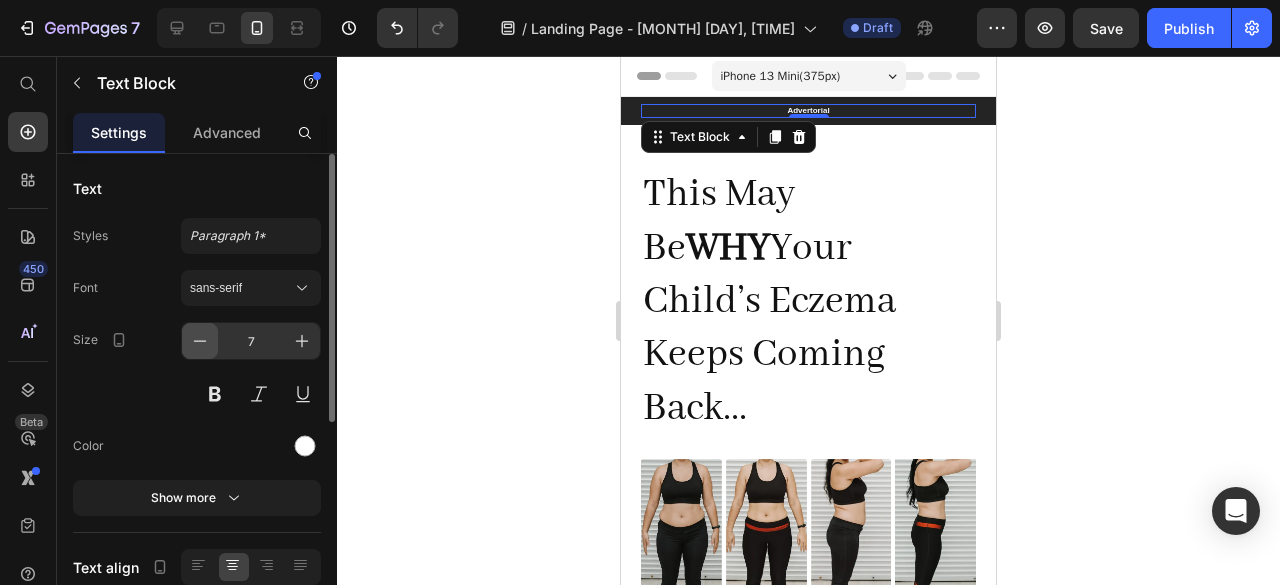 click 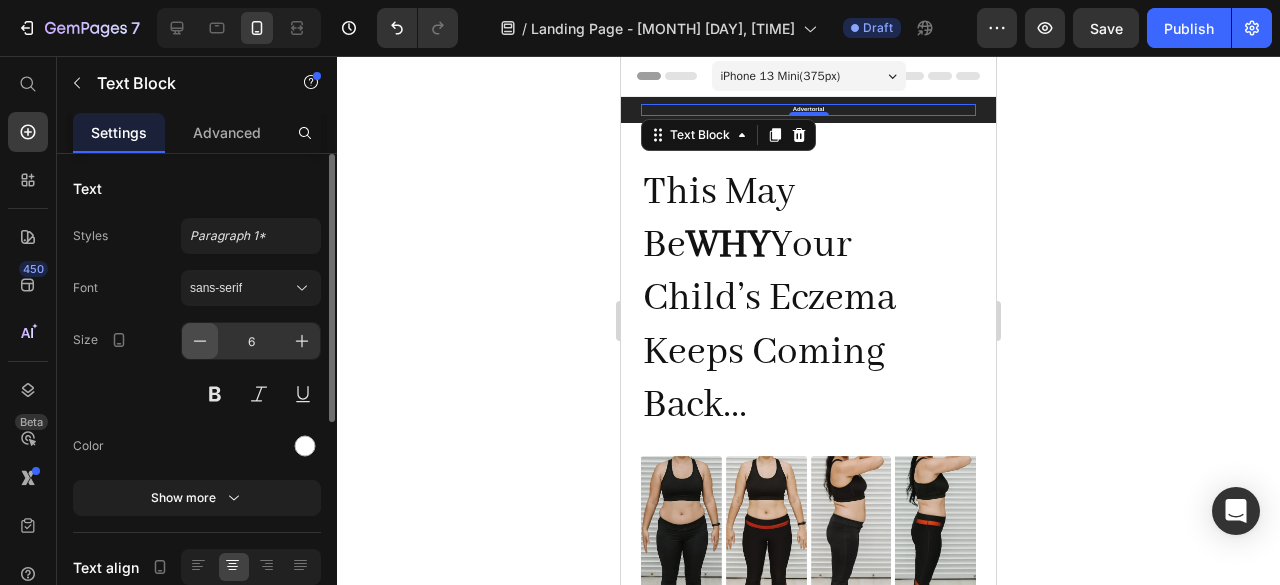 click 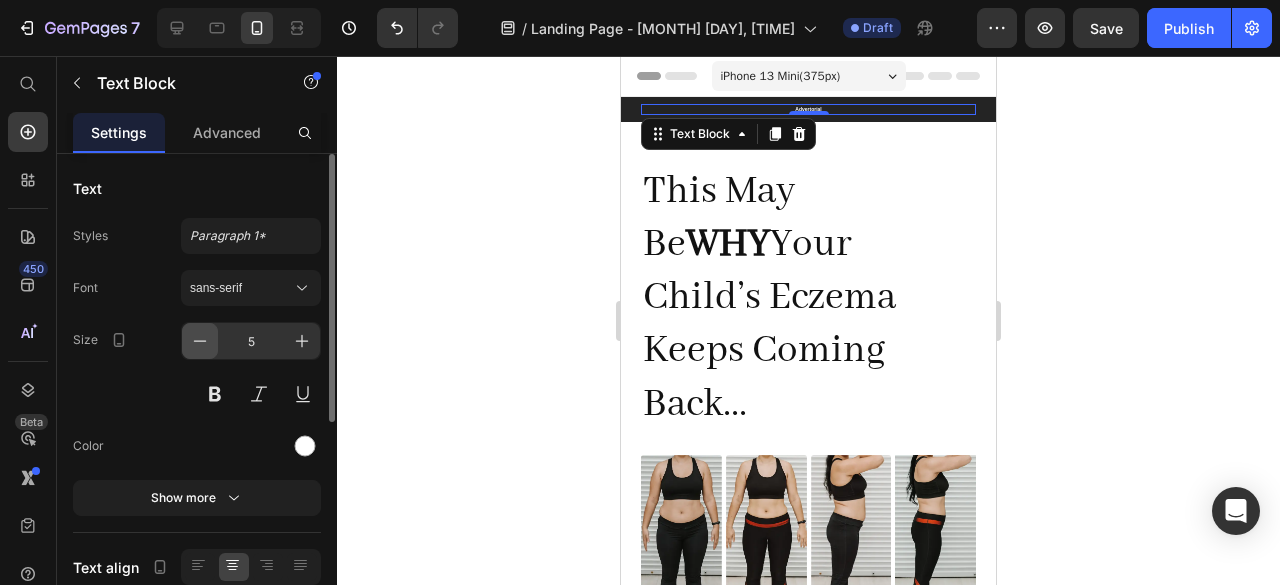 click 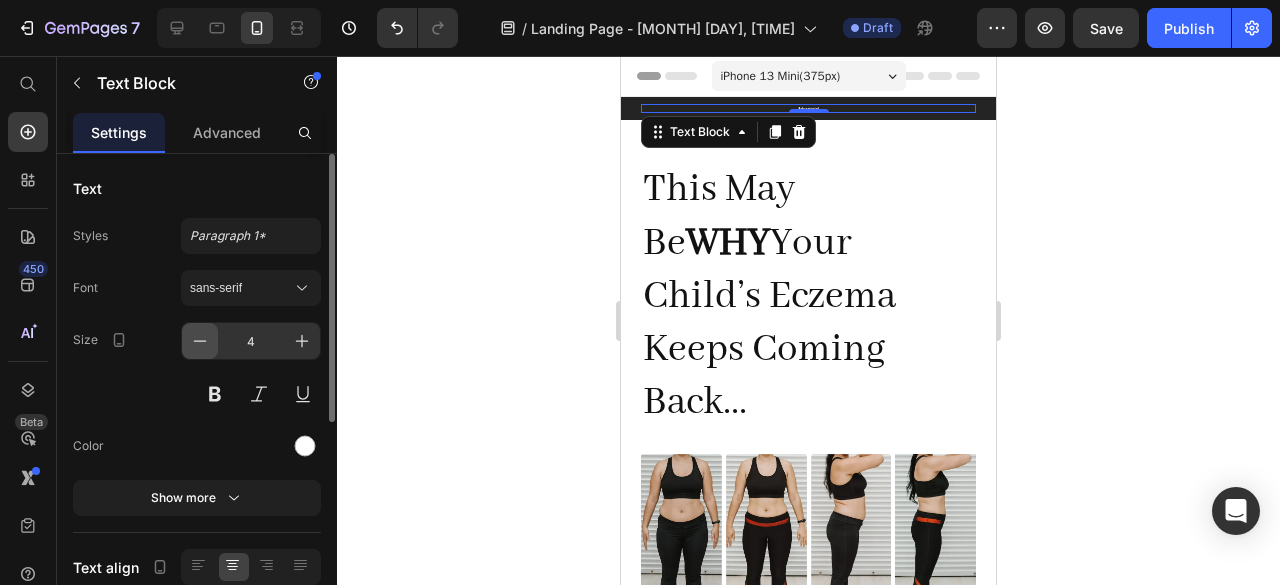 click 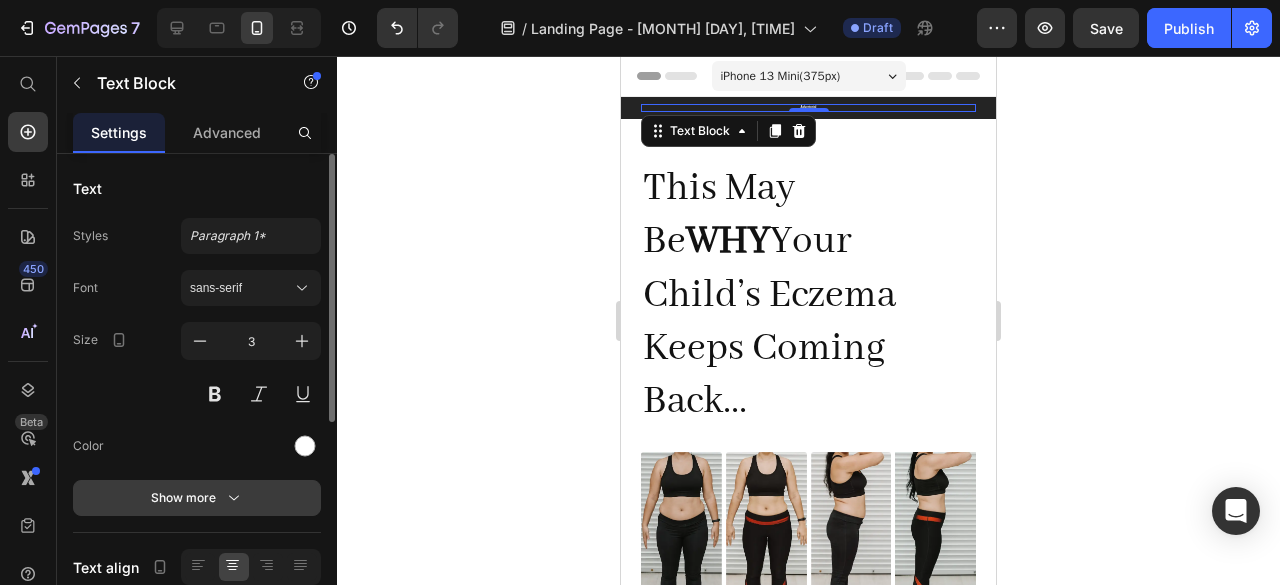 click 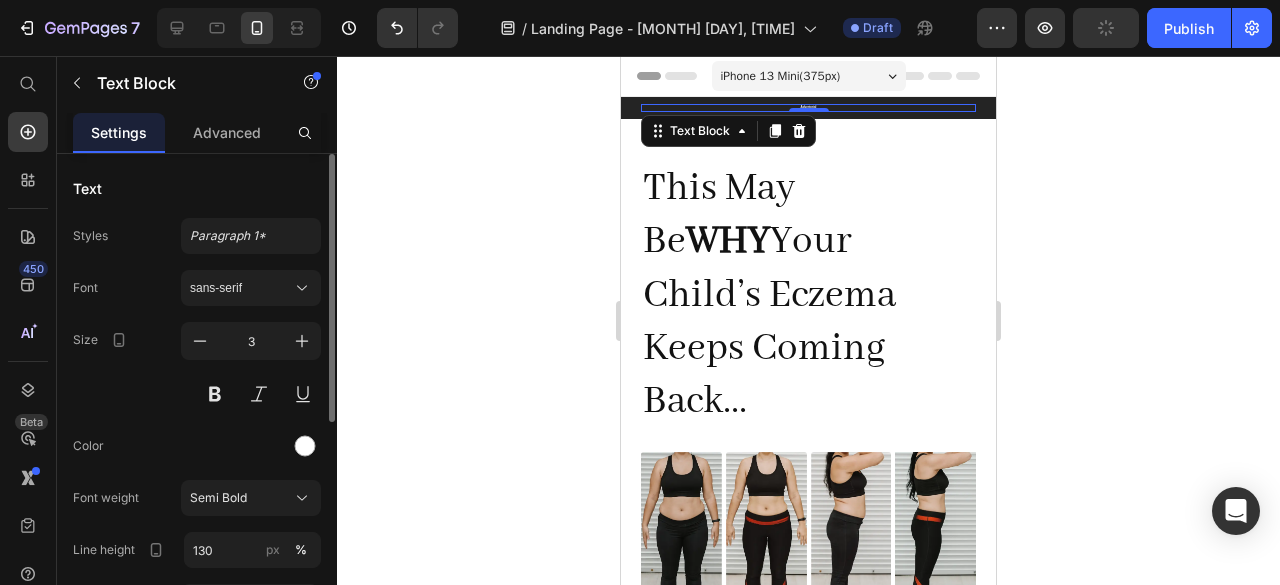 click on "Semi Bold" at bounding box center [218, 498] 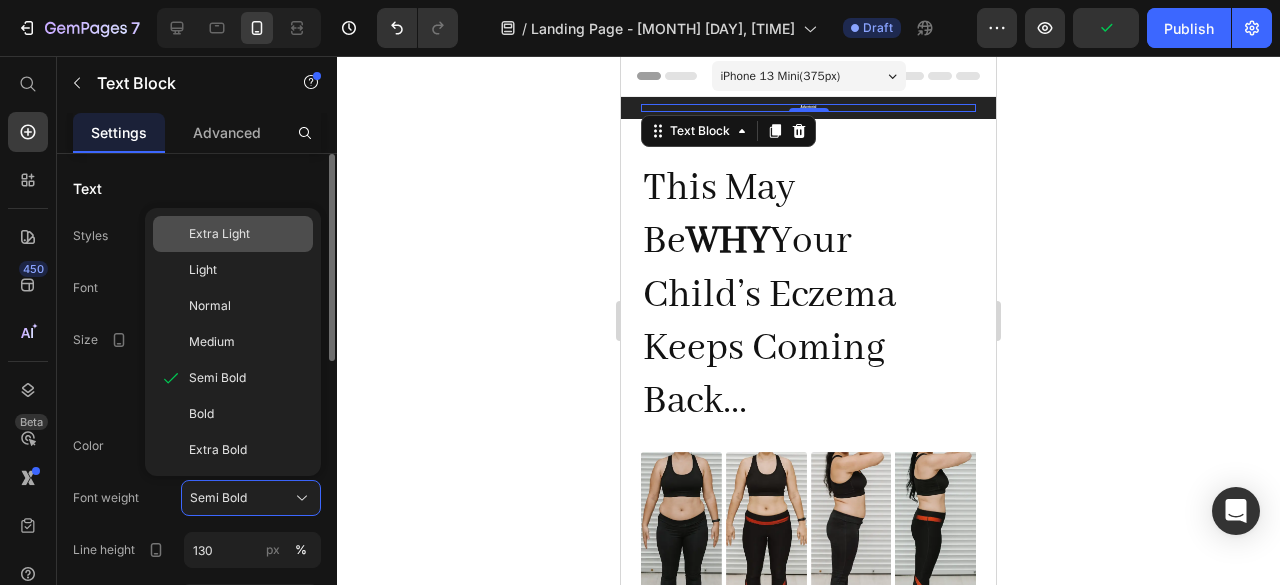 click on "Extra Light" at bounding box center (219, 234) 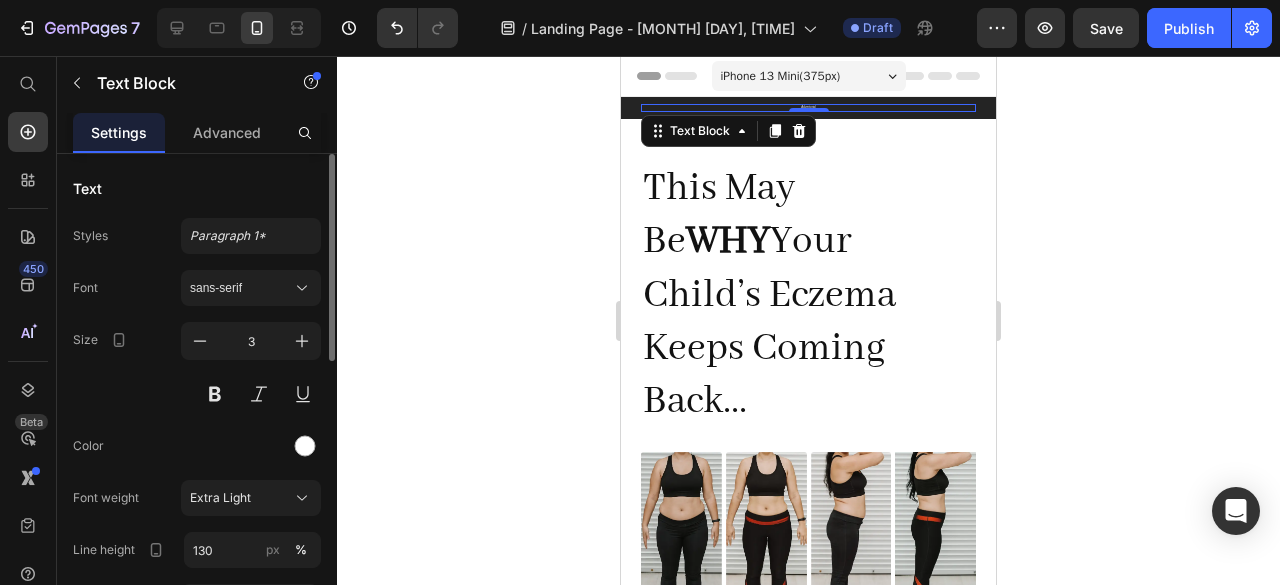 click 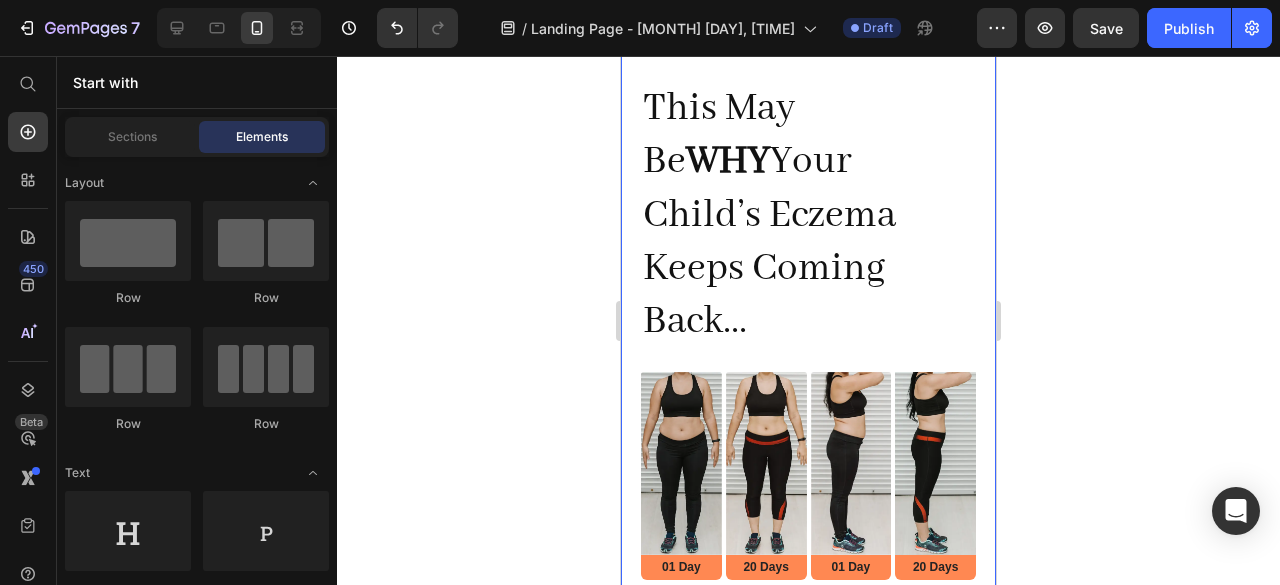 scroll, scrollTop: 0, scrollLeft: 0, axis: both 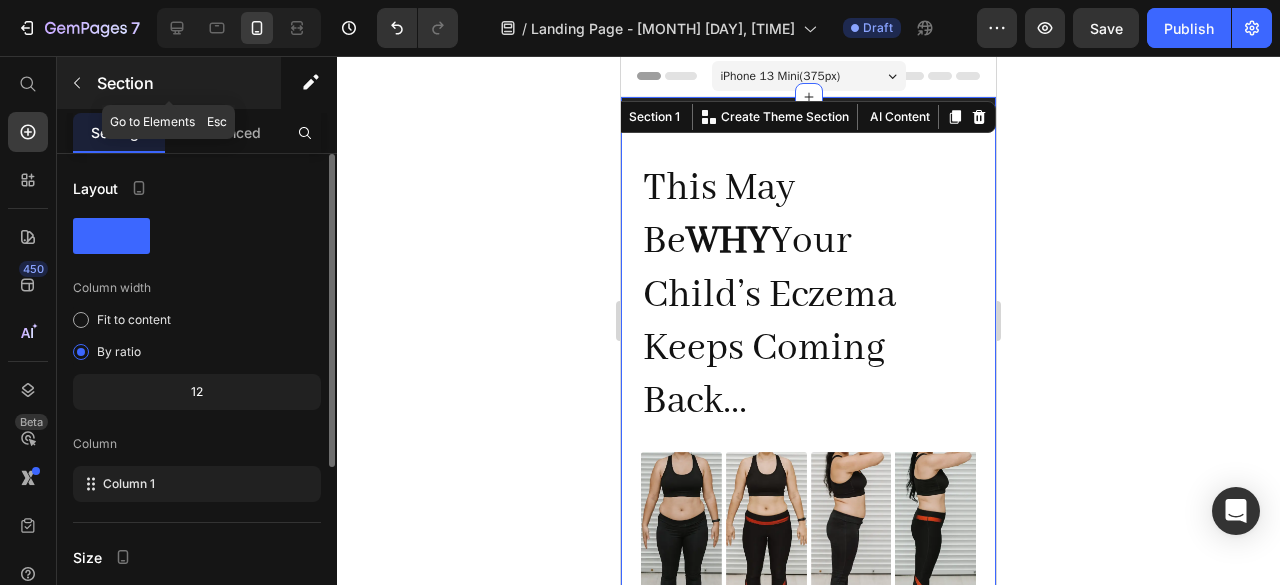 click on "Section" at bounding box center [187, 83] 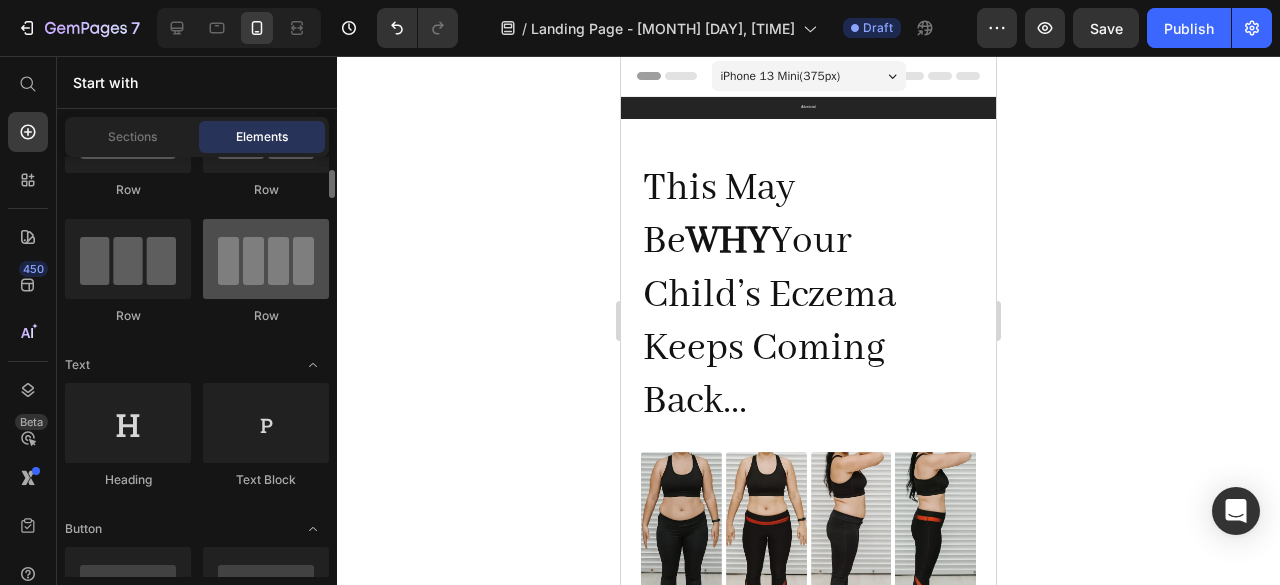 scroll, scrollTop: 114, scrollLeft: 0, axis: vertical 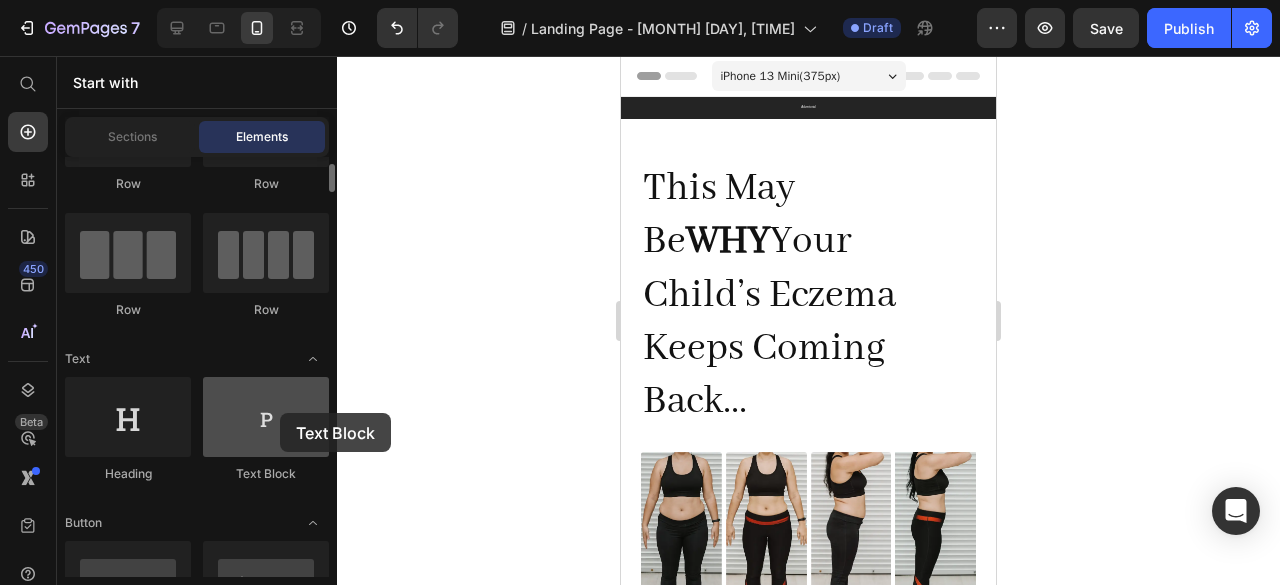 click at bounding box center [266, 417] 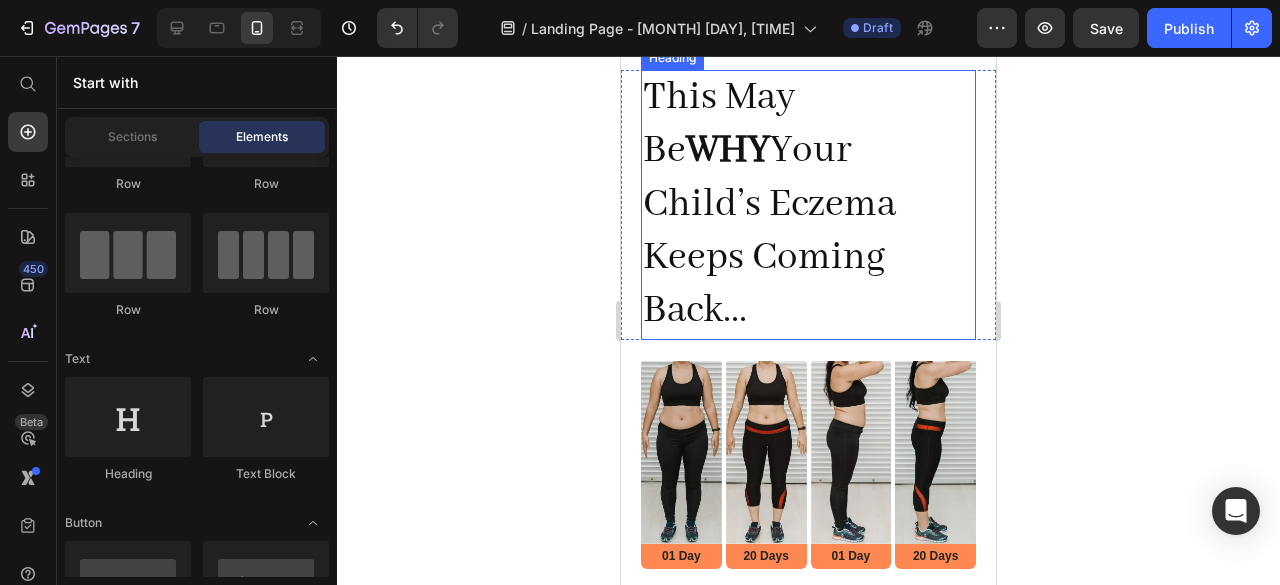 scroll, scrollTop: 0, scrollLeft: 0, axis: both 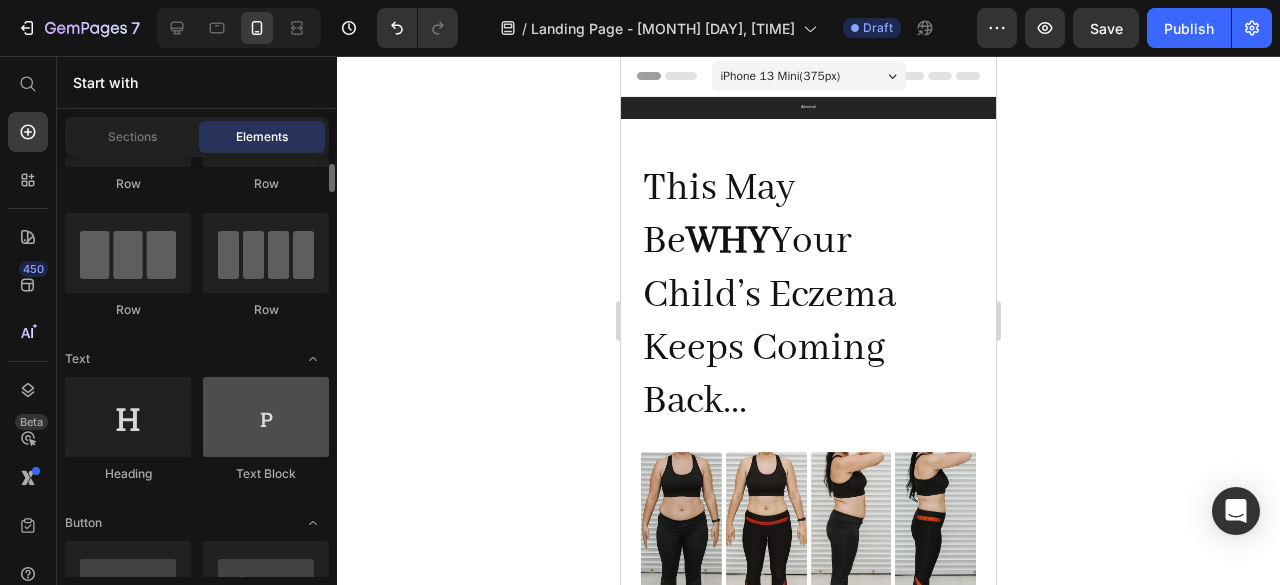 click at bounding box center [266, 417] 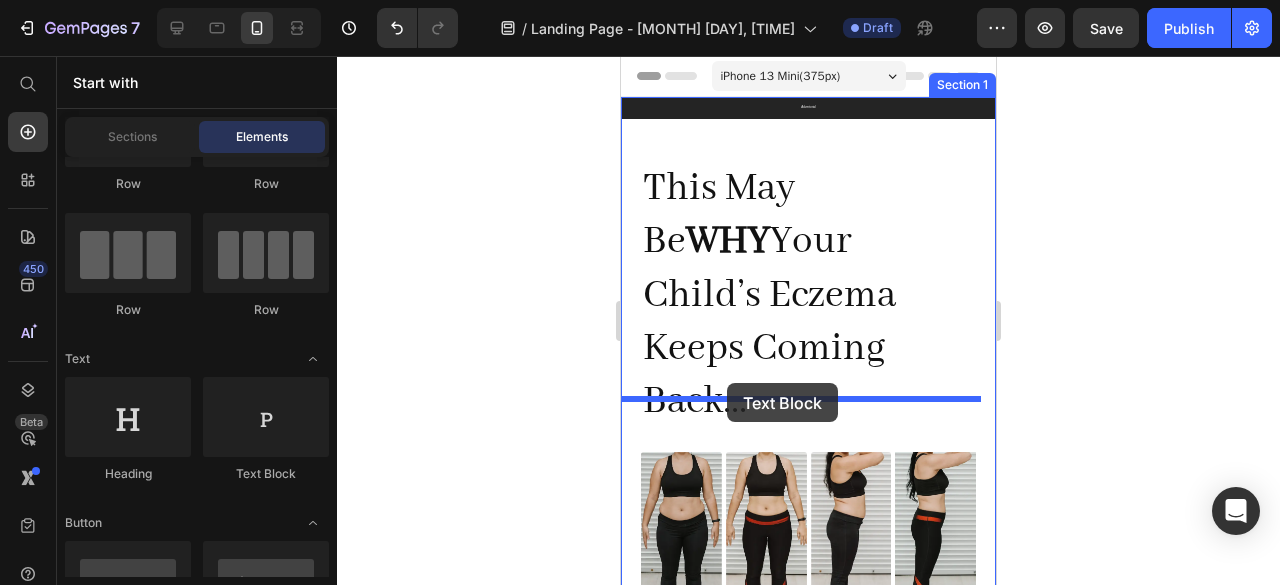 drag, startPoint x: 880, startPoint y: 481, endPoint x: 727, endPoint y: 383, distance: 181.6948 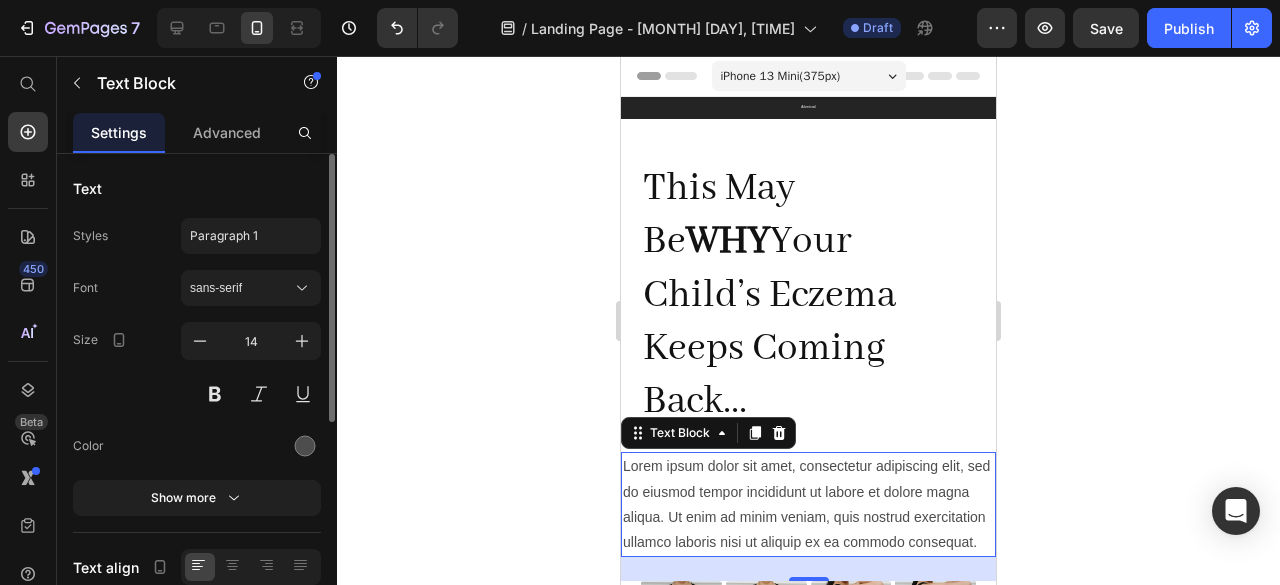 click on "Lorem ipsum dolor sit amet, consectetur adipiscing elit, sed do eiusmod tempor incididunt ut labore et dolore magna aliqua. Ut enim ad minim veniam, quis nostrud exercitation ullamco laboris nisi ut aliquip ex ea commodo consequat." at bounding box center (808, 504) 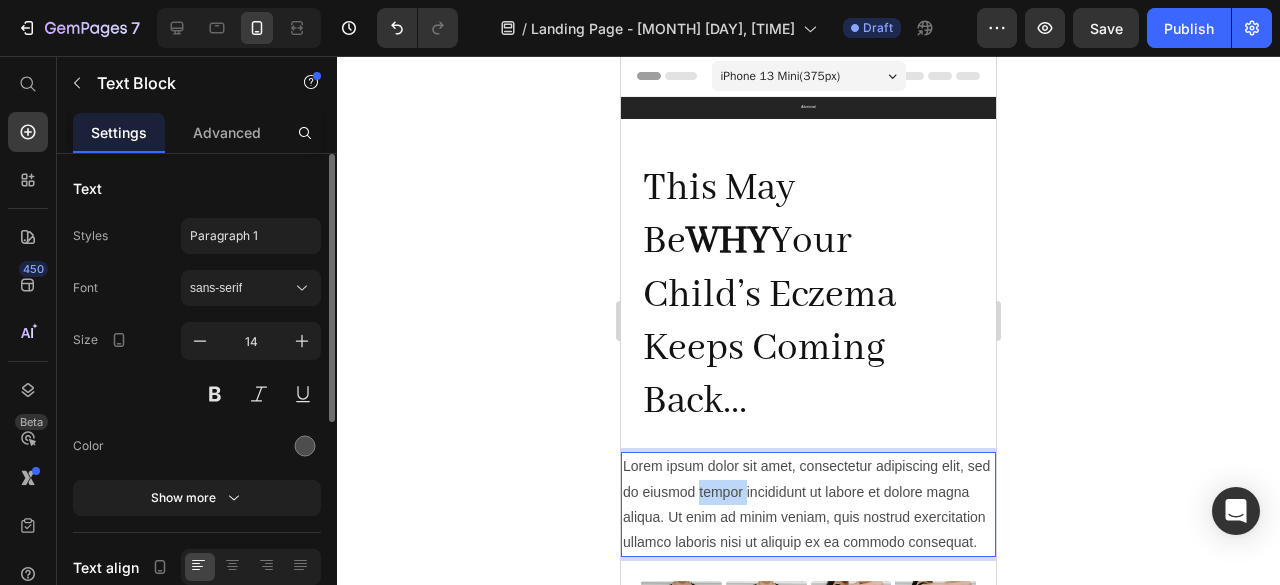 click on "Lorem ipsum dolor sit amet, consectetur adipiscing elit, sed do eiusmod tempor incididunt ut labore et dolore magna aliqua. Ut enim ad minim veniam, quis nostrud exercitation ullamco laboris nisi ut aliquip ex ea commodo consequat." at bounding box center (808, 504) 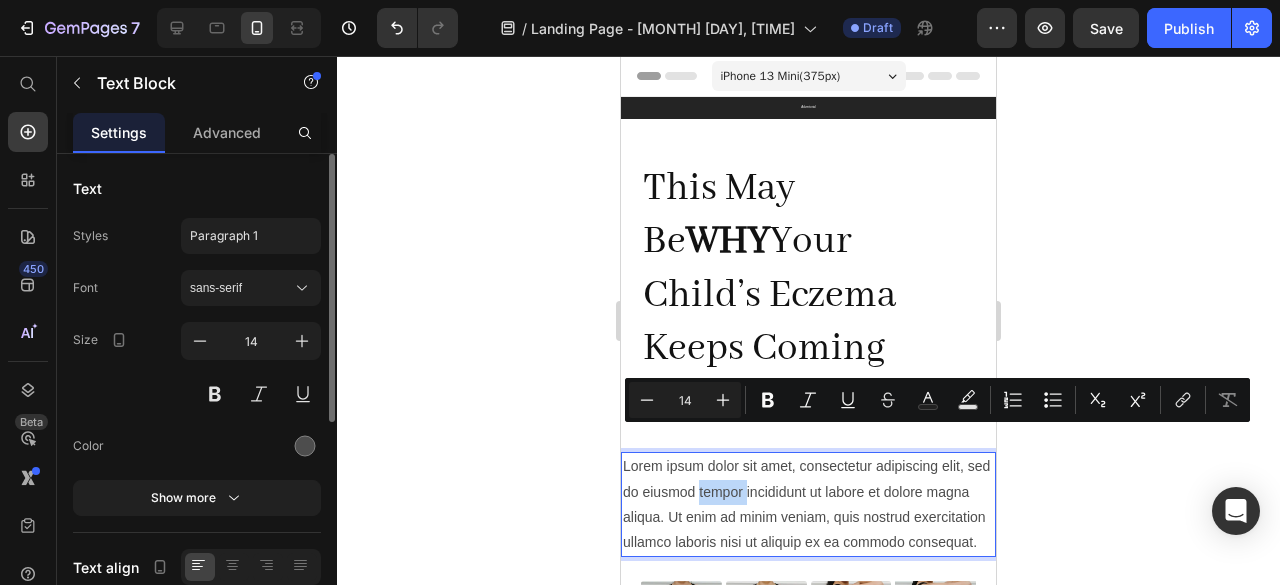click on "Lorem ipsum dolor sit amet, consectetur adipiscing elit, sed do eiusmod tempor incididunt ut labore et dolore magna aliqua. Ut enim ad minim veniam, quis nostrud exercitation ullamco laboris nisi ut aliquip ex ea commodo consequat." at bounding box center (808, 504) 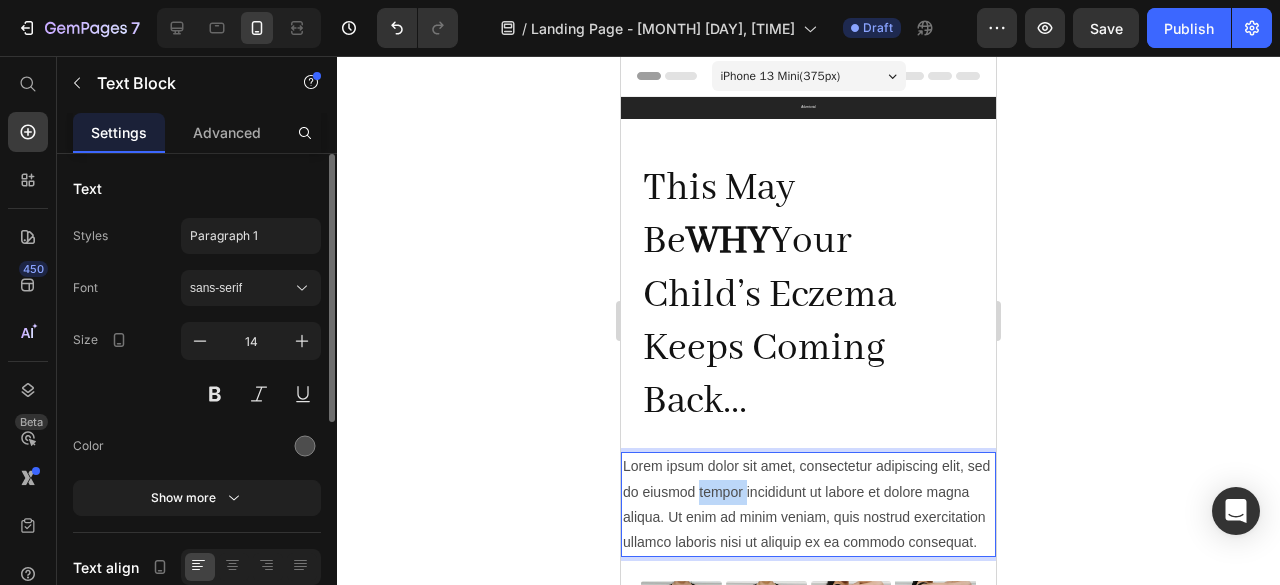 click on "Lorem ipsum dolor sit amet, consectetur adipiscing elit, sed do eiusmod tempor incididunt ut labore et dolore magna aliqua. Ut enim ad minim veniam, quis nostrud exercitation ullamco laboris nisi ut aliquip ex ea commodo consequat." at bounding box center [808, 504] 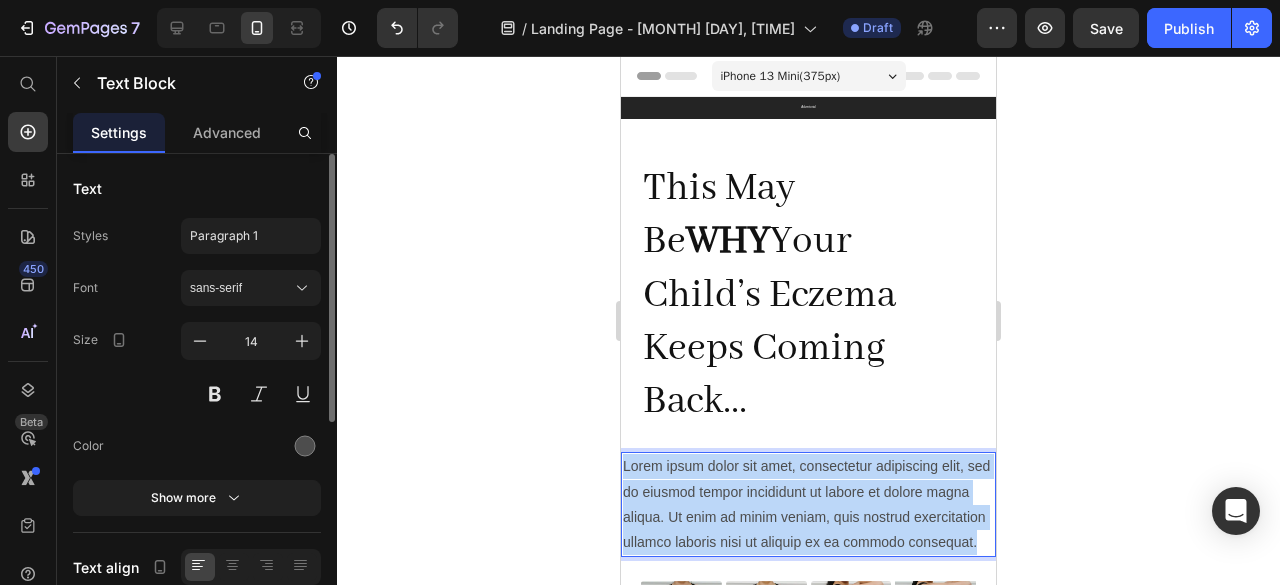 click on "Lorem ipsum dolor sit amet, consectetur adipiscing elit, sed do eiusmod tempor incididunt ut labore et dolore magna aliqua. Ut enim ad minim veniam, quis nostrud exercitation ullamco laboris nisi ut aliquip ex ea commodo consequat." at bounding box center (808, 504) 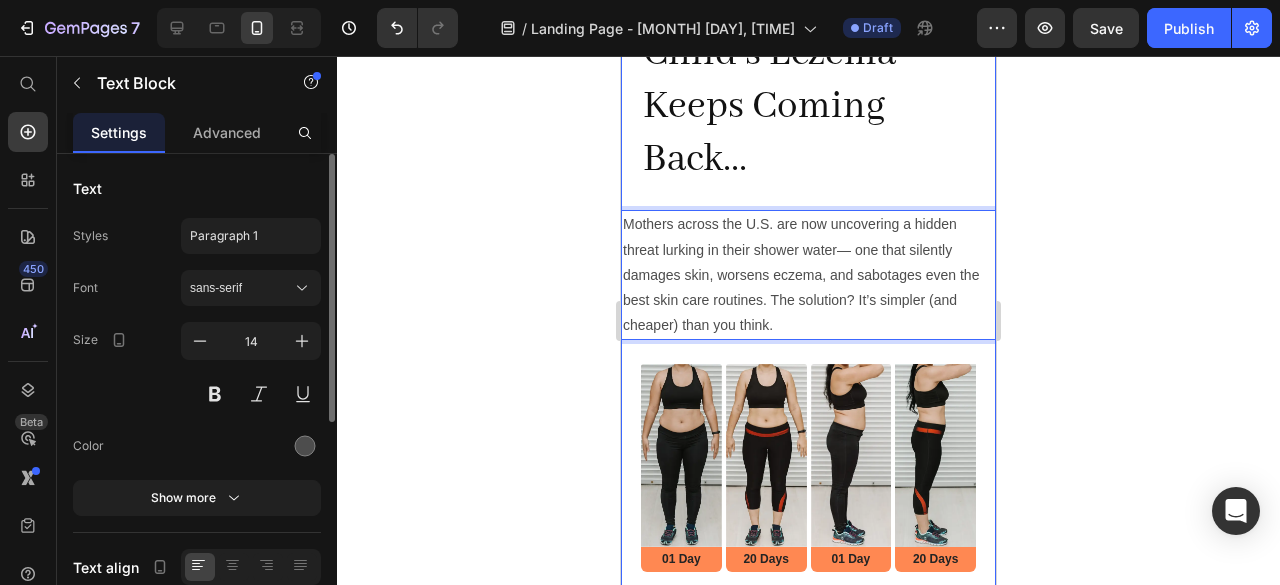scroll, scrollTop: 246, scrollLeft: 0, axis: vertical 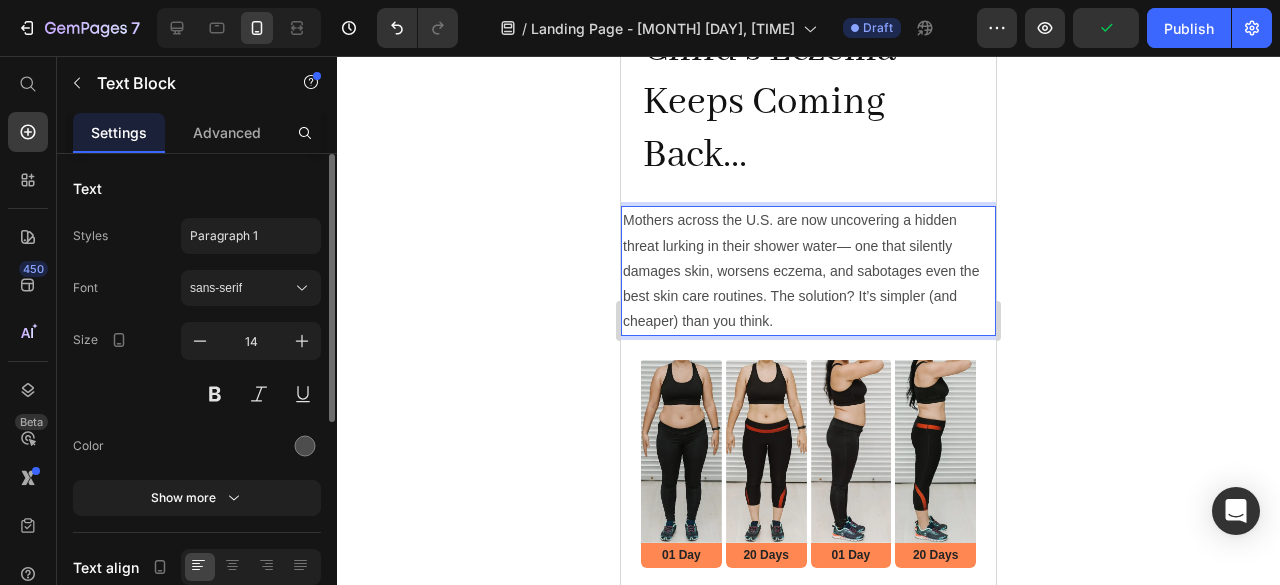 drag, startPoint x: 842, startPoint y: 265, endPoint x: 816, endPoint y: 269, distance: 26.305893 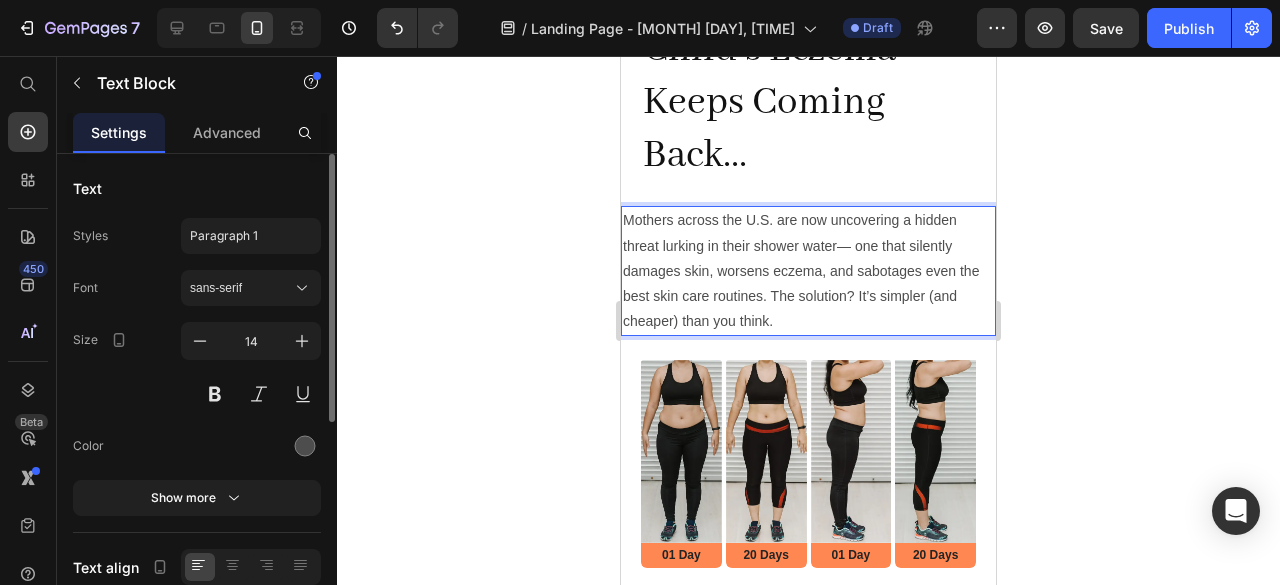 click on "Mothers across the U.S. are now uncovering a hidden threat lurking in their shower water— one that silently damages skin, worsens eczema, and sabotages even the best skin care routines. The solution? It’s simpler (and cheaper) than you think." at bounding box center [808, 271] 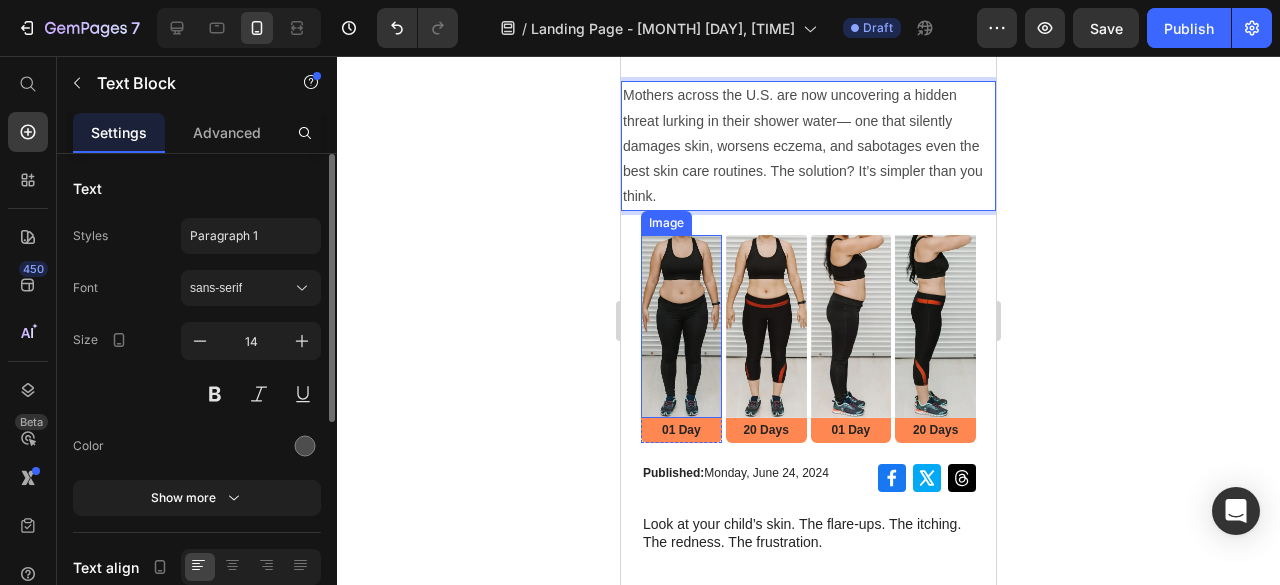 scroll, scrollTop: 376, scrollLeft: 0, axis: vertical 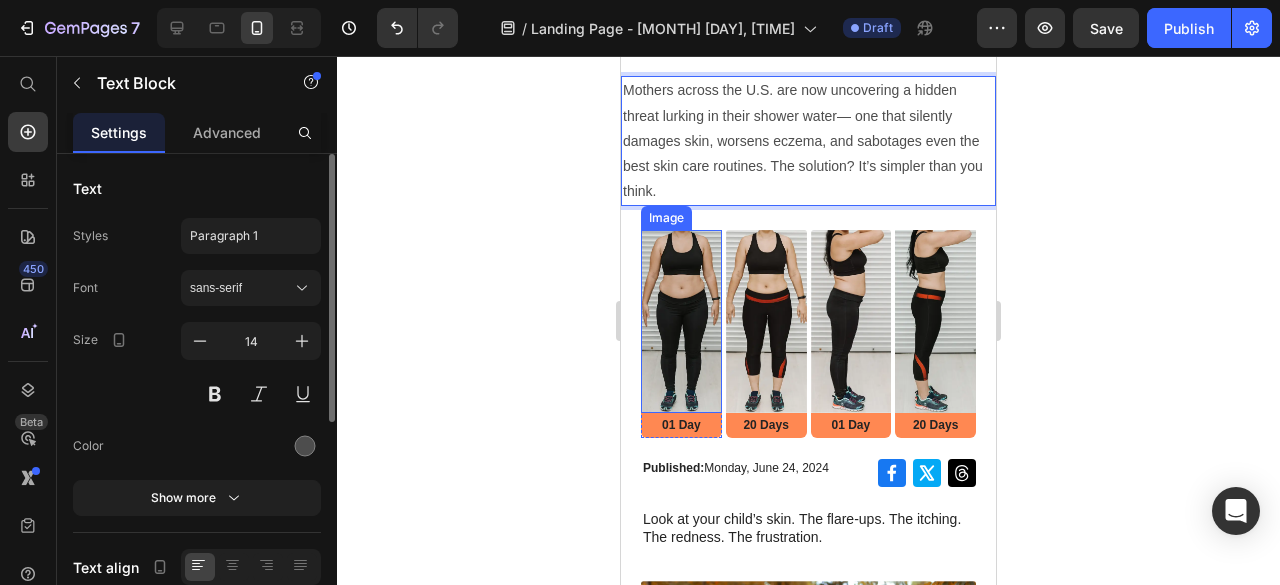click at bounding box center [681, 321] 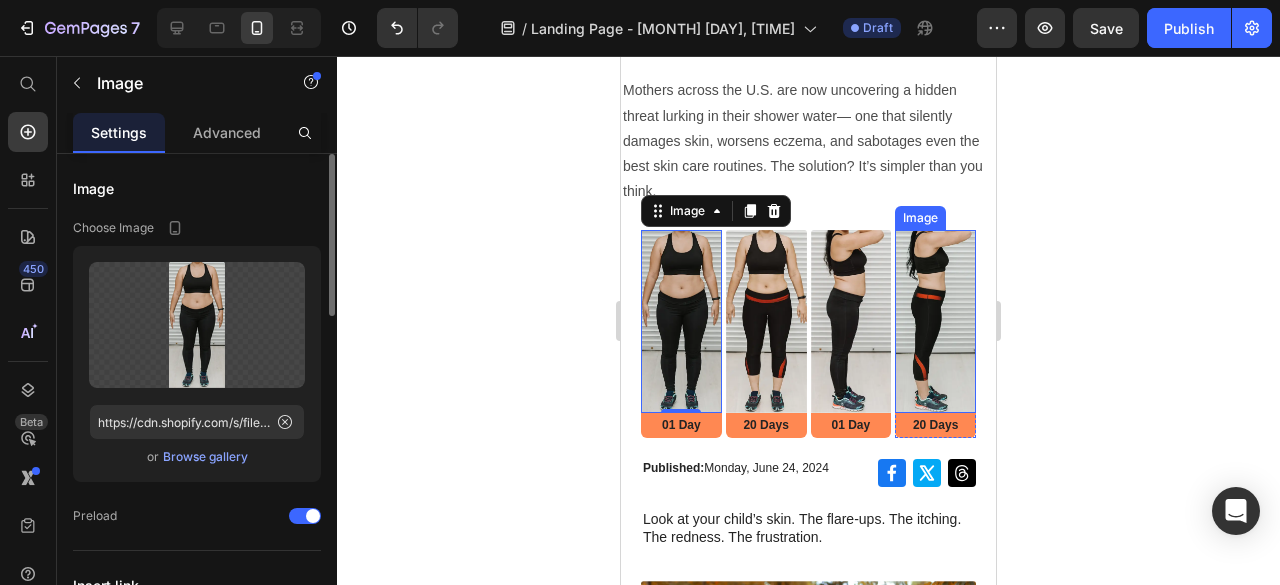 click at bounding box center (935, 321) 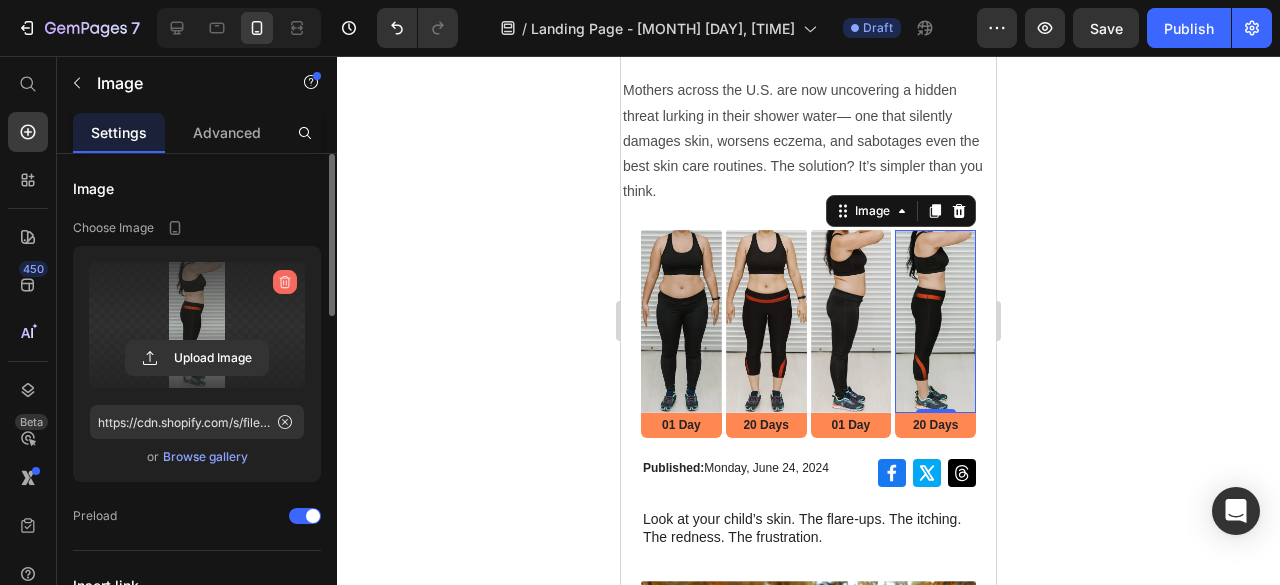 click 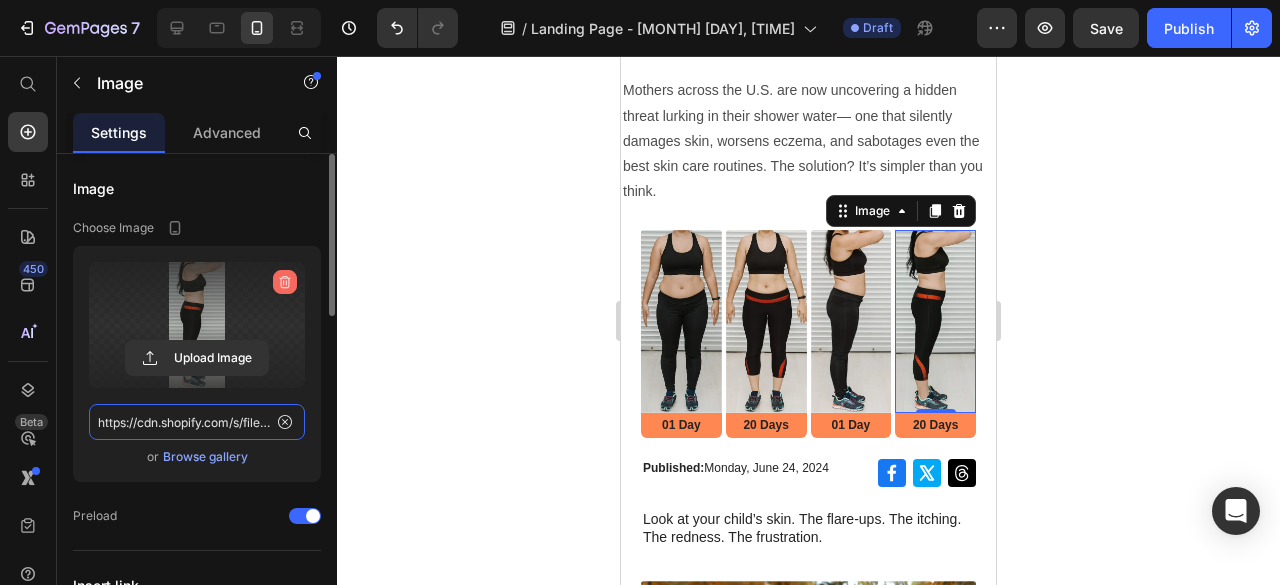 type 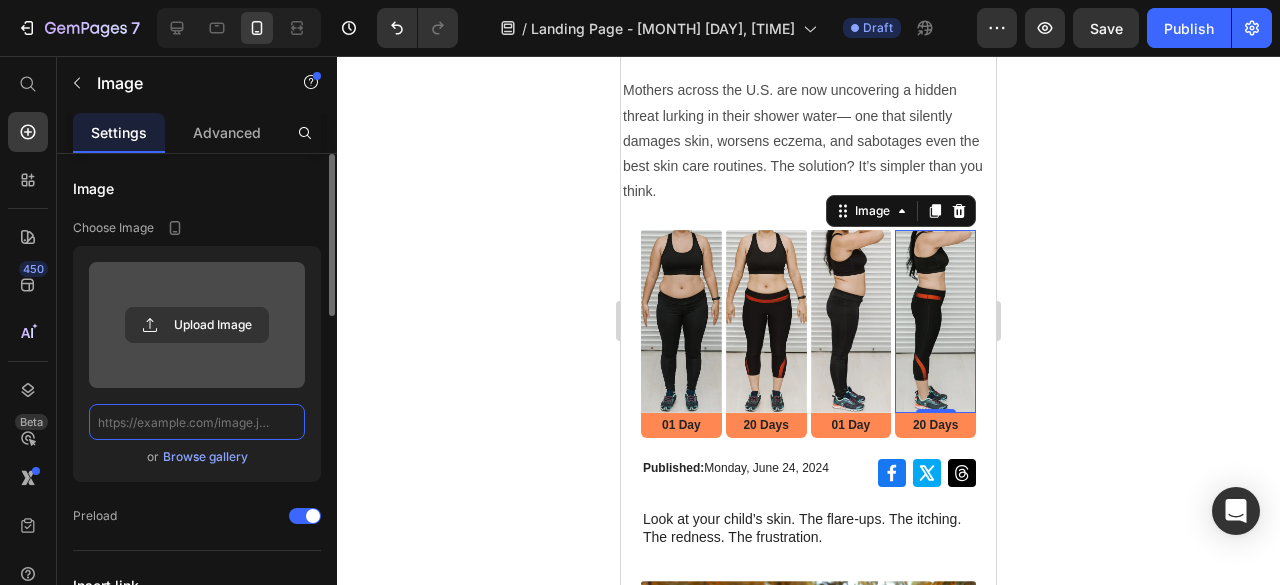 scroll, scrollTop: 0, scrollLeft: 0, axis: both 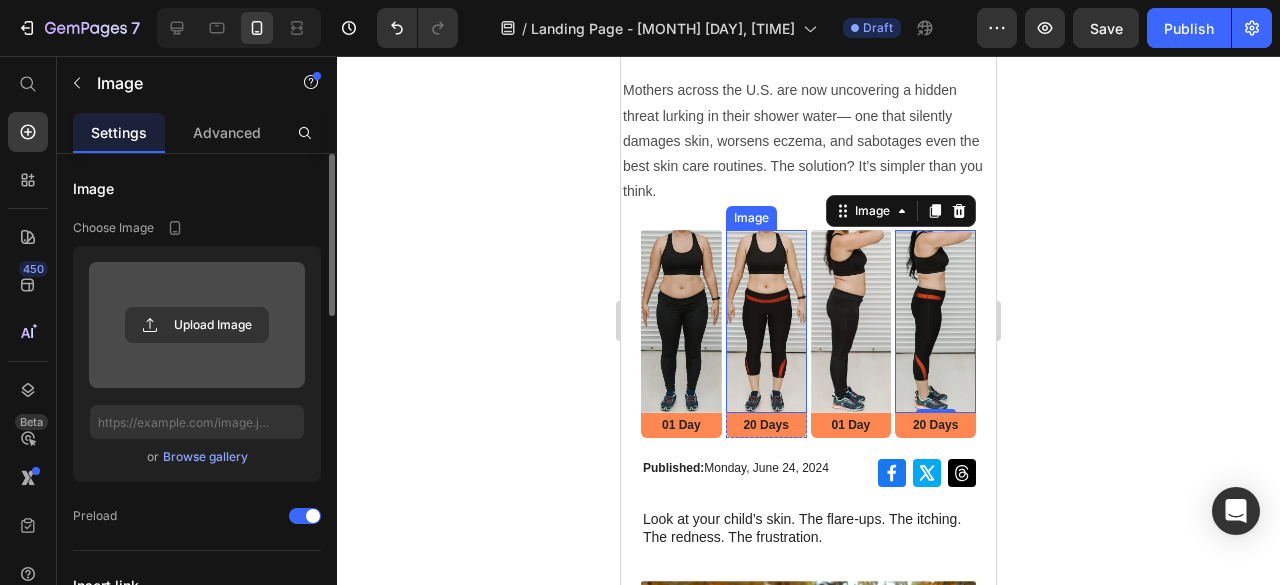 click at bounding box center (766, 321) 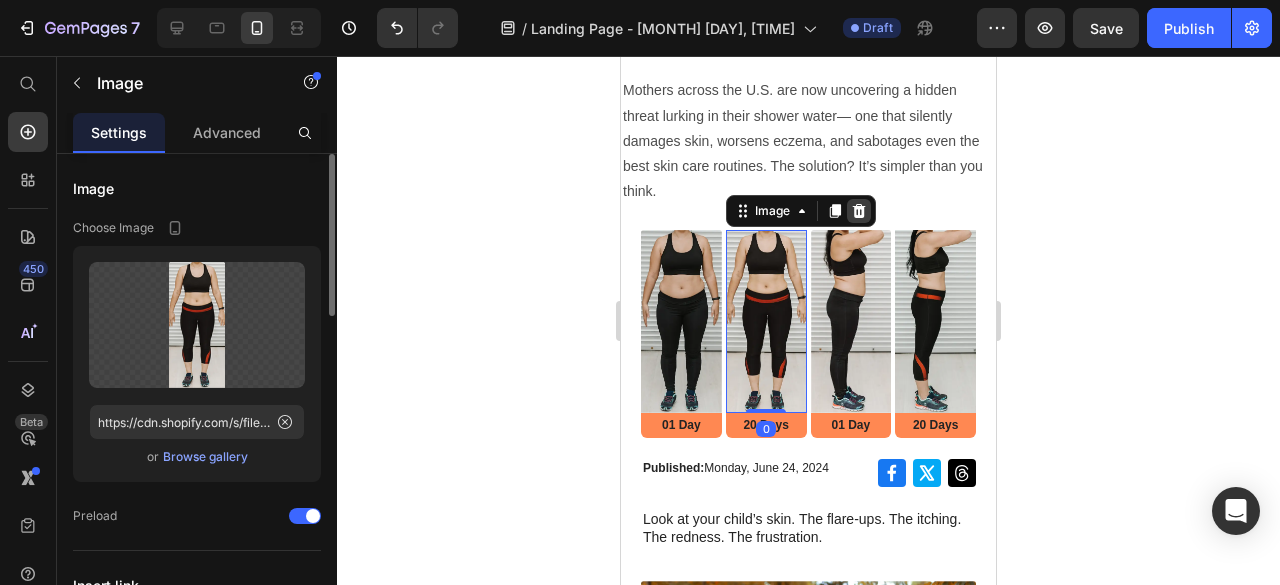 click 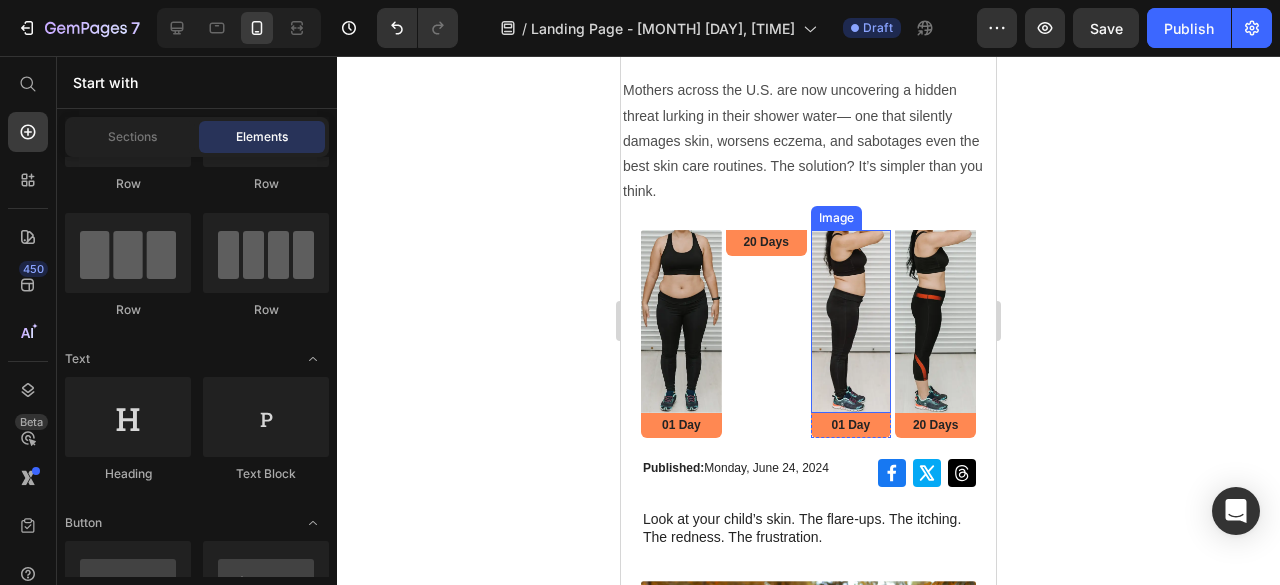 click at bounding box center [851, 321] 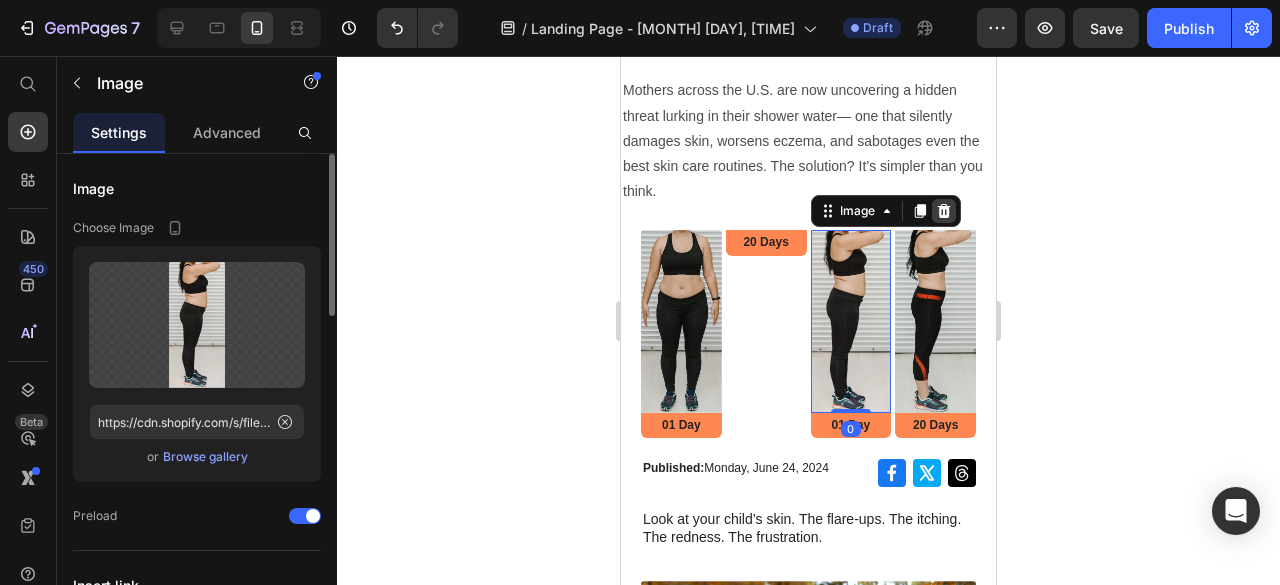 click 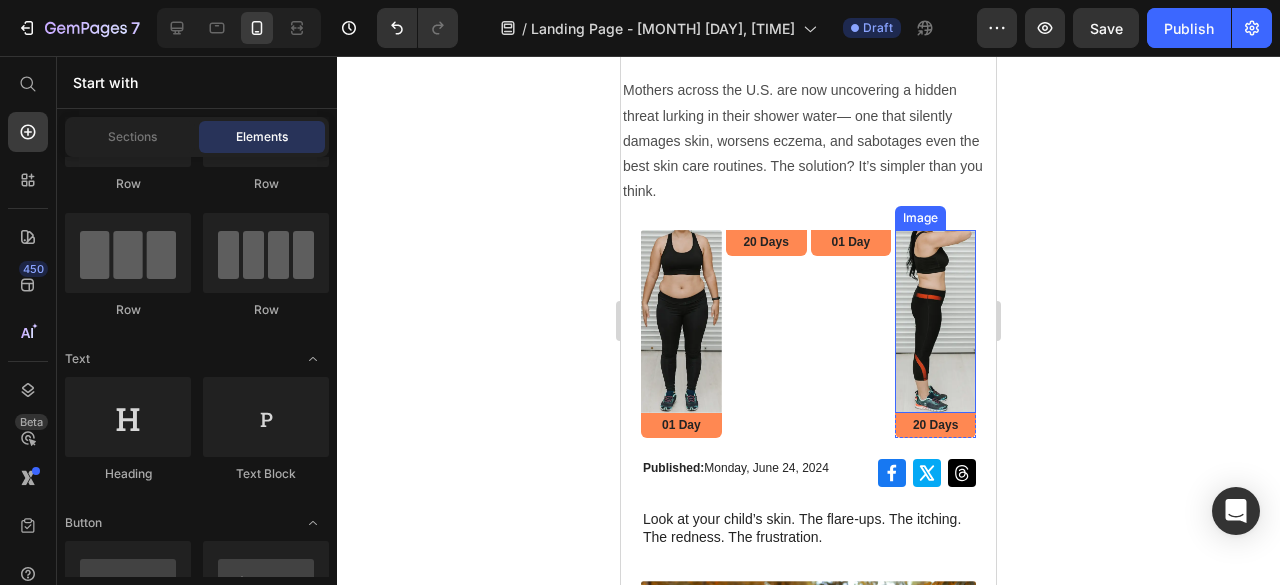 click at bounding box center (935, 321) 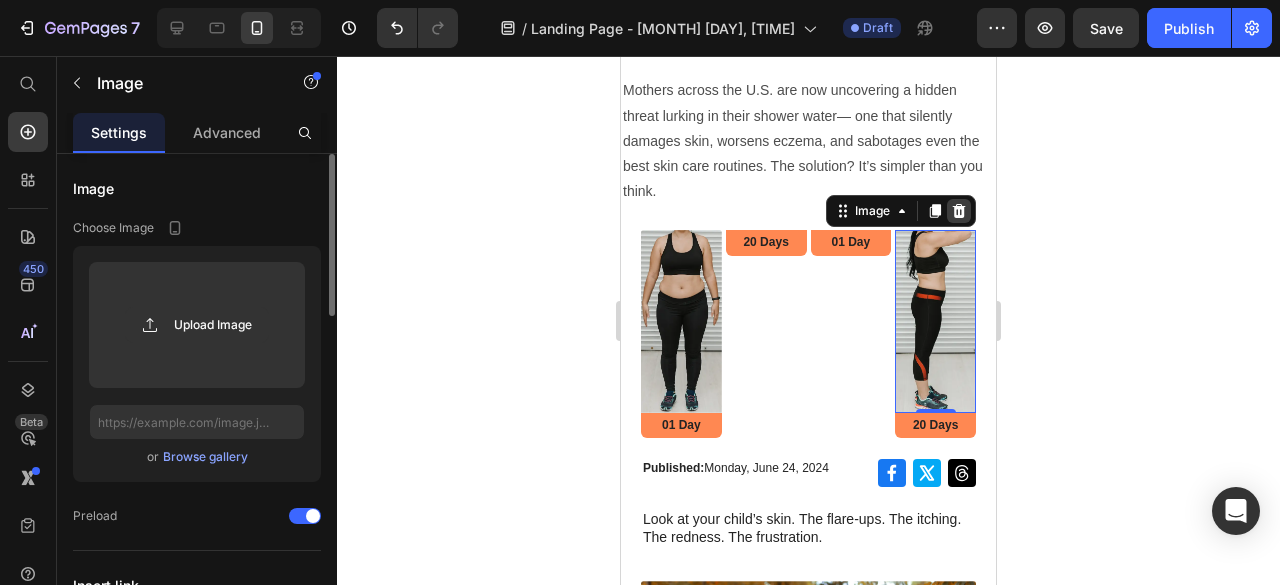 click at bounding box center (959, 211) 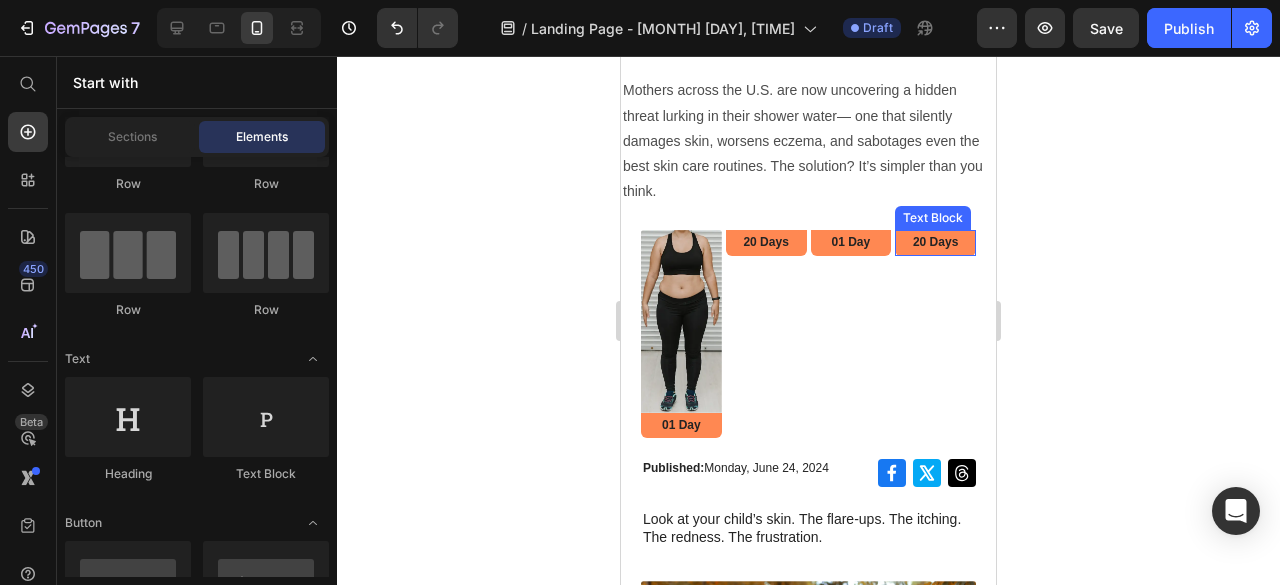 click on "20 Days" at bounding box center [935, 243] 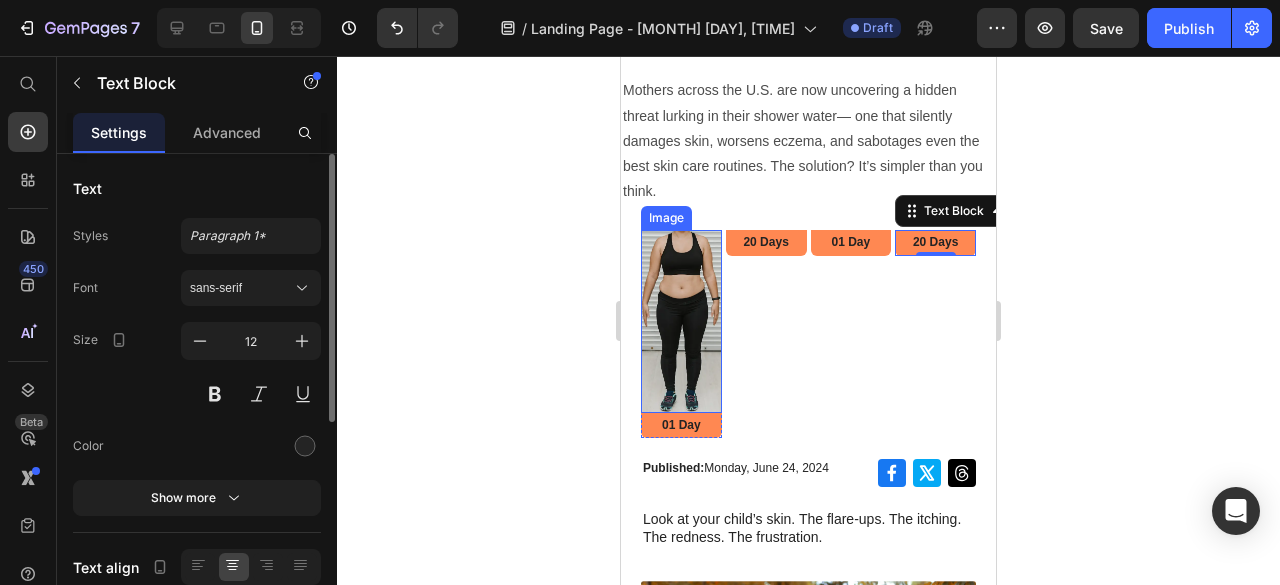 click on "Image" at bounding box center [666, 218] 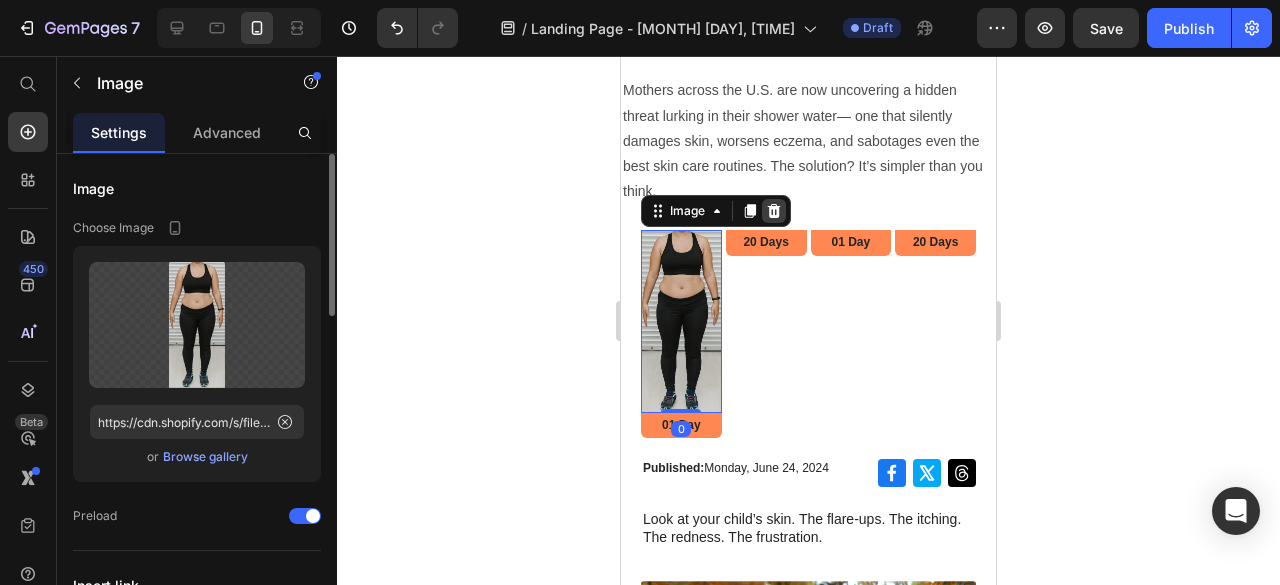 click 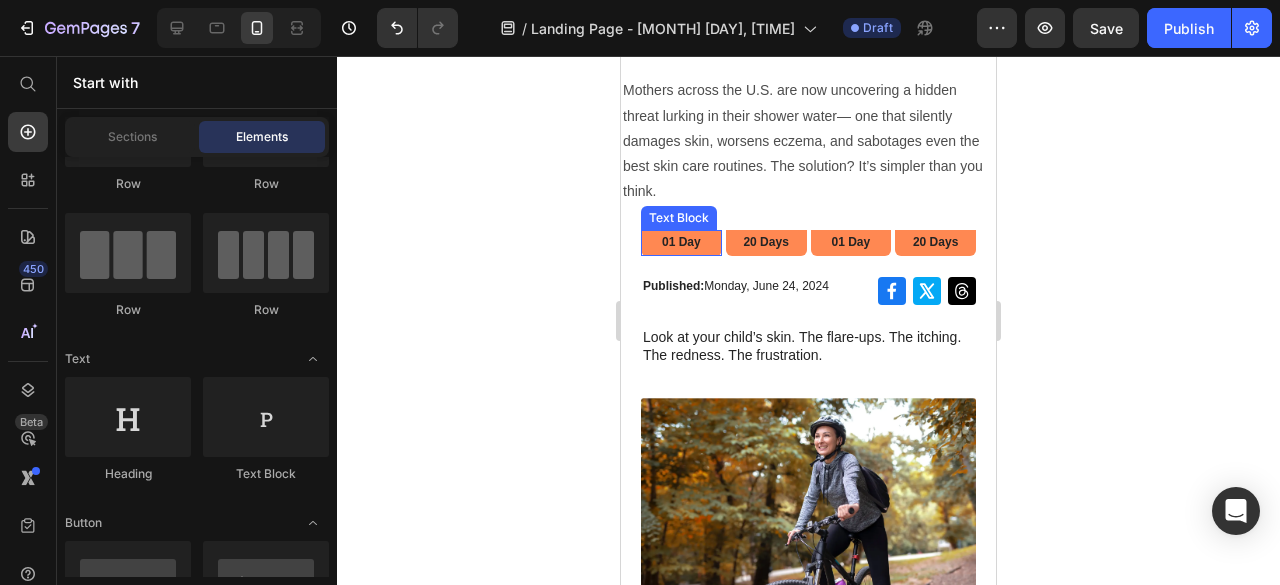 click on "01 Day" at bounding box center (681, 243) 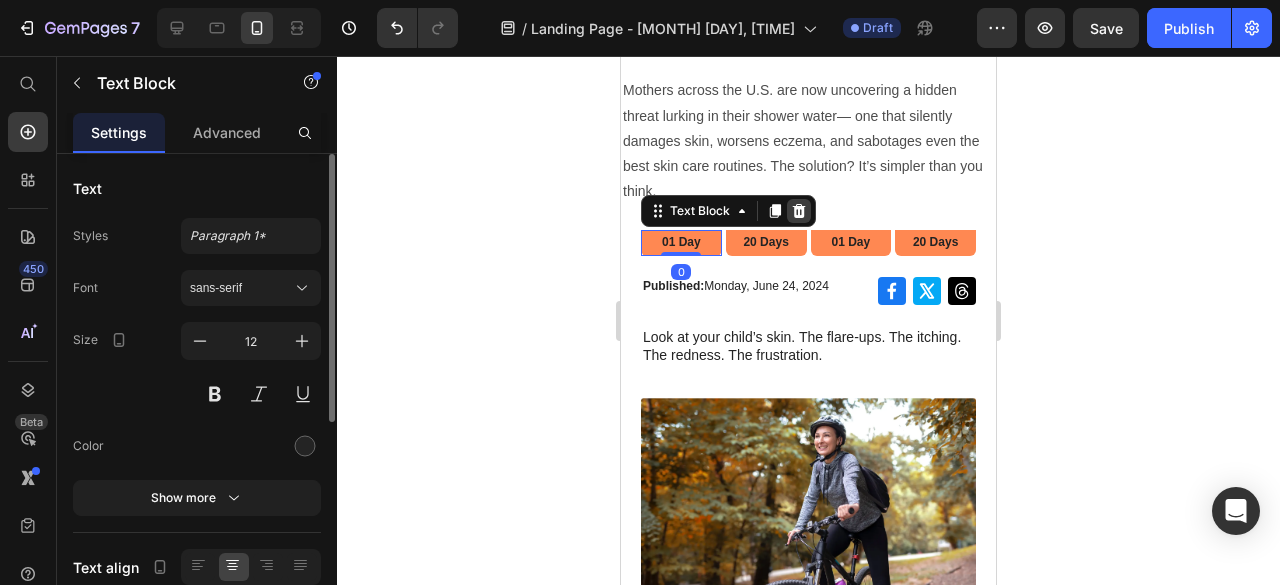 click 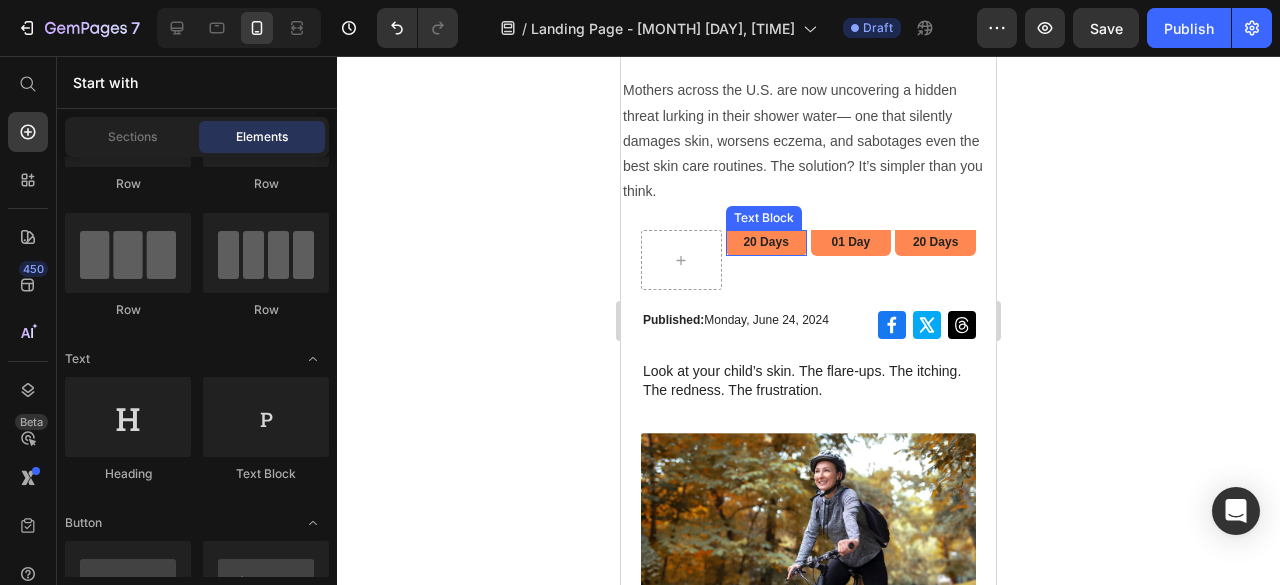 click on "20 Days" at bounding box center [766, 243] 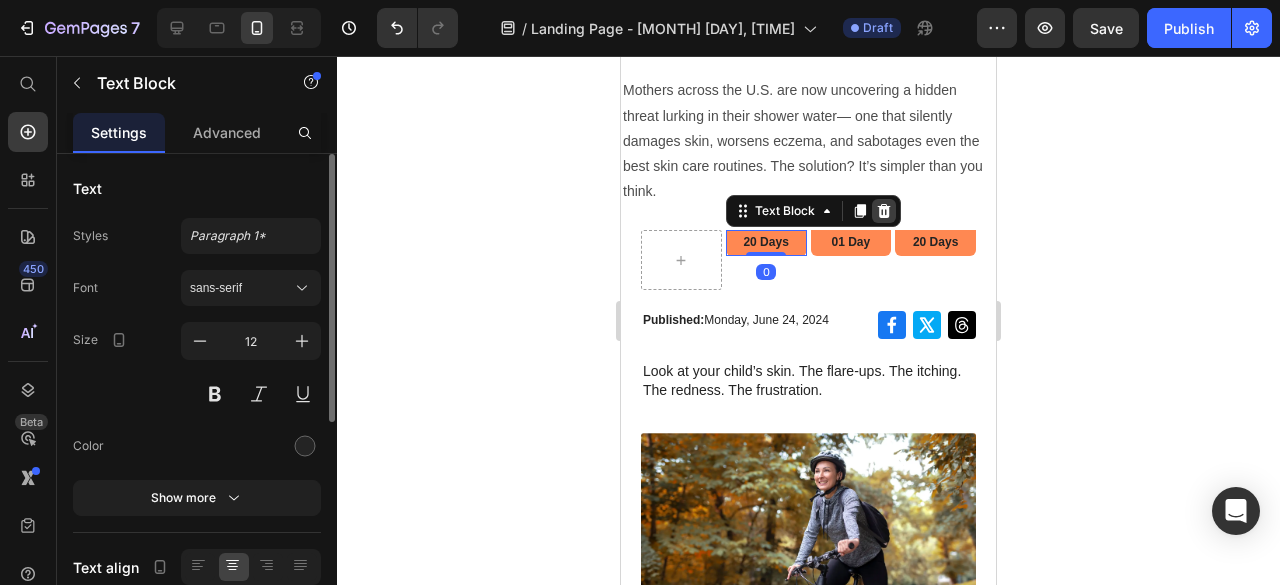 click 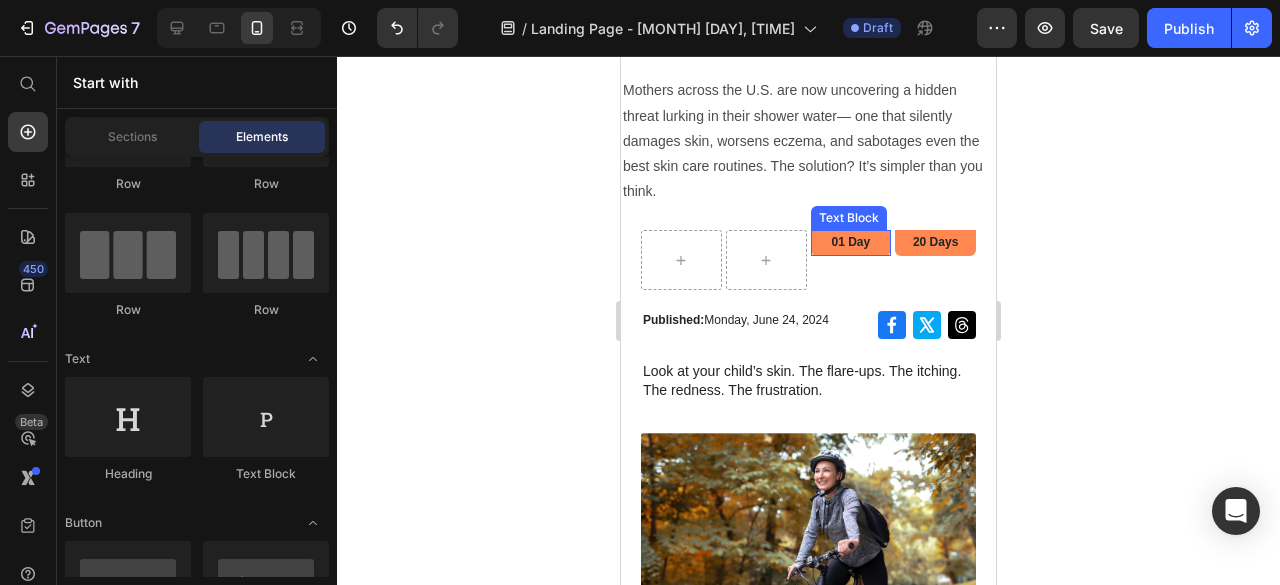 click on "01 Day" at bounding box center [851, 243] 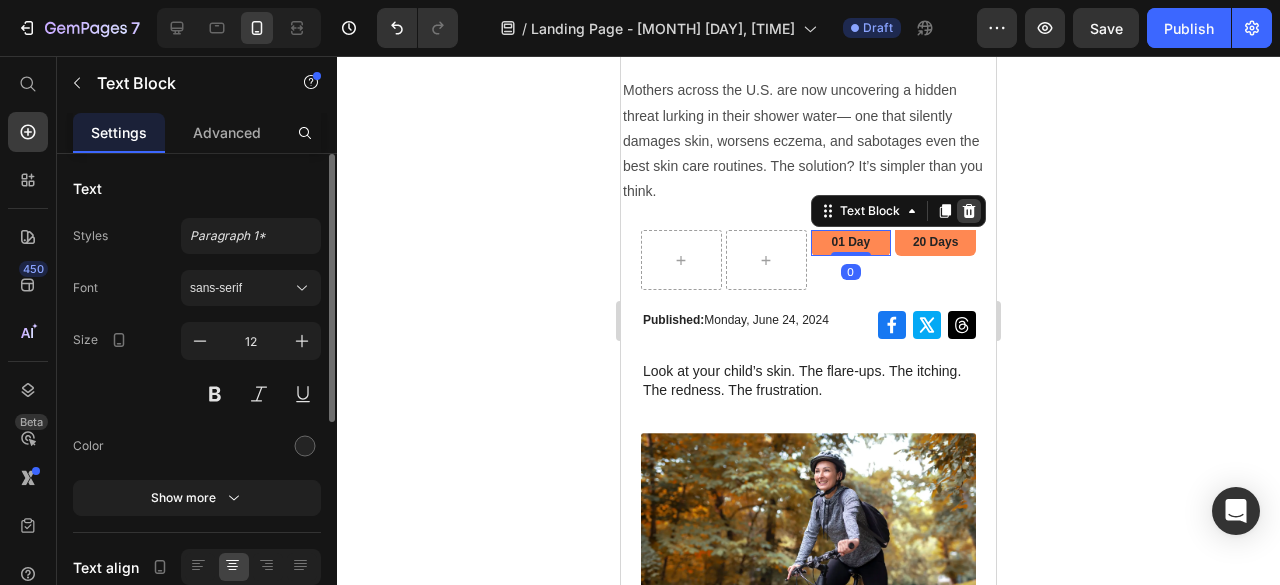 click 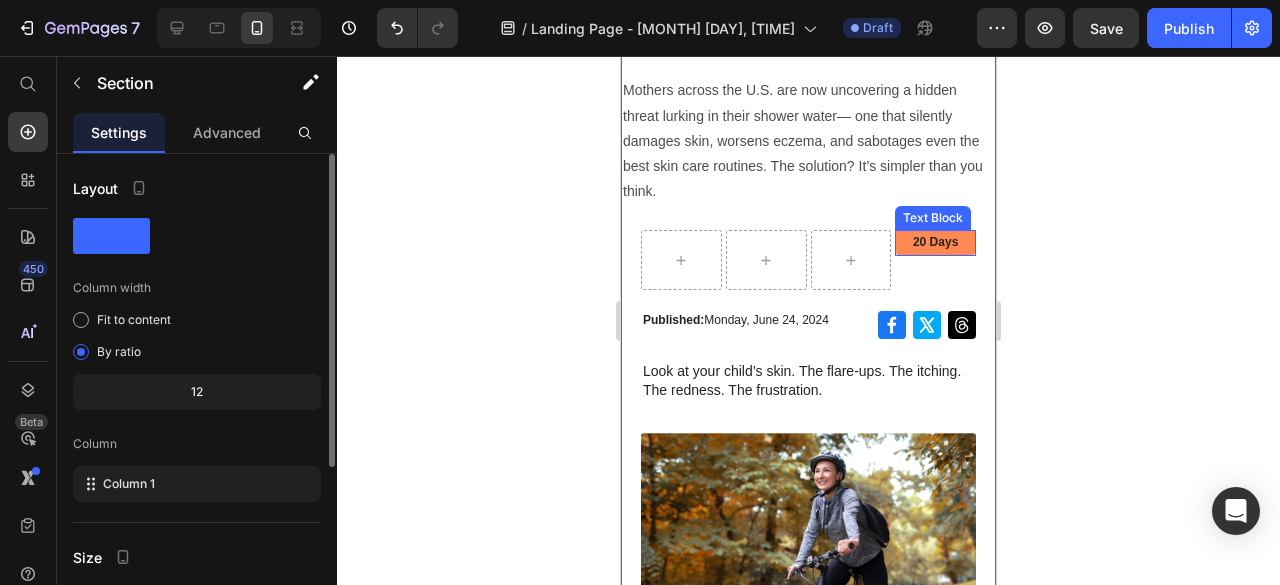 click on "20 Days" at bounding box center (935, 243) 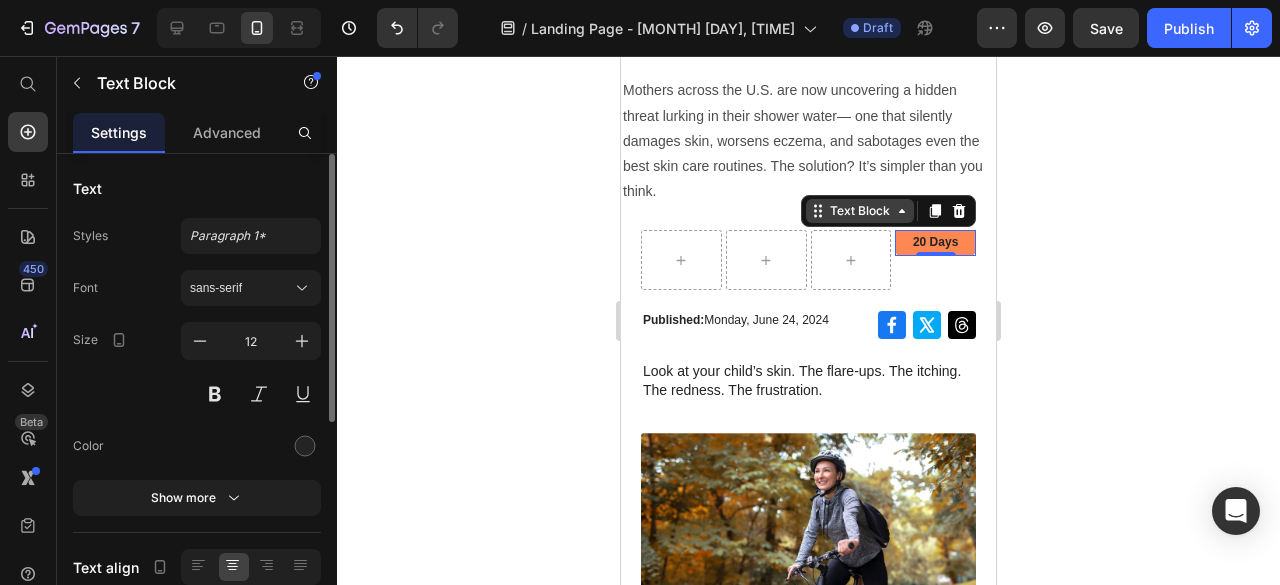 click 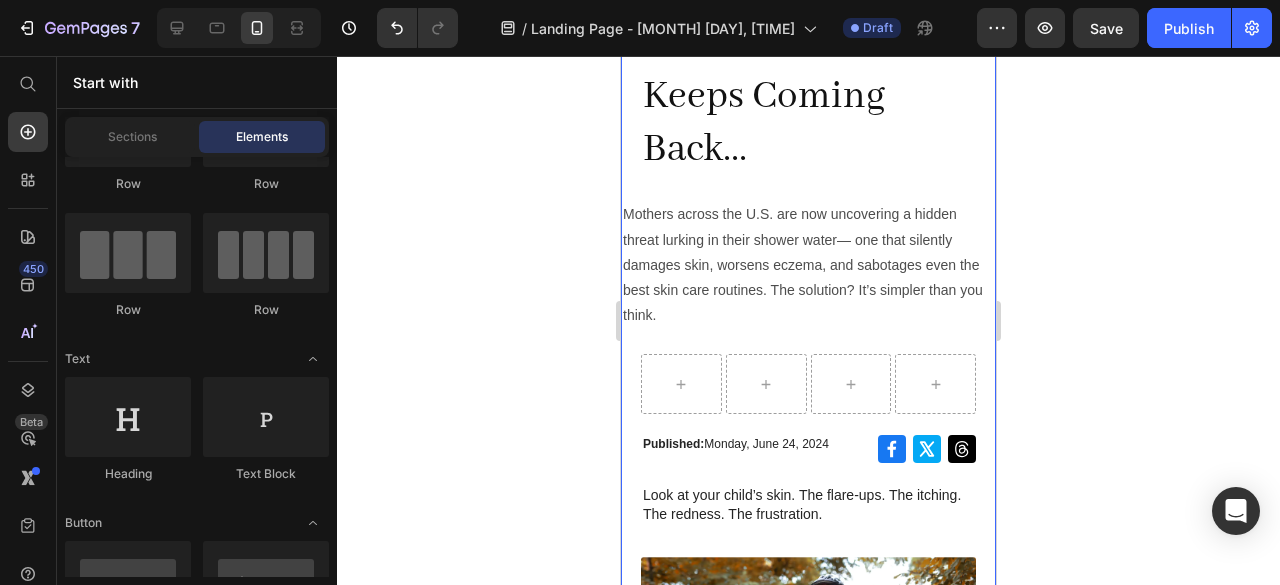 scroll, scrollTop: 261, scrollLeft: 0, axis: vertical 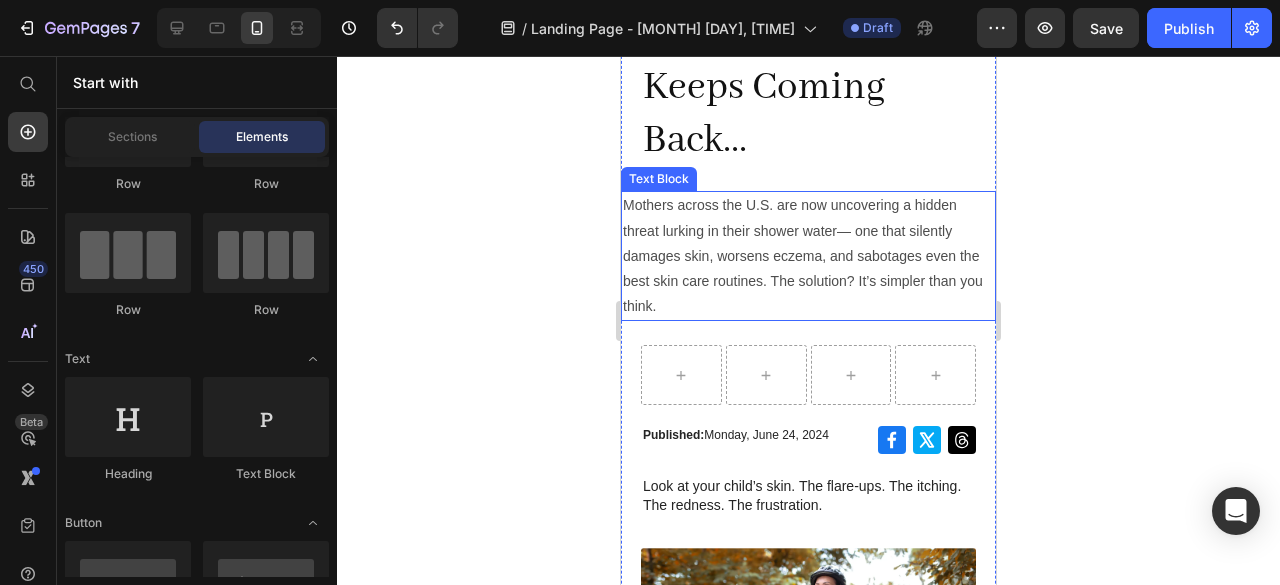 click on "Mothers across the U.S. are now uncovering a hidden threat lurking in their shower water— one that silently damages skin, worsens eczema, and sabotages even the best skin care routines. The solution? It’s simpler than you think." at bounding box center (808, 256) 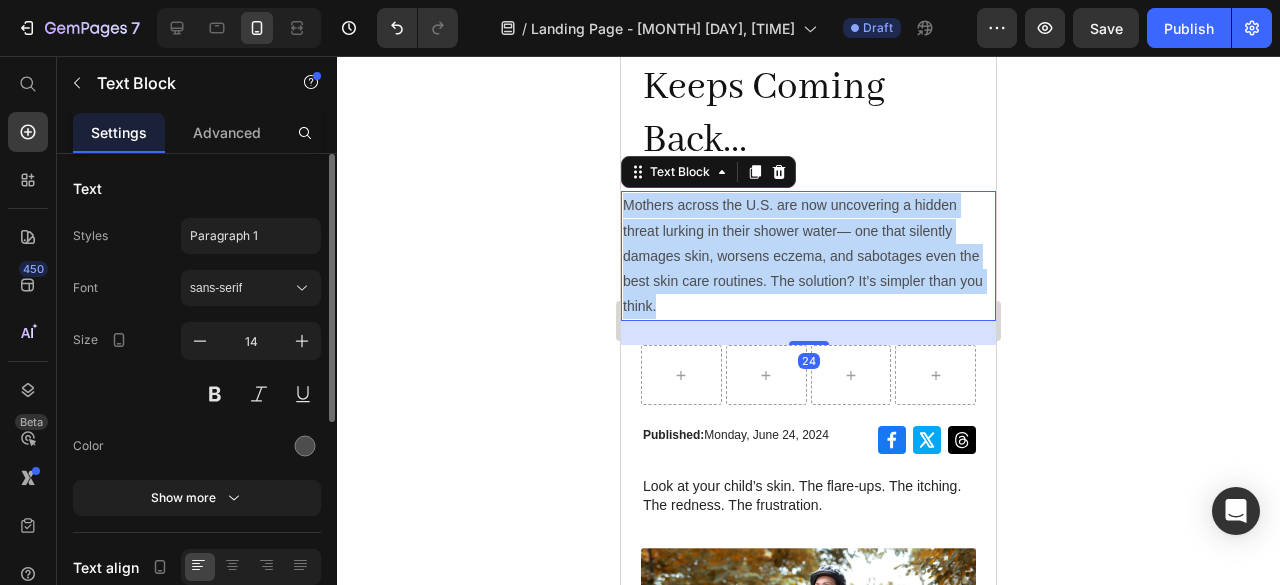 click on "Mothers across the U.S. are now uncovering a hidden threat lurking in their shower water— one that silently damages skin, worsens eczema, and sabotages even the best skin care routines. The solution? It’s simpler than you think." at bounding box center (808, 256) 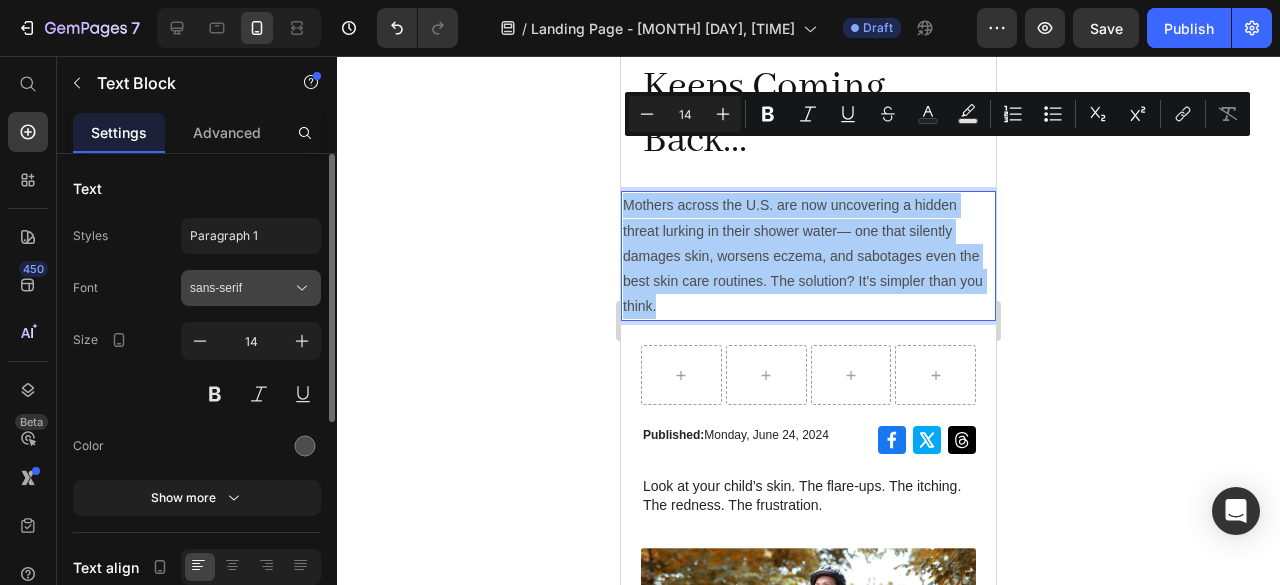 click on "sans-serif" at bounding box center [241, 288] 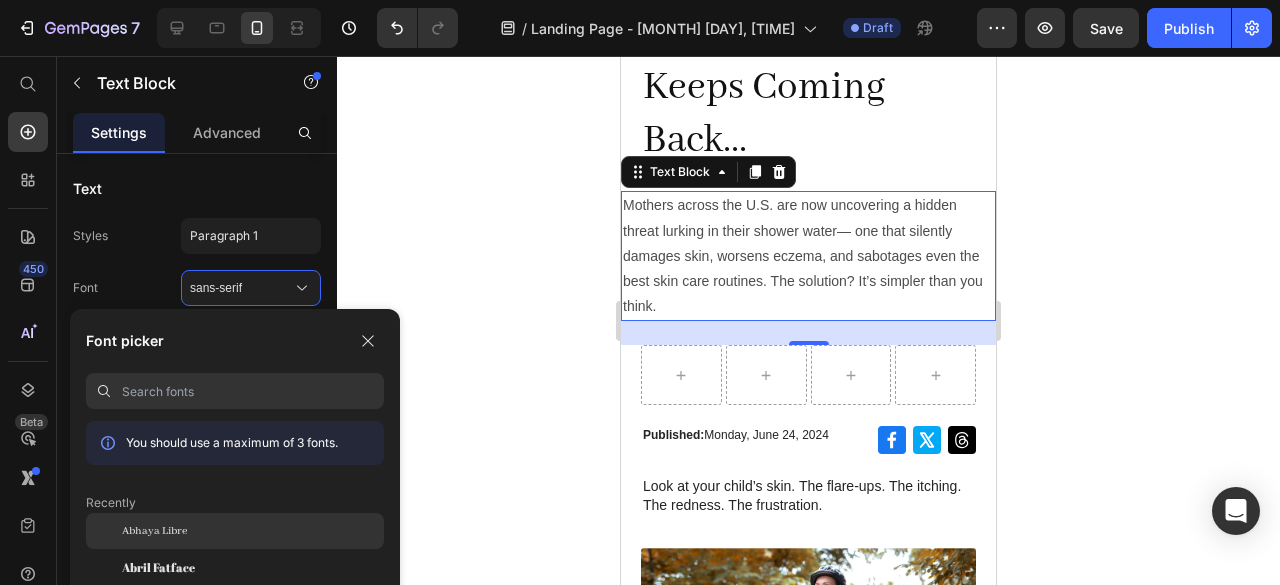 click on "Abhaya Libre" 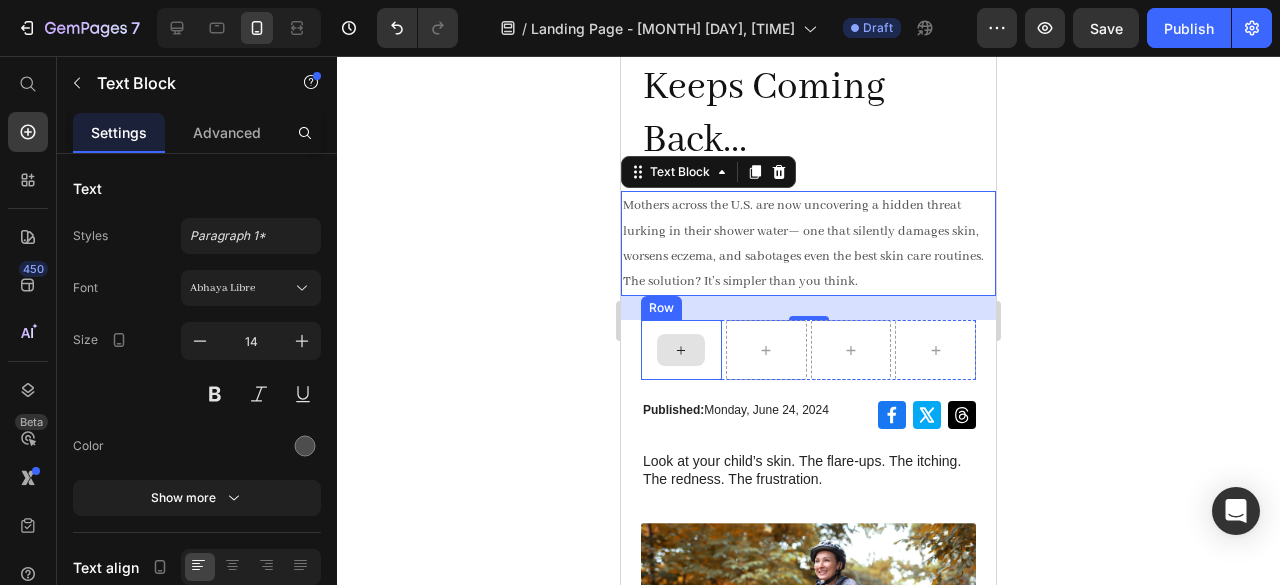 click at bounding box center [681, 350] 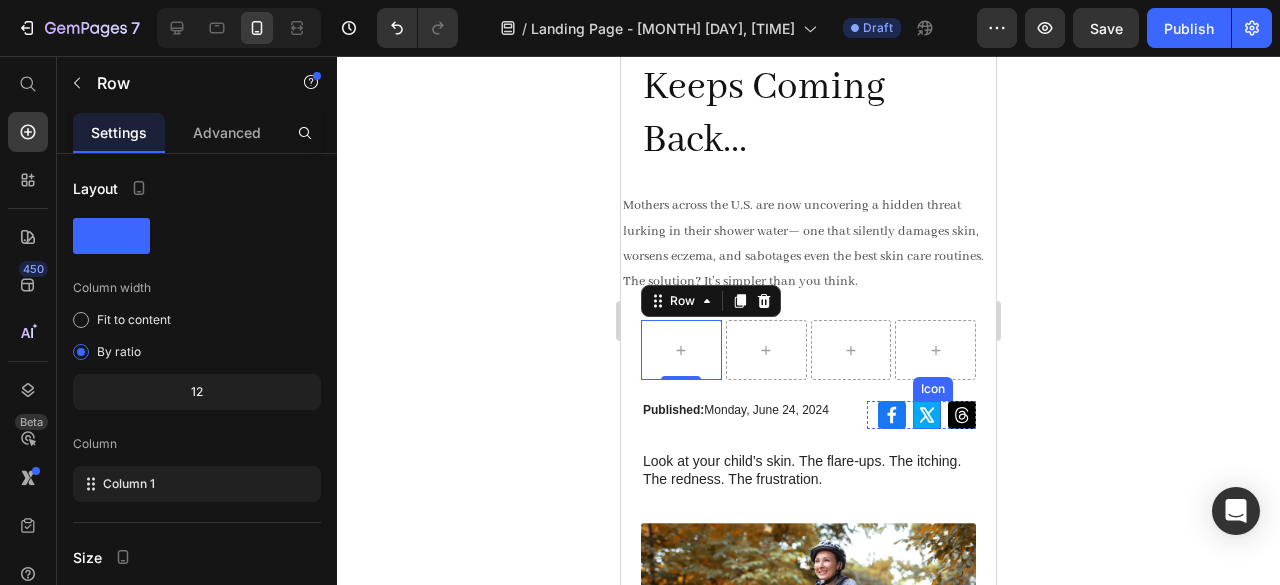click 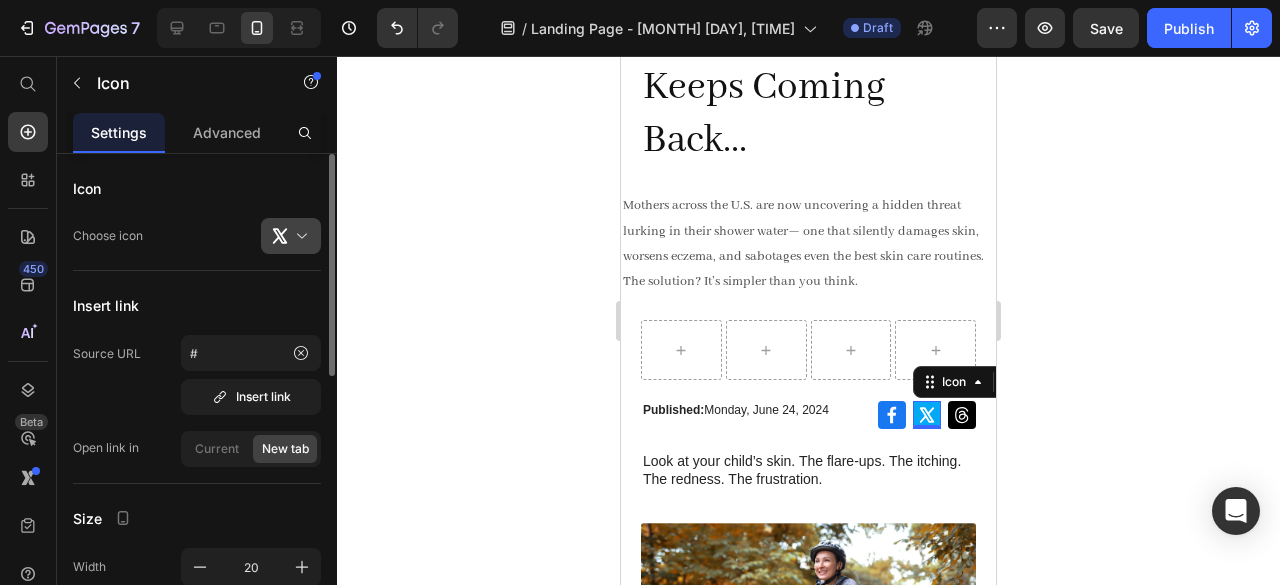 click at bounding box center [299, 236] 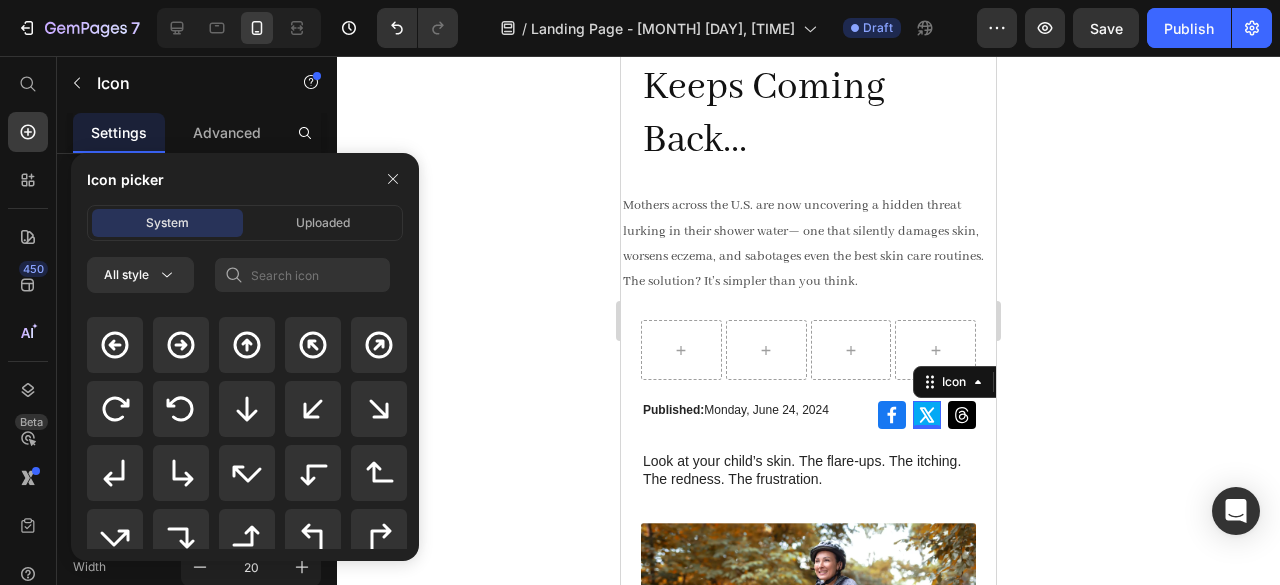 scroll, scrollTop: 928, scrollLeft: 0, axis: vertical 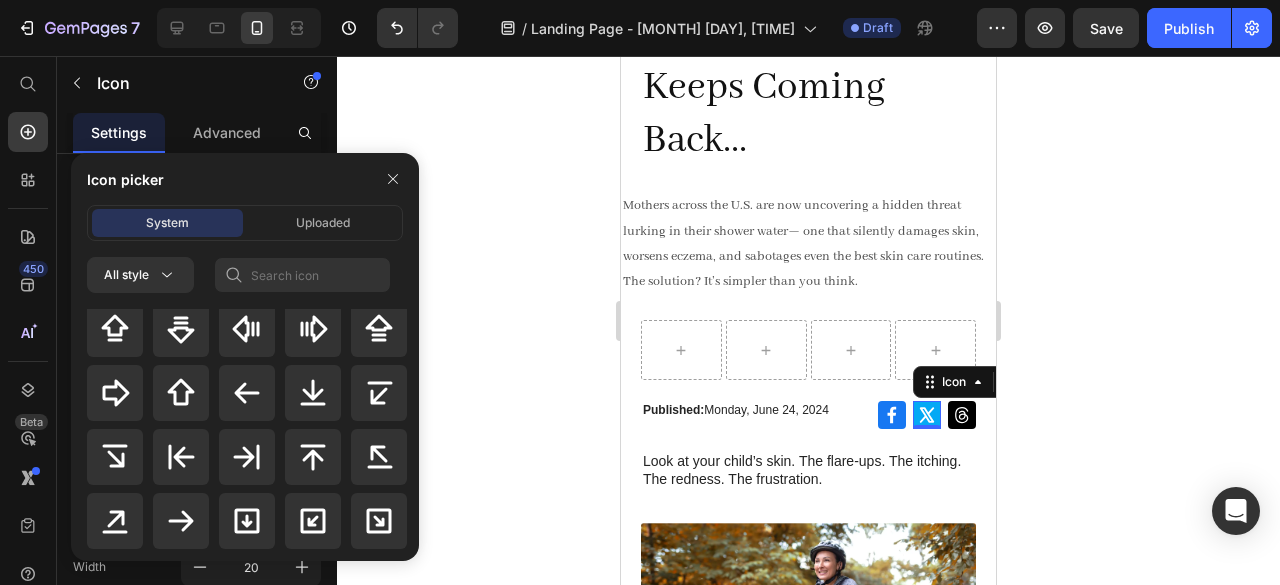 click on "System Uploaded" 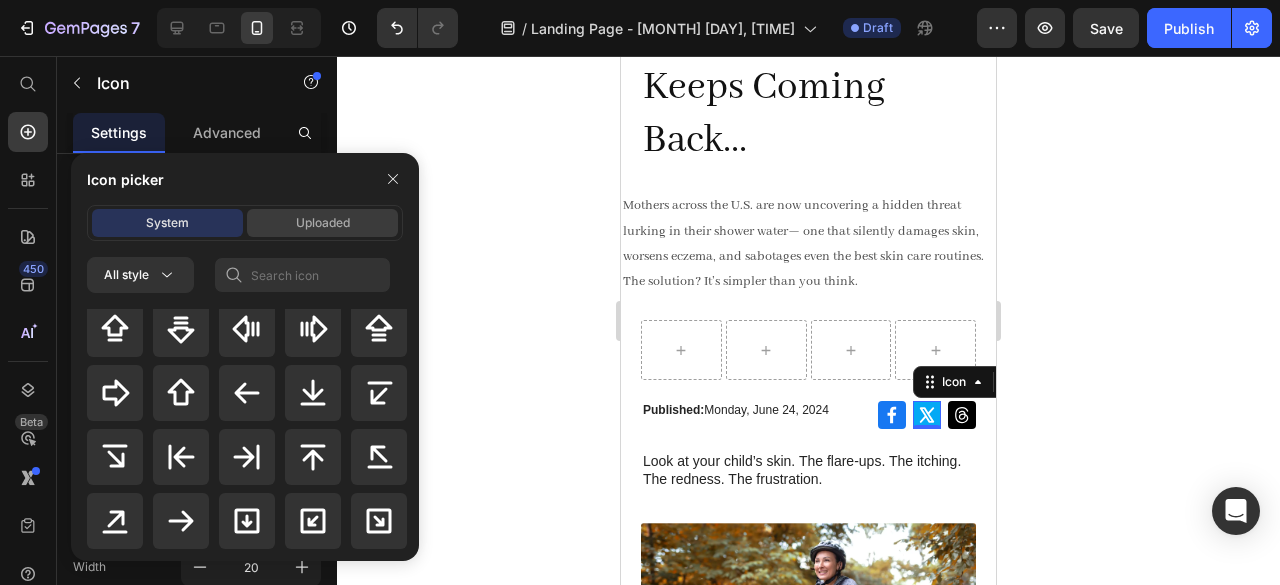 click on "Uploaded" at bounding box center (323, 223) 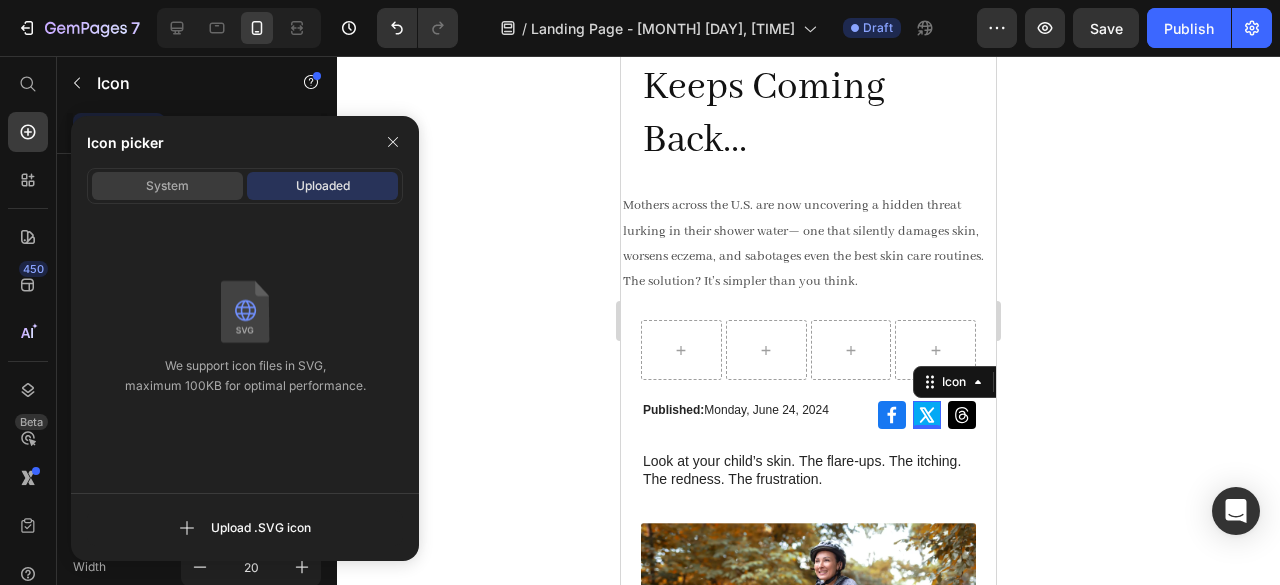 click on "System" at bounding box center (167, 186) 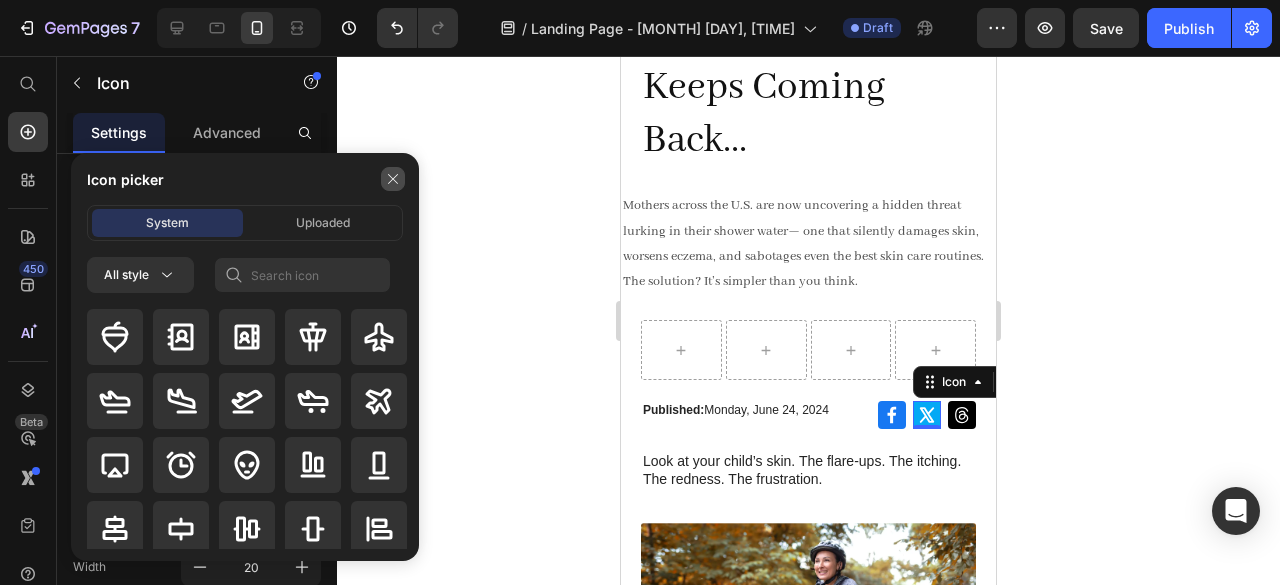 click 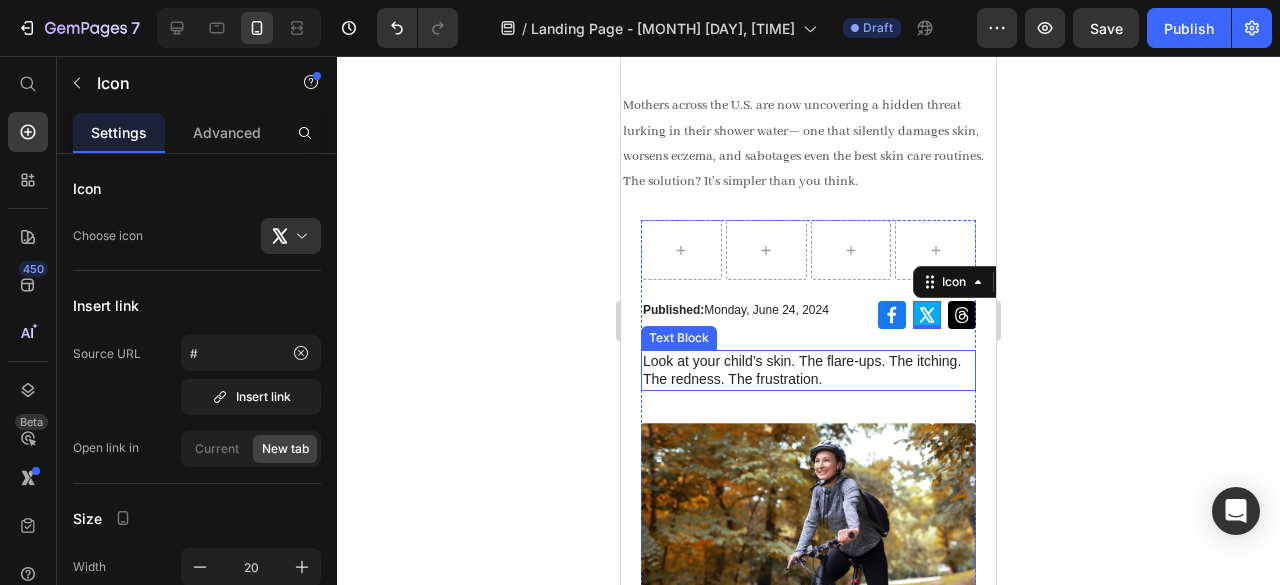 scroll, scrollTop: 368, scrollLeft: 0, axis: vertical 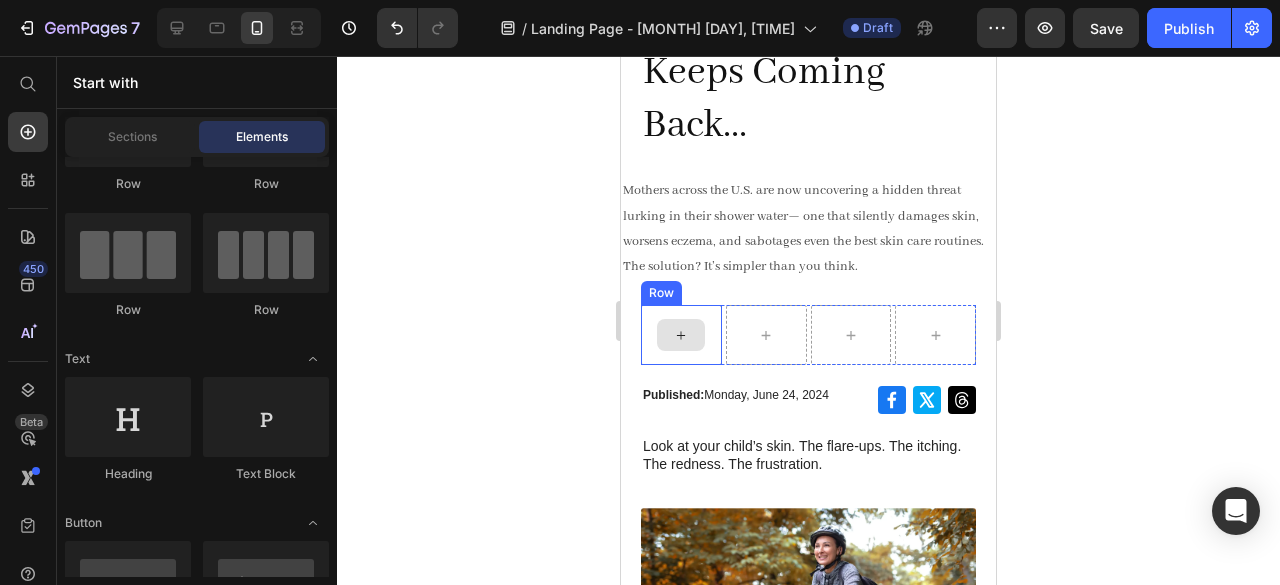 click 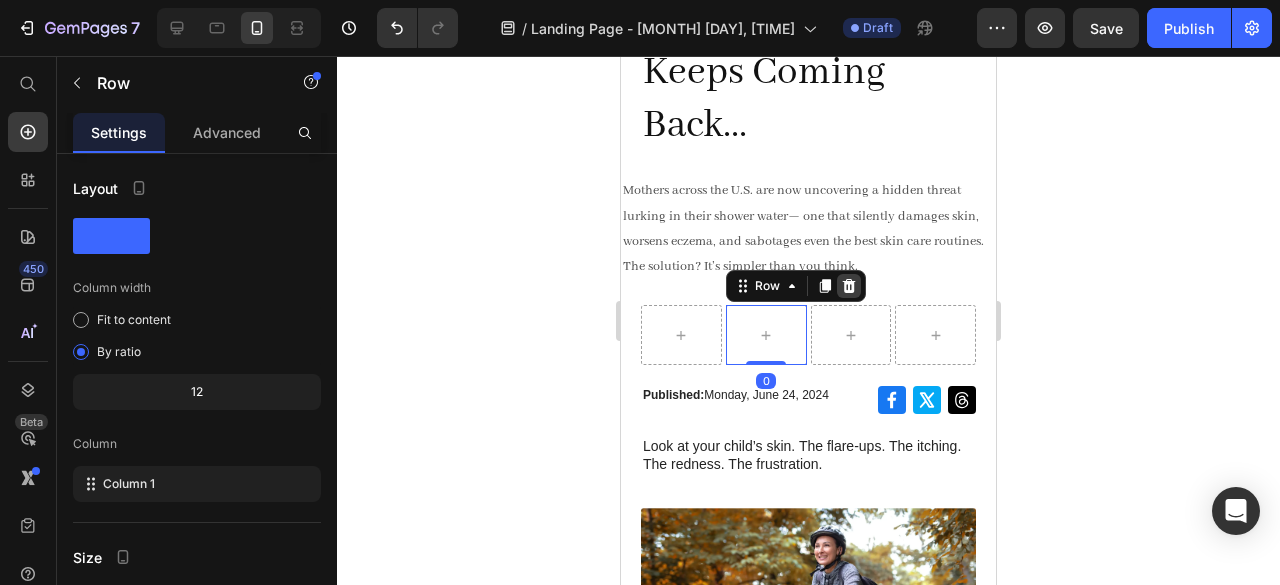 click 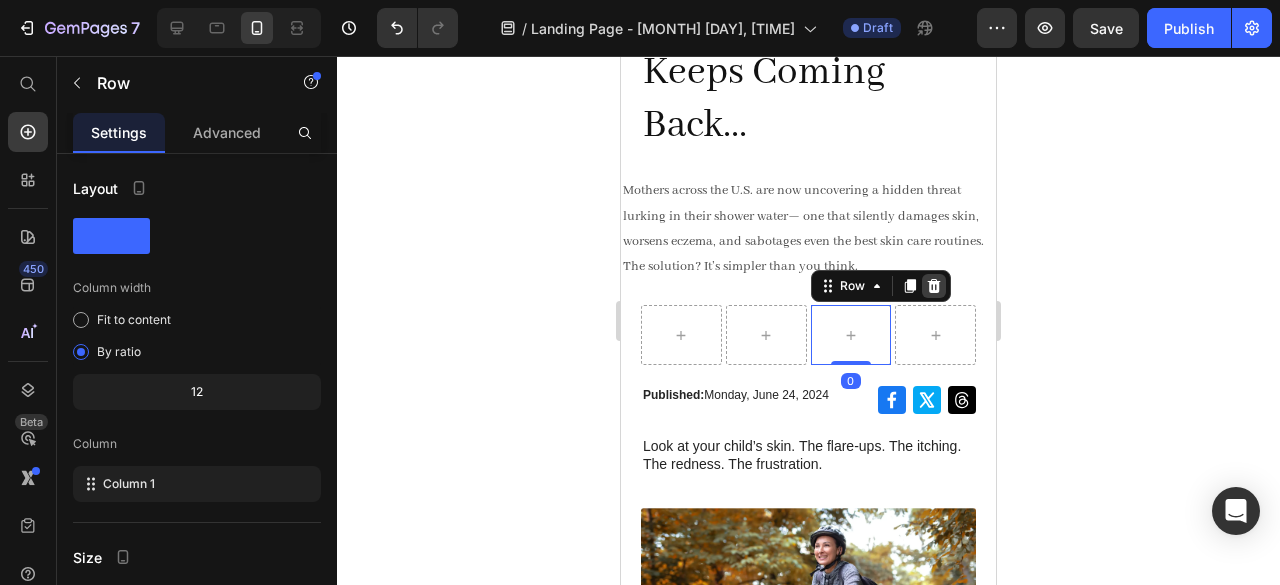 click 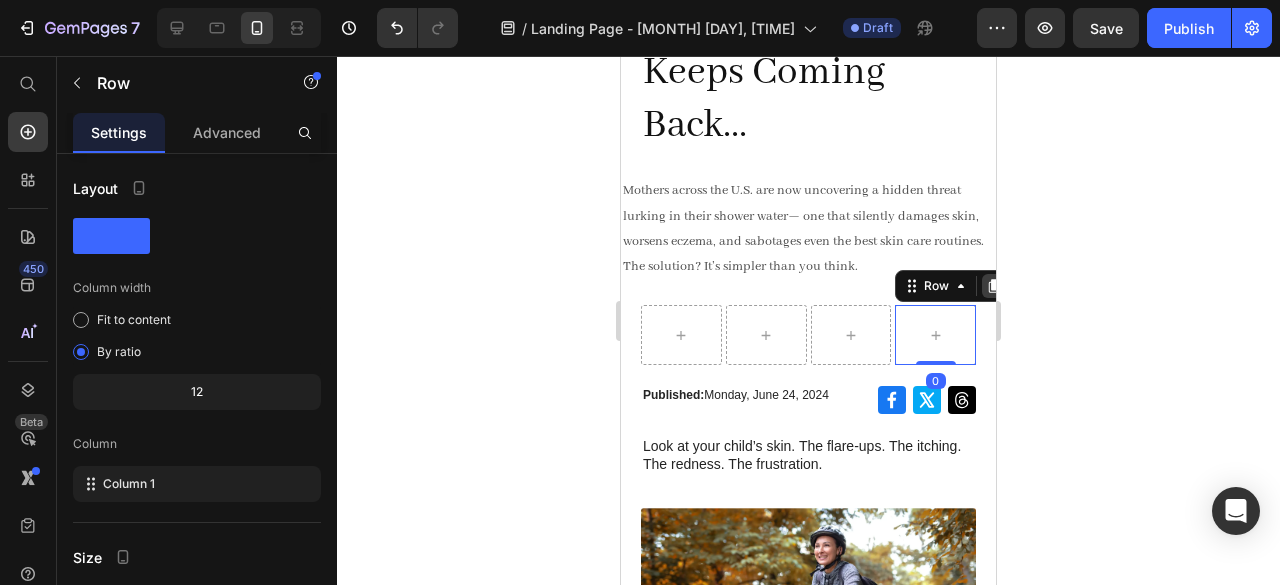 click 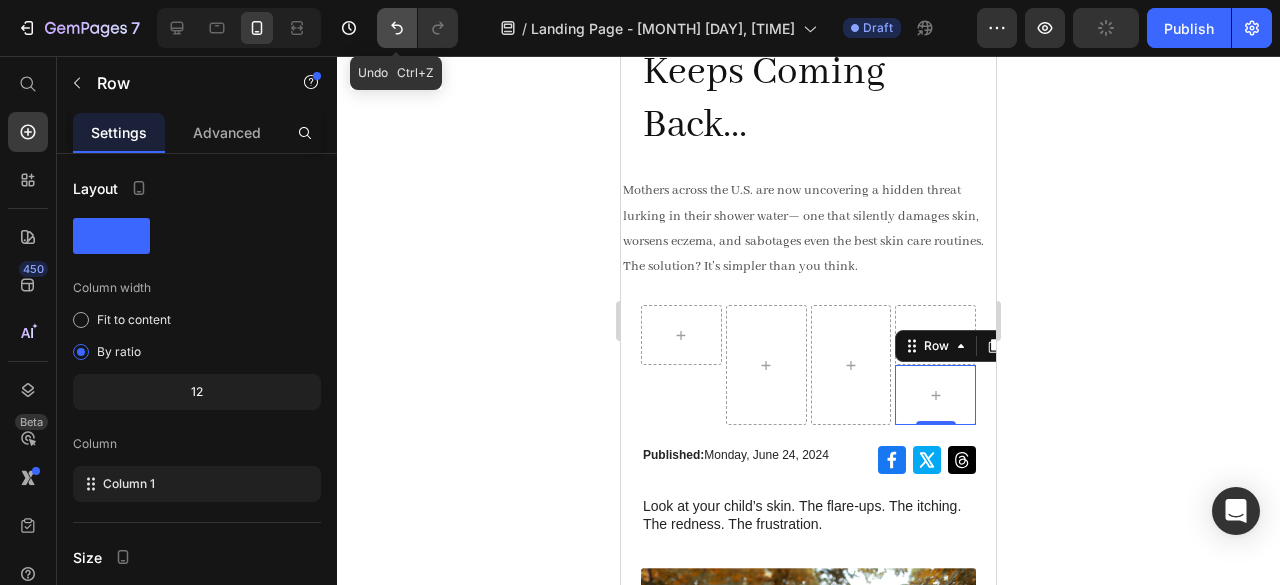 click 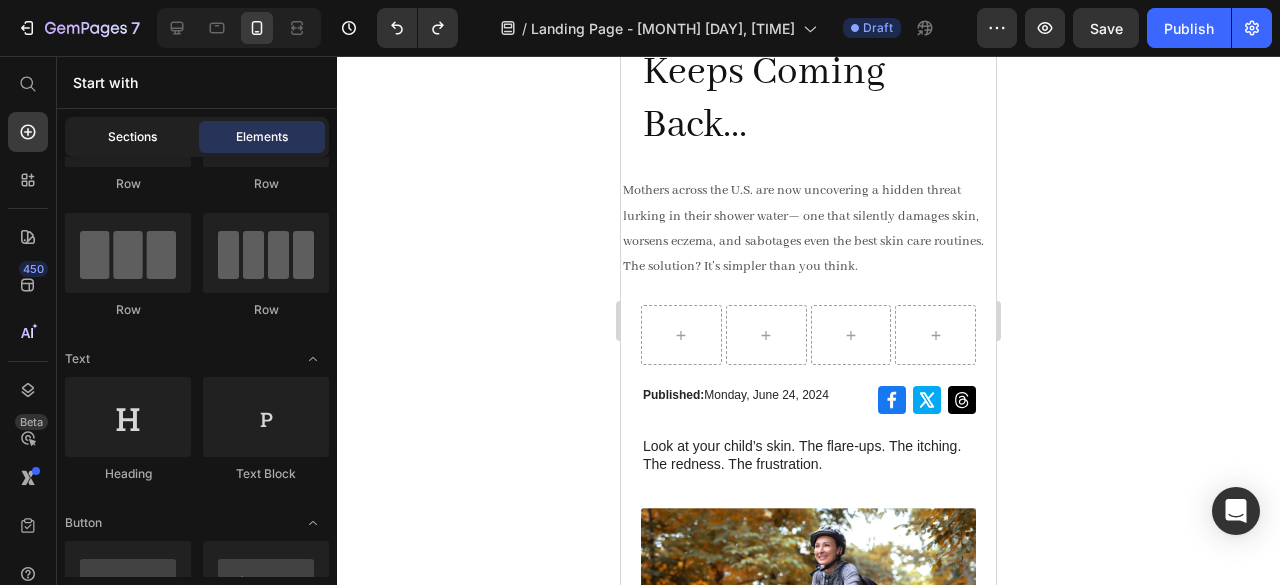 click on "Sections" 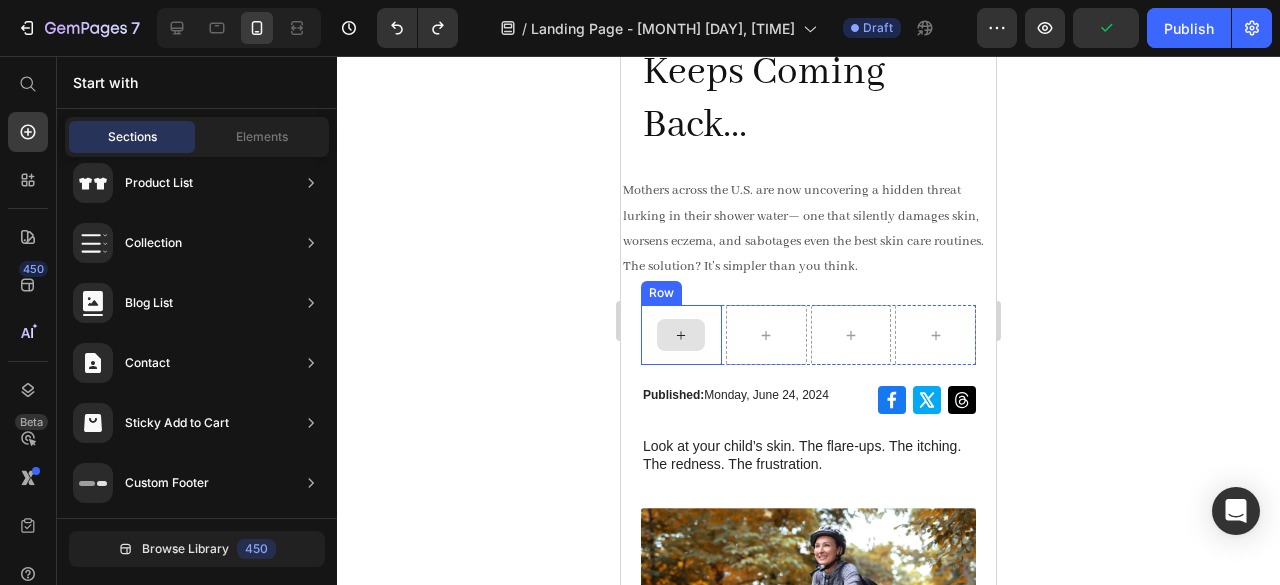 click at bounding box center [681, 335] 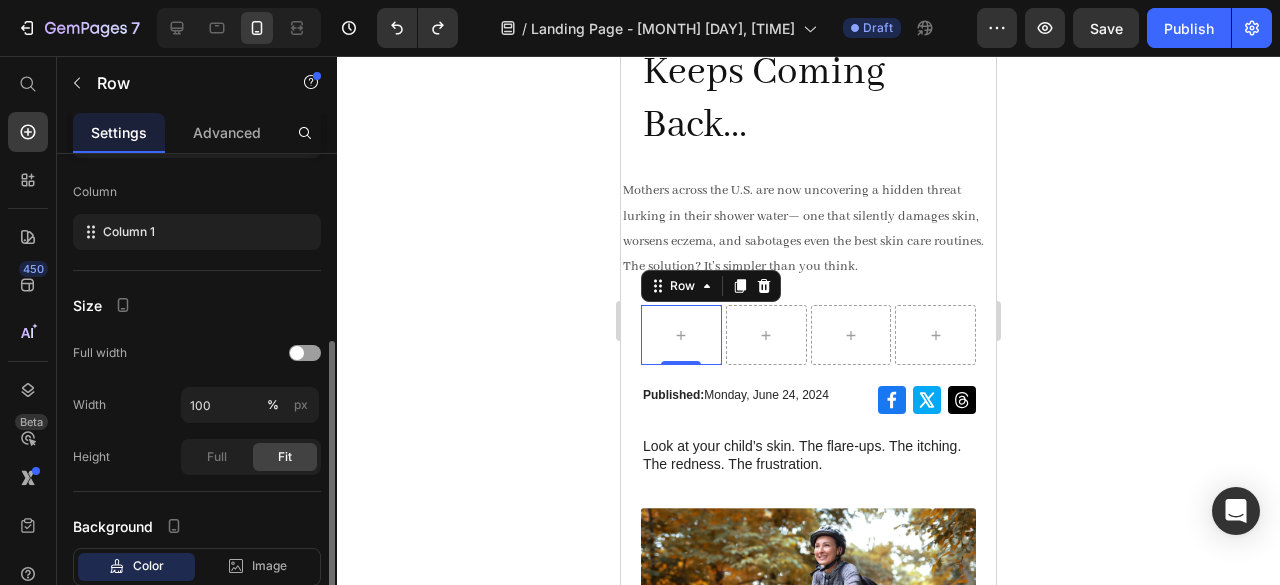 scroll, scrollTop: 0, scrollLeft: 0, axis: both 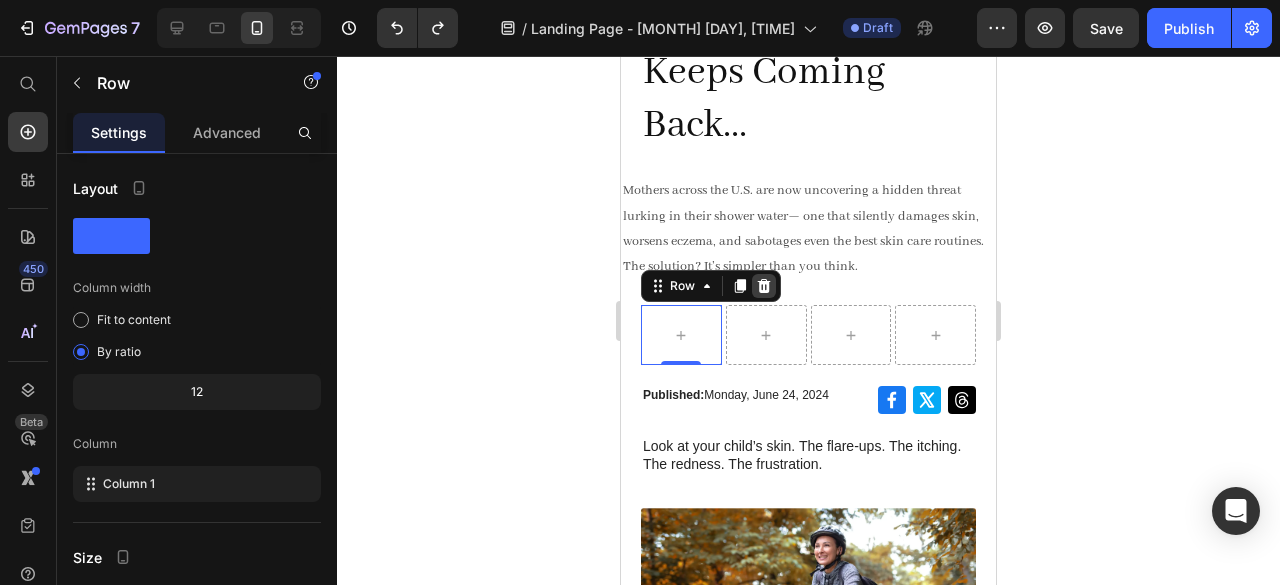 click 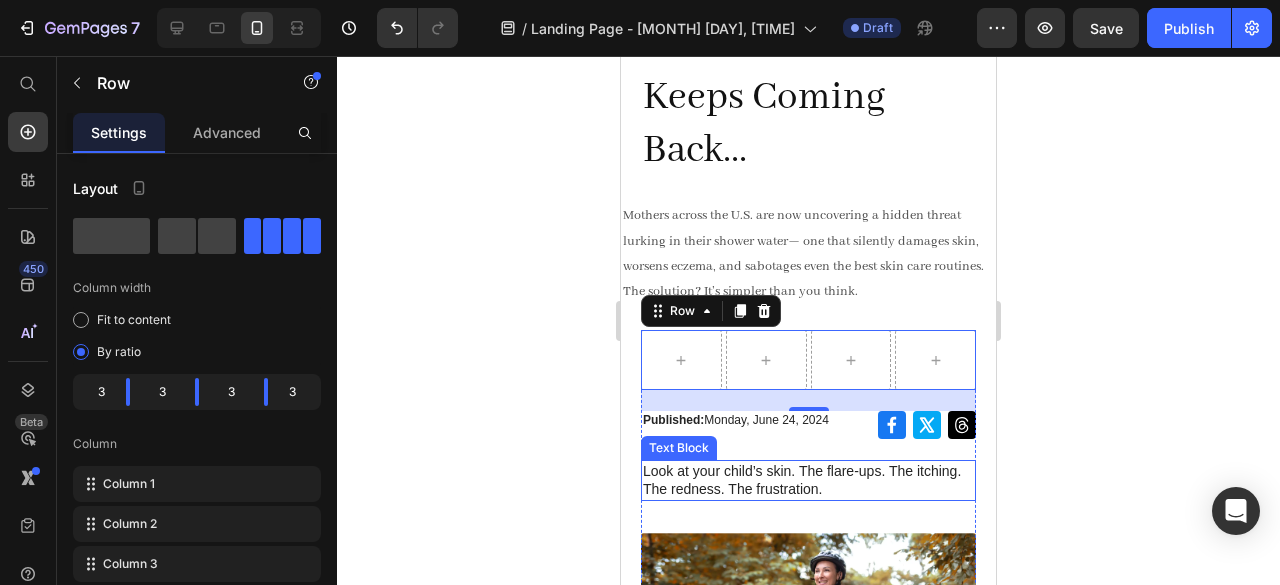 scroll, scrollTop: 252, scrollLeft: 0, axis: vertical 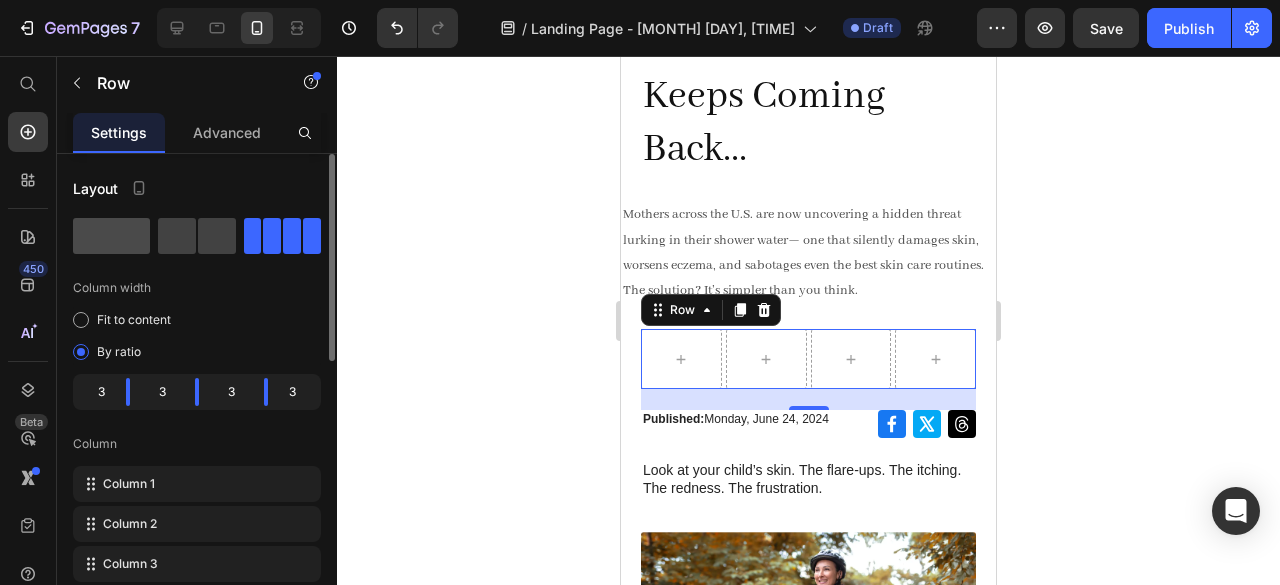 click 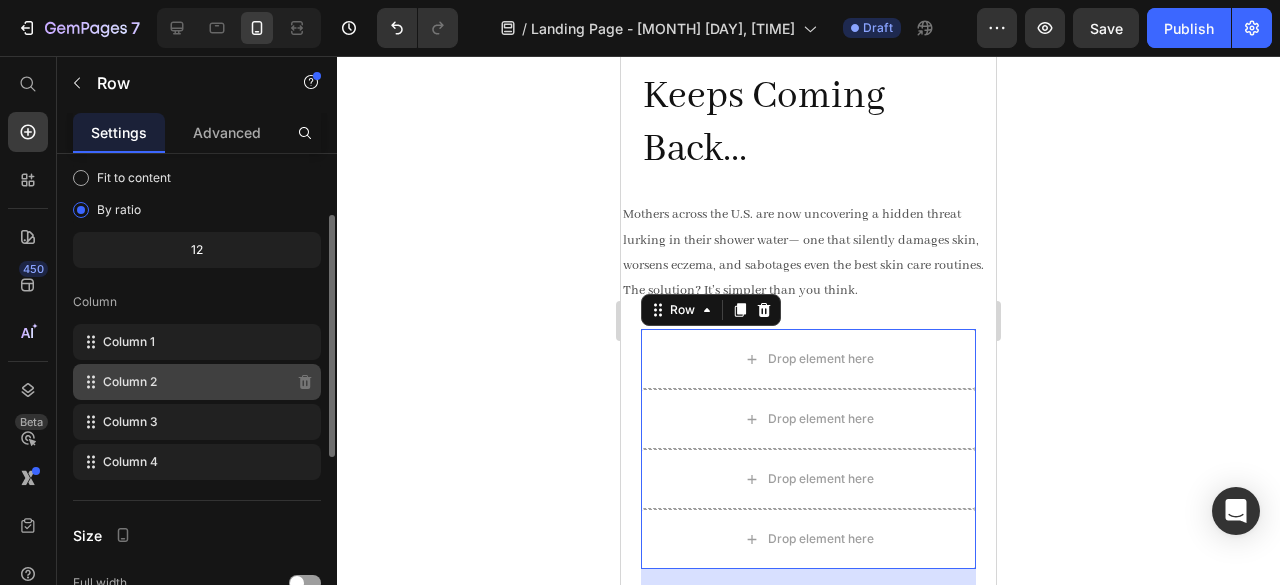 scroll, scrollTop: 152, scrollLeft: 0, axis: vertical 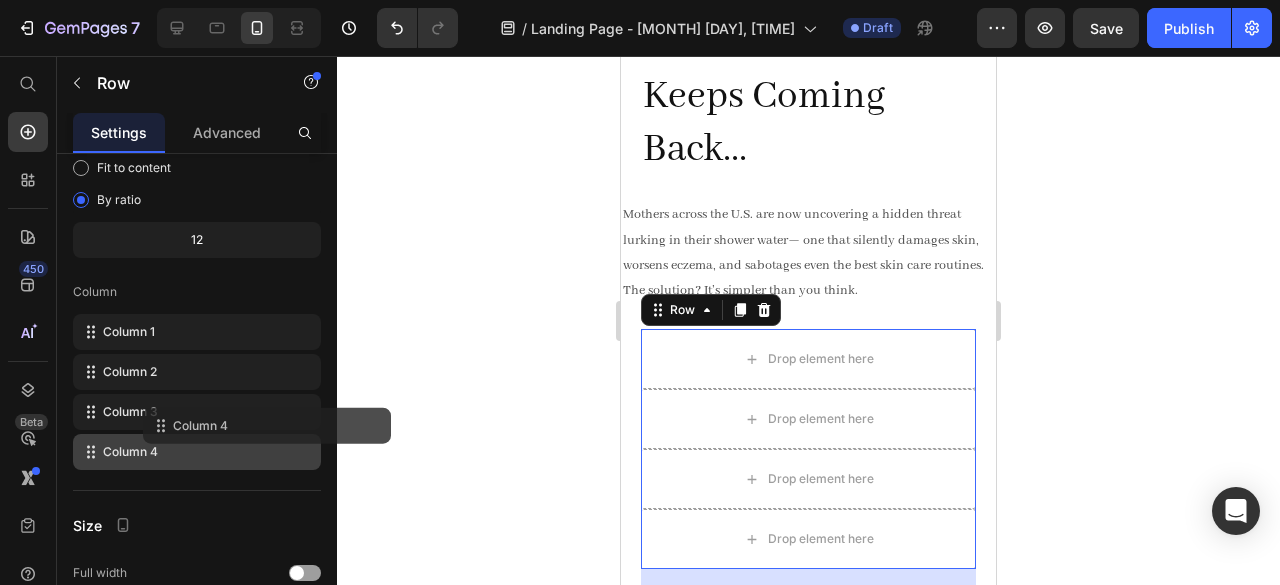 click 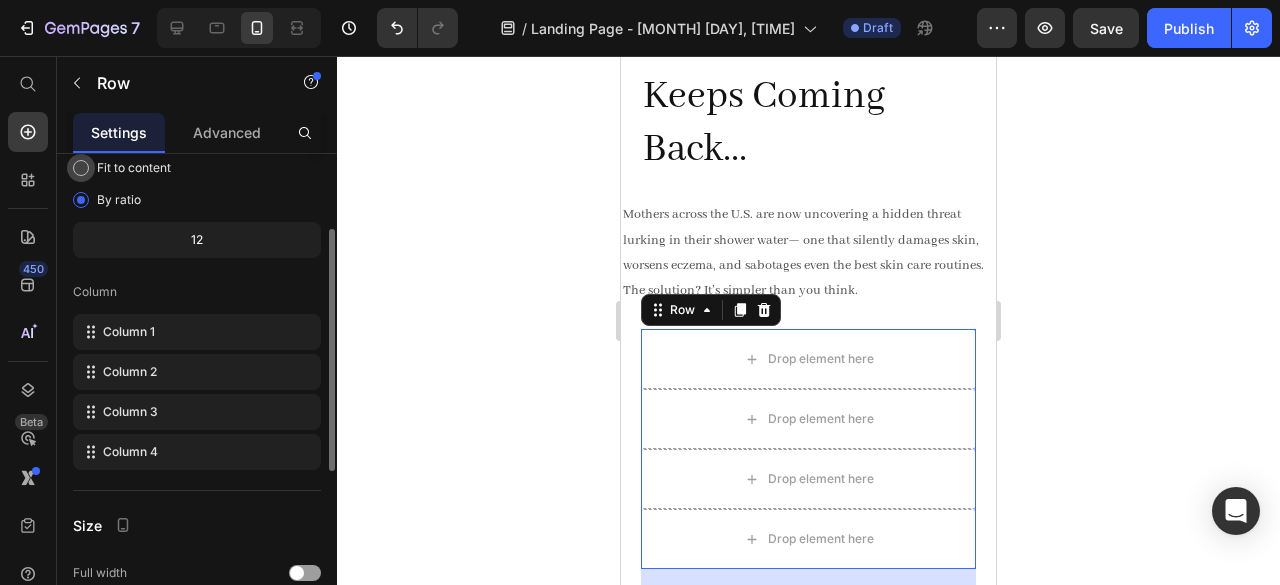 click on "Fit to content" at bounding box center [134, 168] 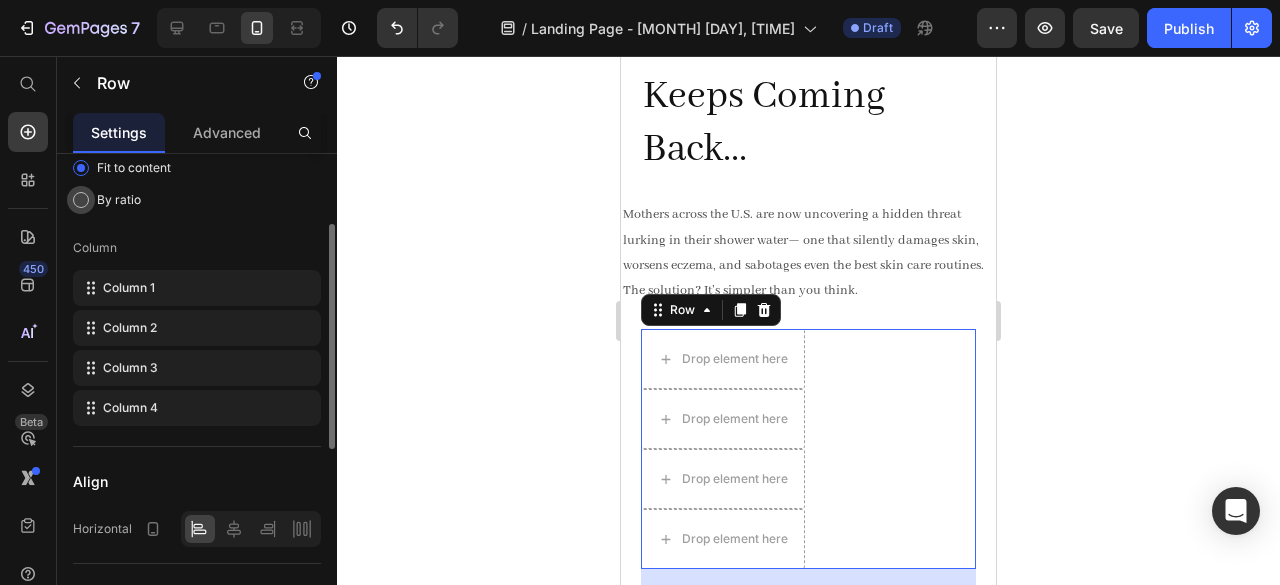 click on "By ratio" at bounding box center (119, 200) 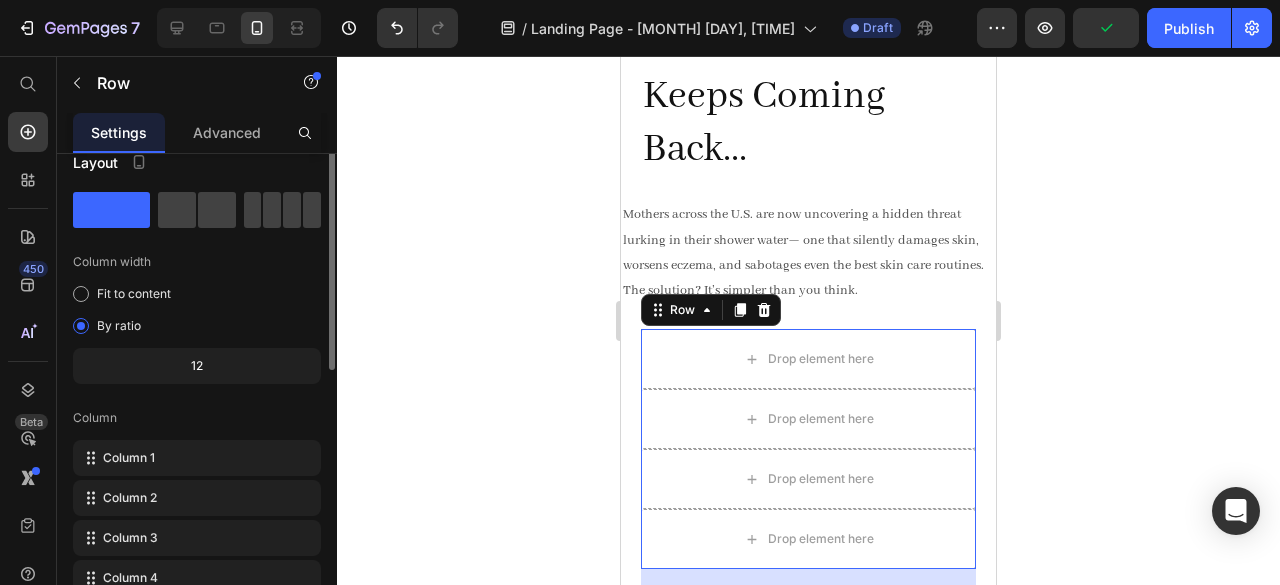 scroll, scrollTop: 0, scrollLeft: 0, axis: both 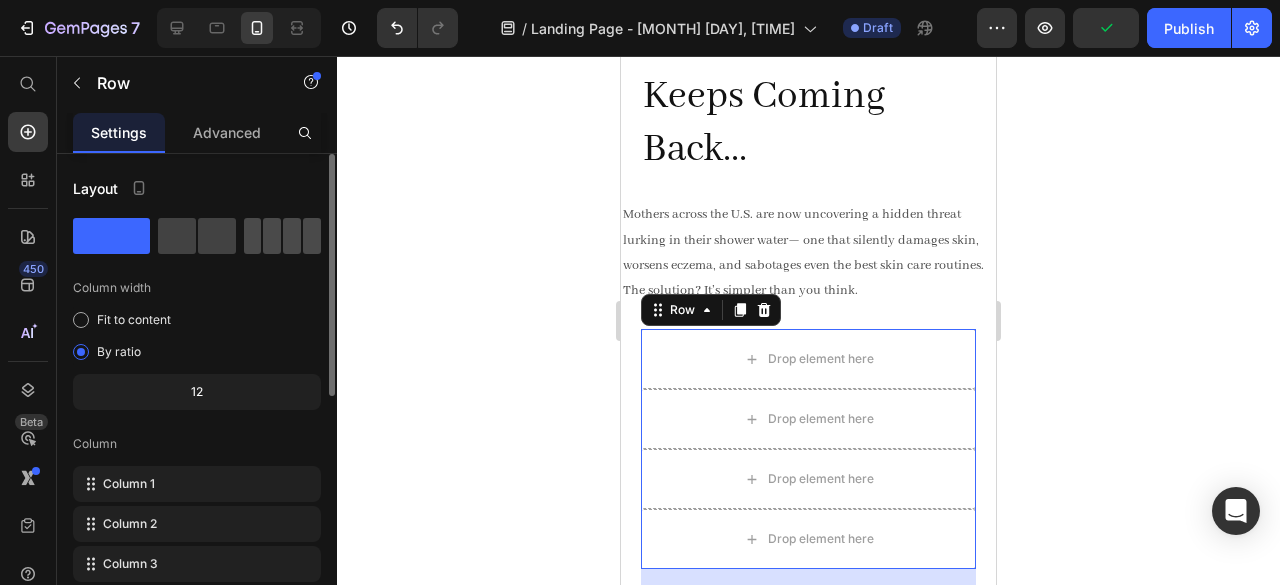 click 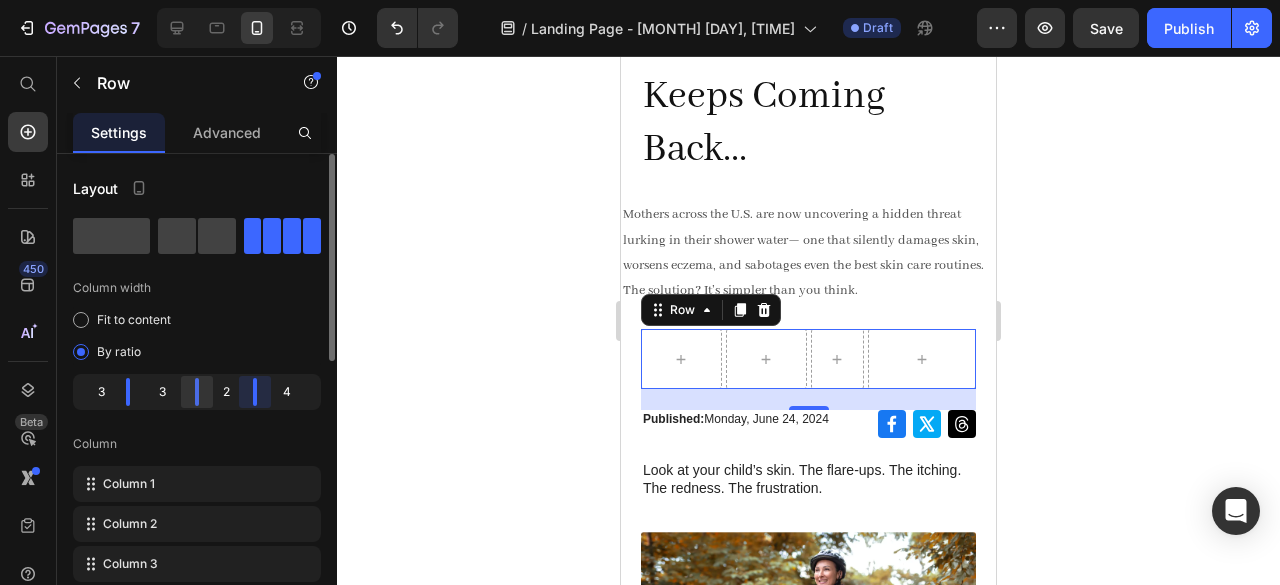 drag, startPoint x: 264, startPoint y: 397, endPoint x: 180, endPoint y: 395, distance: 84.0238 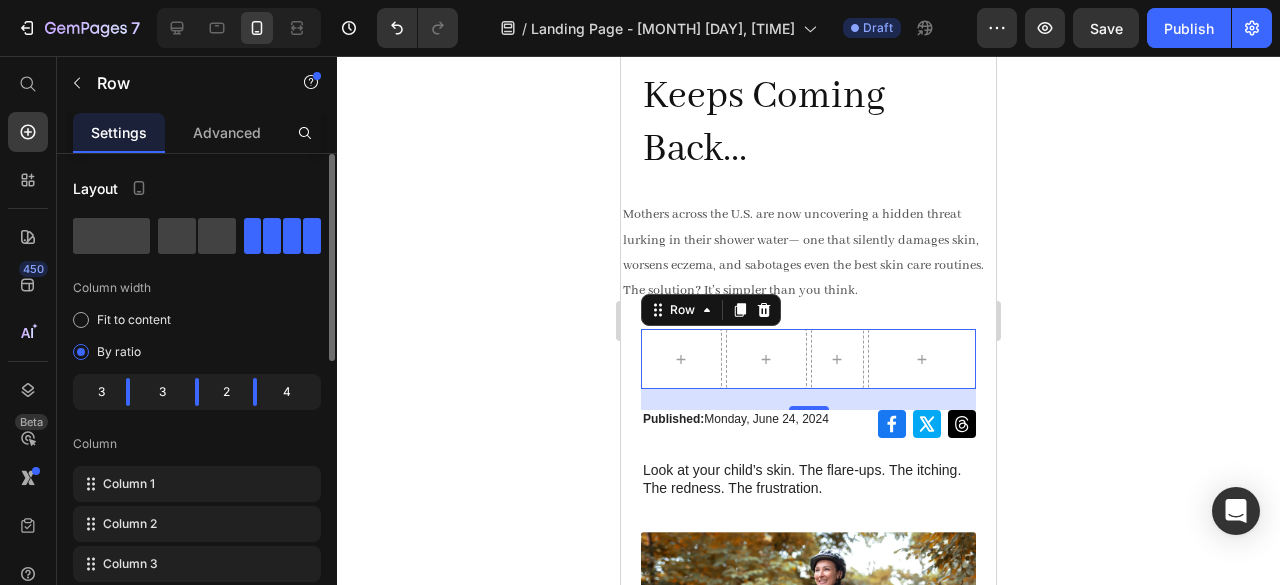 click on "3" 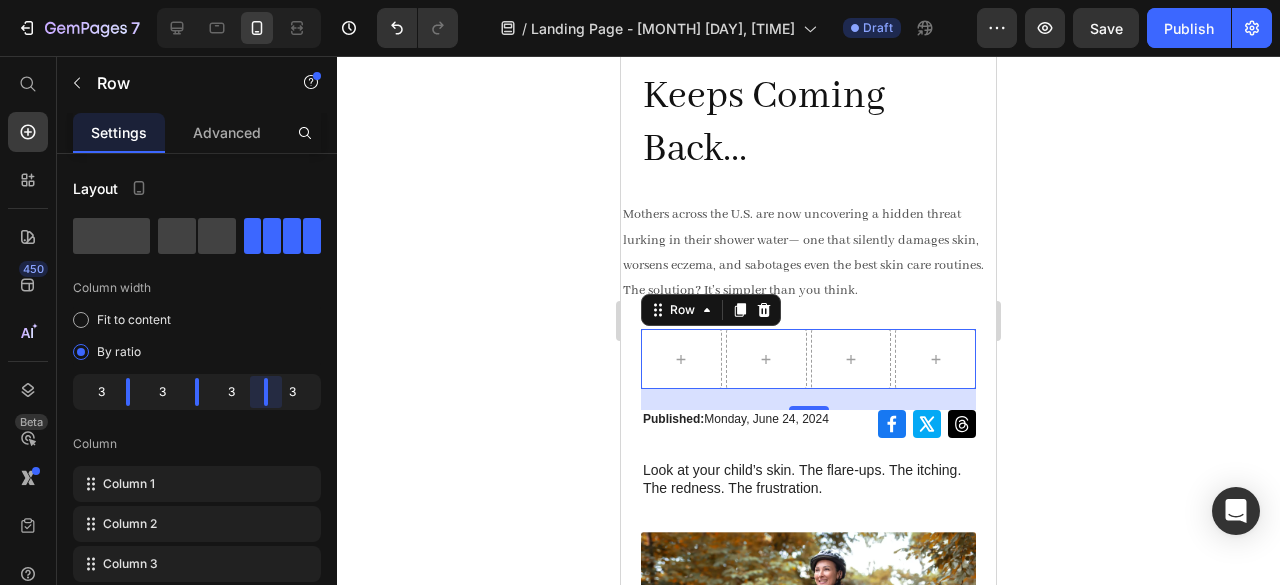 drag, startPoint x: 252, startPoint y: 395, endPoint x: 264, endPoint y: 399, distance: 12.649111 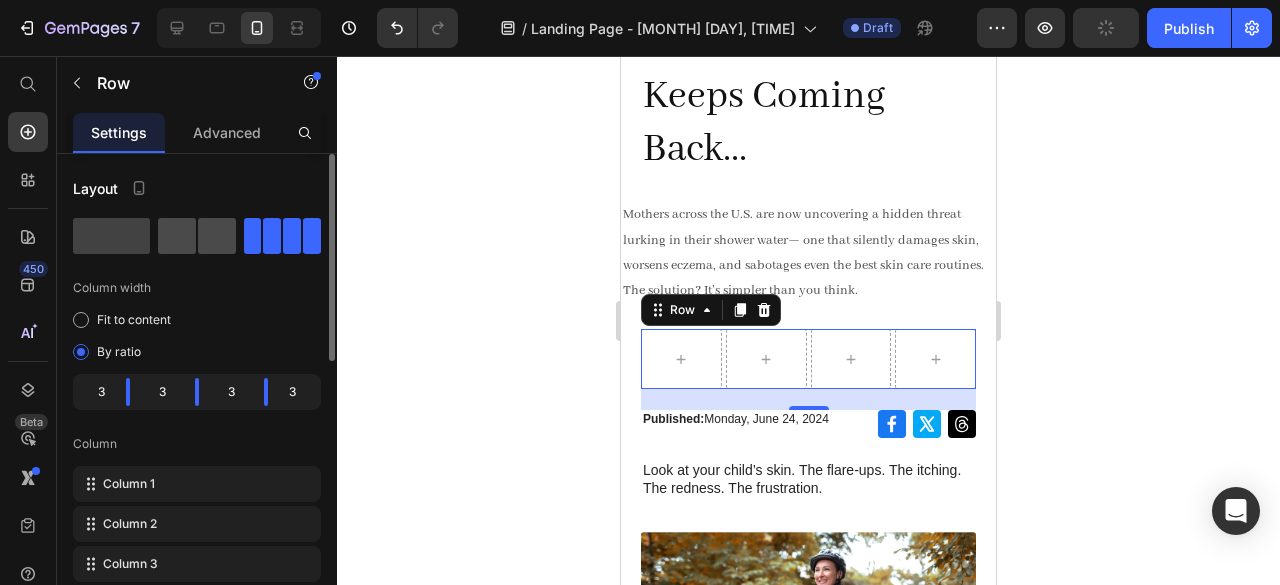 click 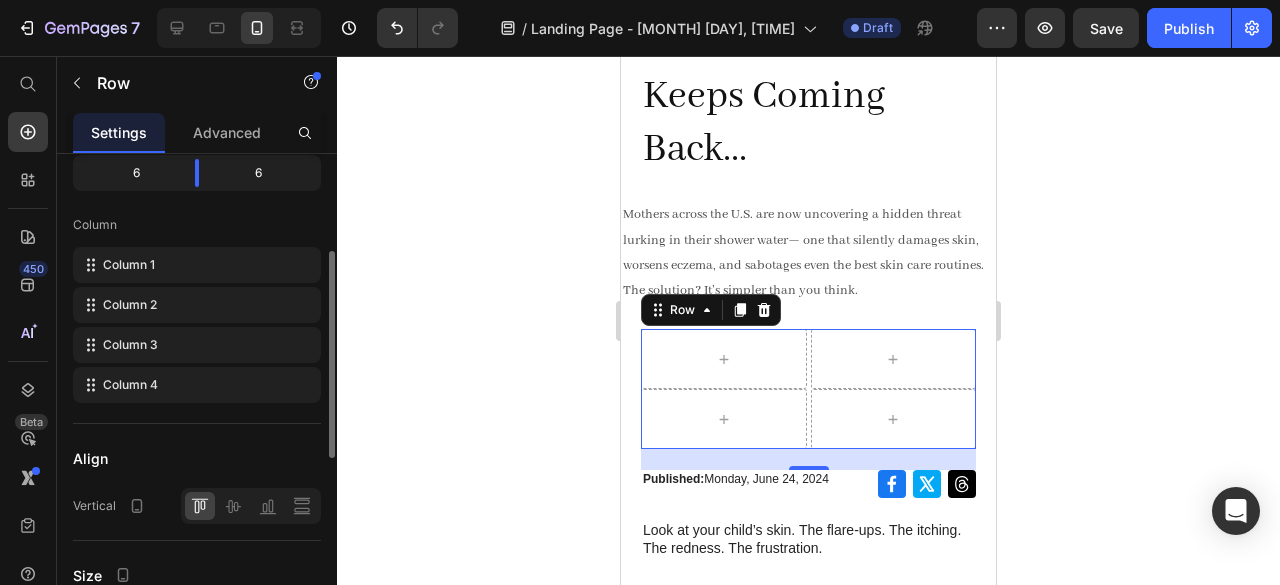 scroll, scrollTop: 223, scrollLeft: 0, axis: vertical 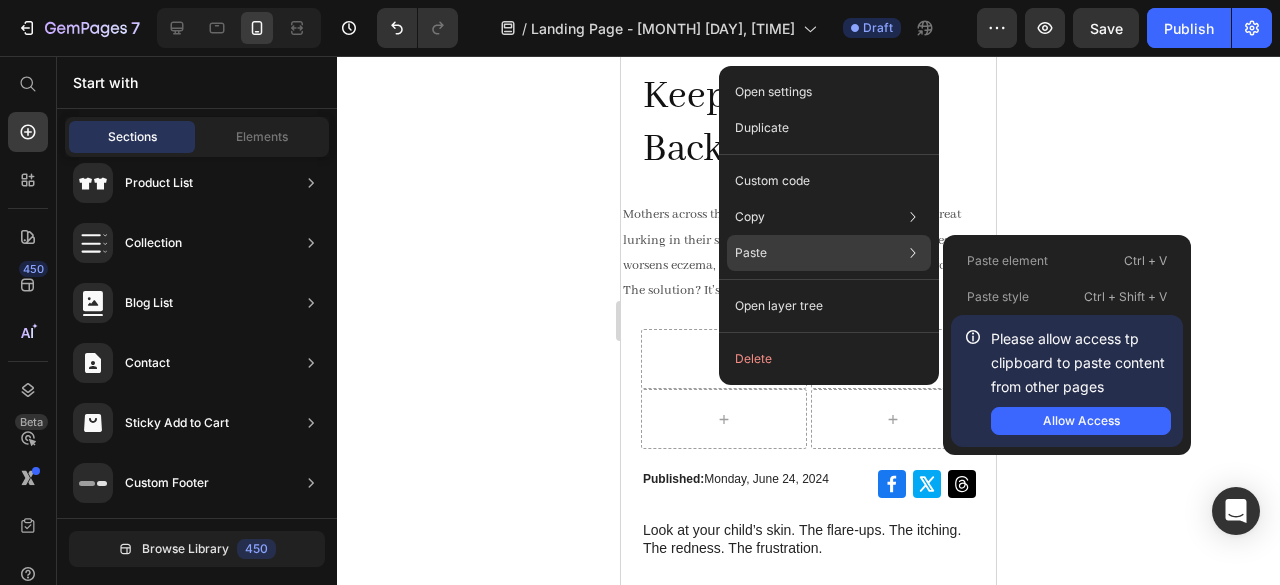 click on "Paste" at bounding box center [751, 253] 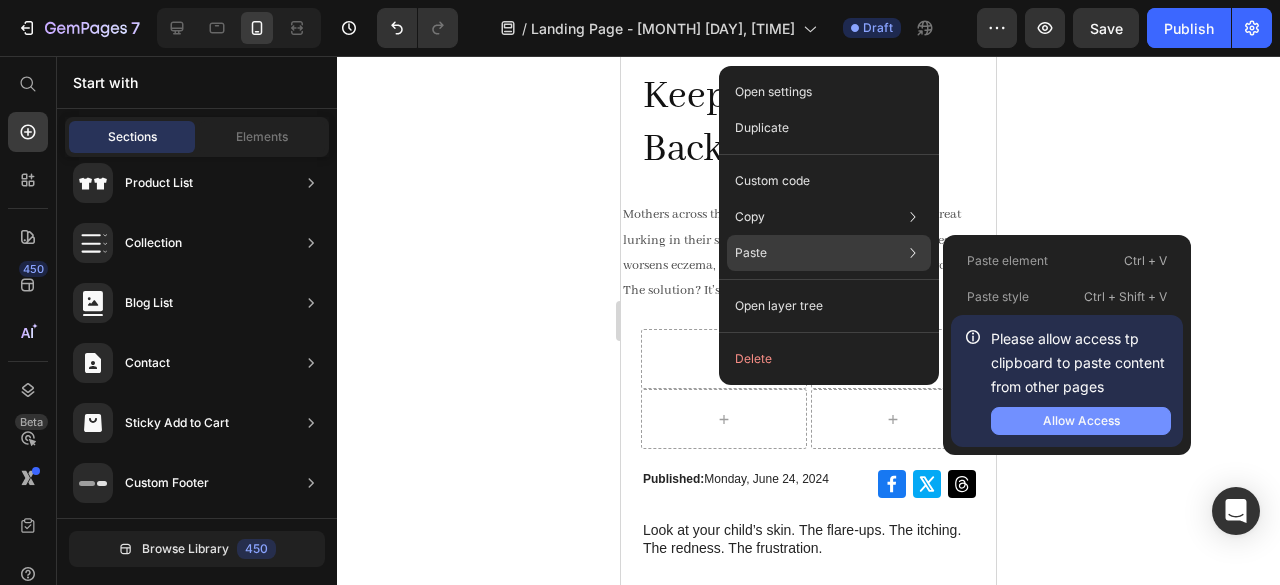 click on "Allow Access" at bounding box center [1081, 421] 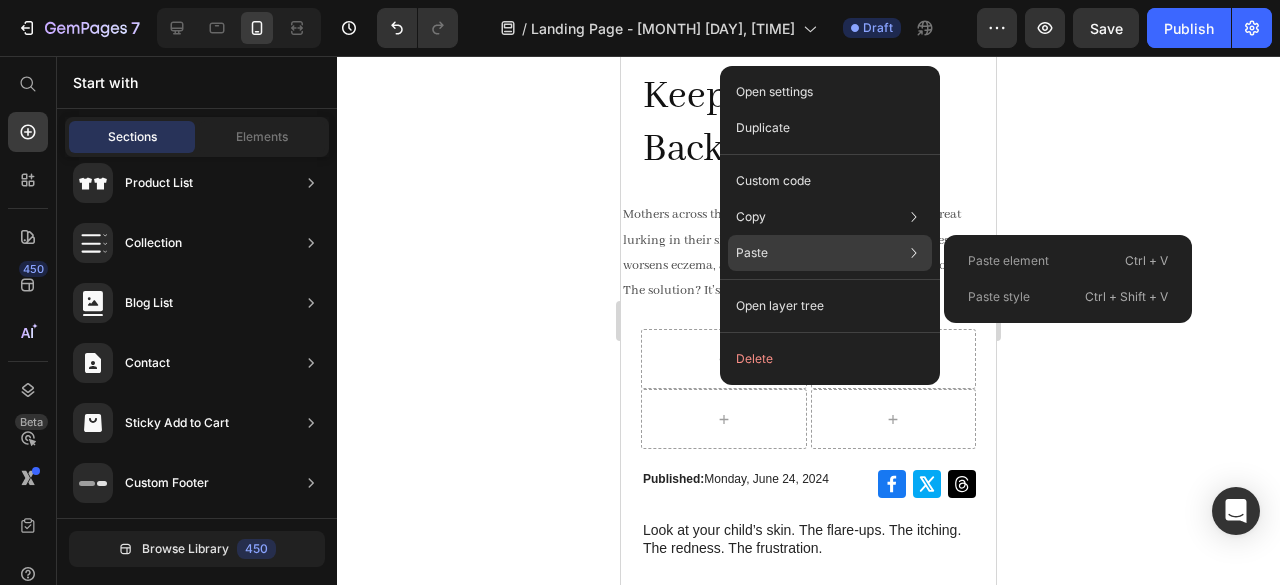 click on "Paste Paste element  Ctrl + V Paste style  Ctrl + Shift + V" 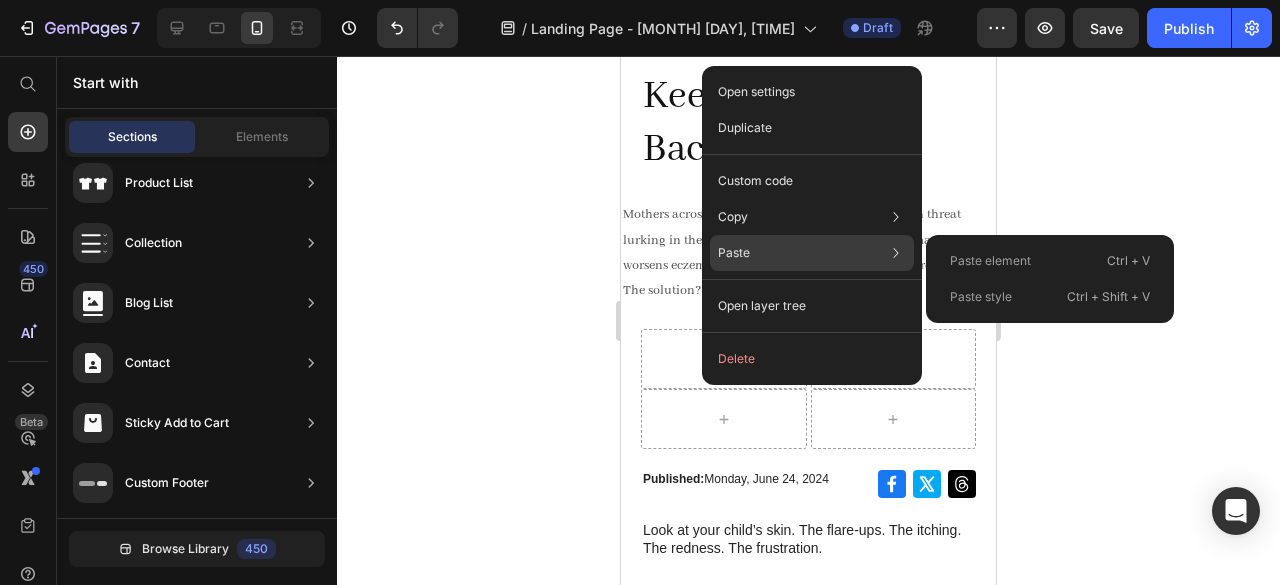 click on "Paste Paste element  Ctrl + V Paste style  Ctrl + Shift + V" 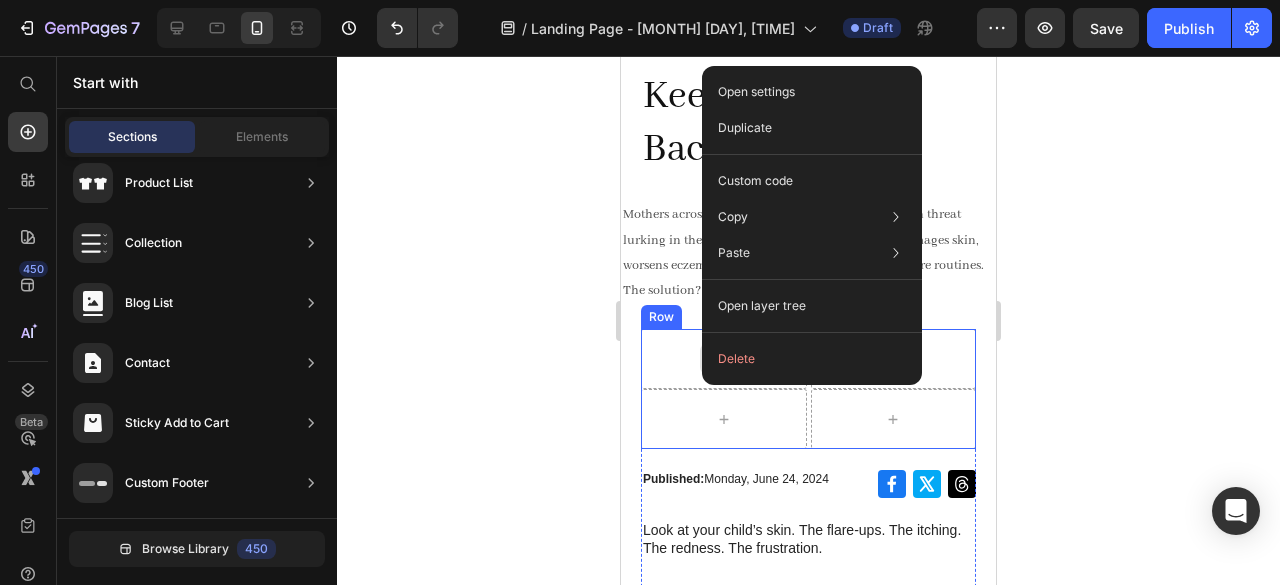click at bounding box center [724, 359] 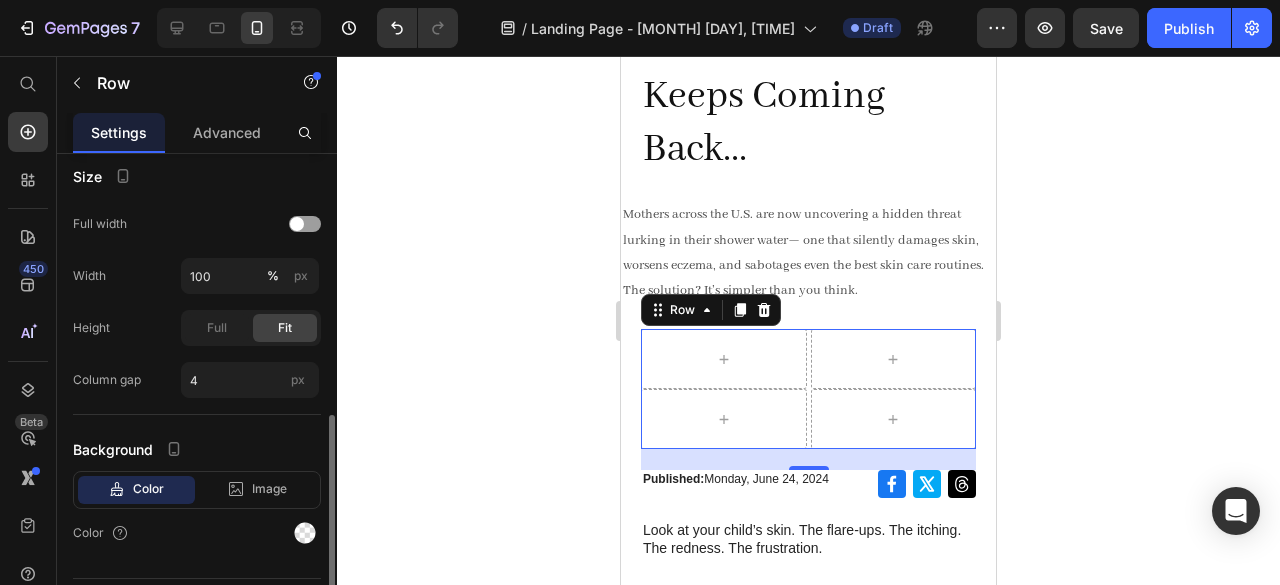 scroll, scrollTop: 666, scrollLeft: 0, axis: vertical 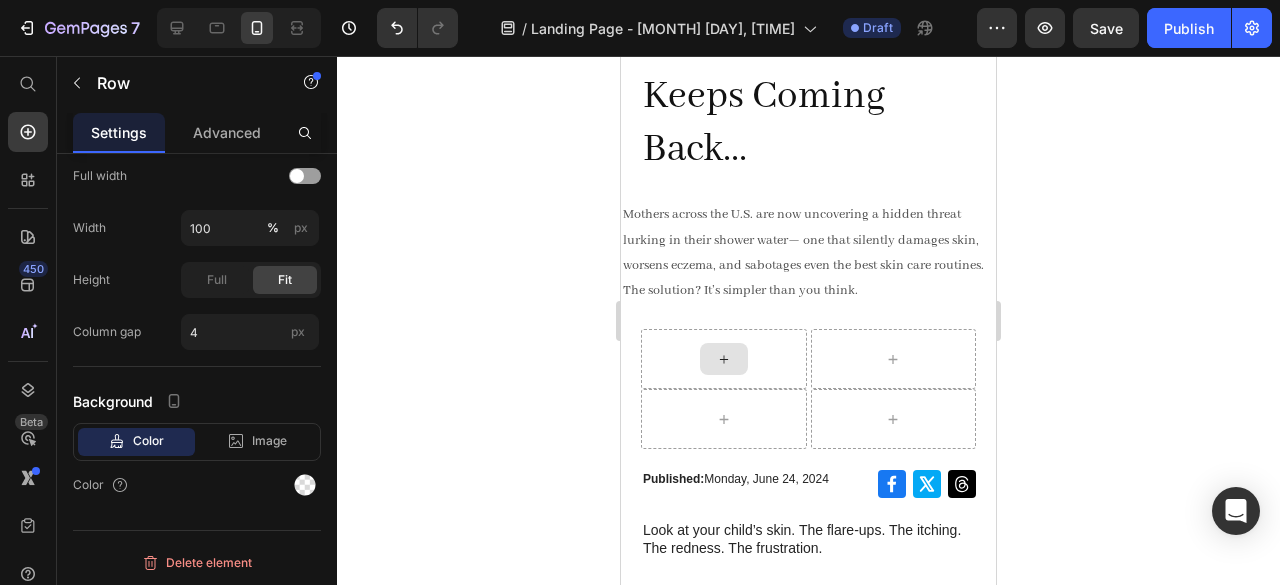 click 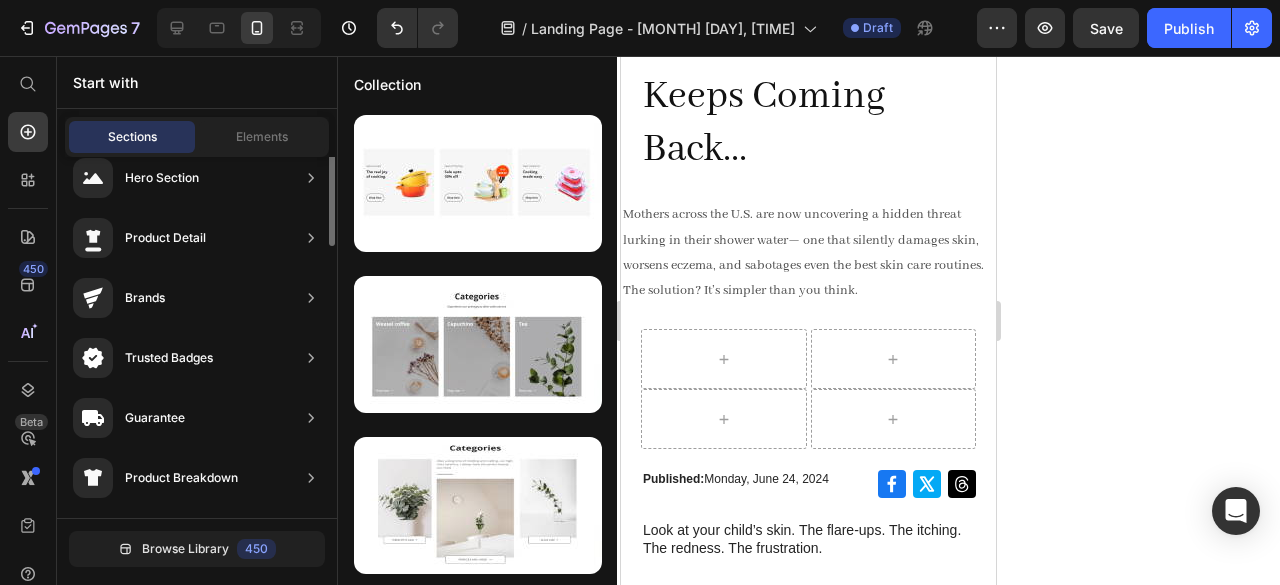 scroll, scrollTop: 0, scrollLeft: 0, axis: both 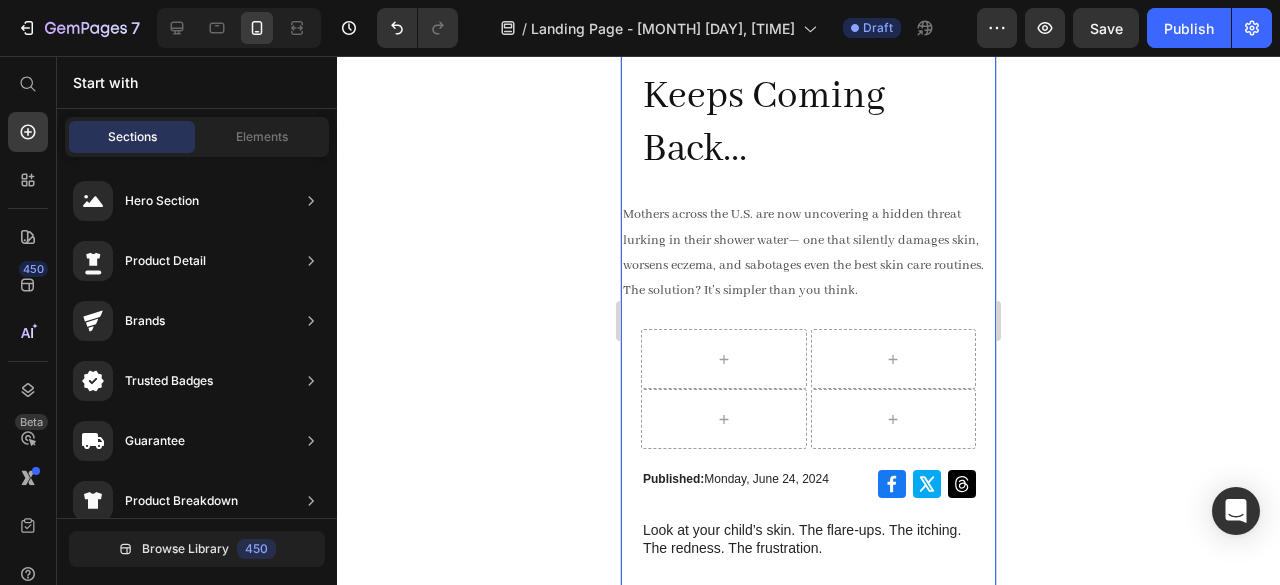 click on "Advertorial Text Block Row This May Be  WHY  Your Child’s Eczema Keeps Coming Back... Heading Row Mothers across the U.S. are now uncovering a hidden threat lurking in their shower water— one that silently damages skin, worsens eczema, and sabotages even the best skin care routines. The solution? It’s simpler than you think. Text Block
Row Row Published:  Monday, [DATE] Text Block
Icon
Icon
Icon Row Row Look at your child’s skin. The flare-ups. The itching. The redness. The frustration. Text Block Image The Road Bike's Cutting-Edge Design Heading The Road Bike's Advanced Technology: Every aspect of the Road Bike's design has been meticulously engineered to leverage the latest advancements in materials, aerodynamics, and component integration. The result of this holistic attention to detail is a bike that combines cutting-edge innovation with uncompromising, race-ready performance. Image" at bounding box center (808, 970) 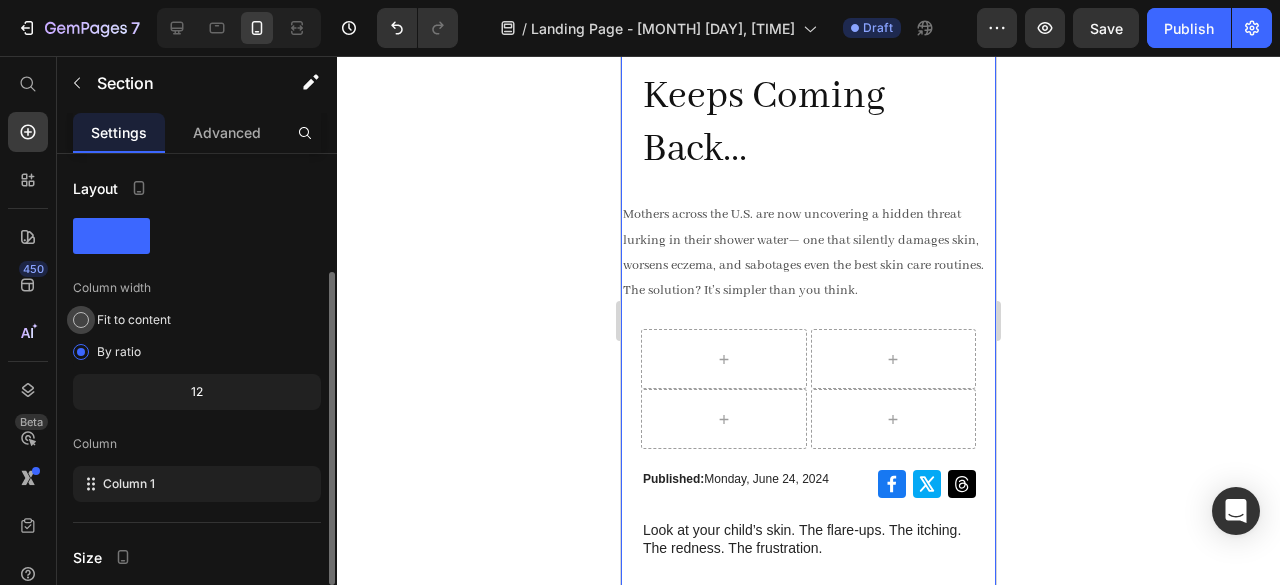 scroll, scrollTop: 274, scrollLeft: 0, axis: vertical 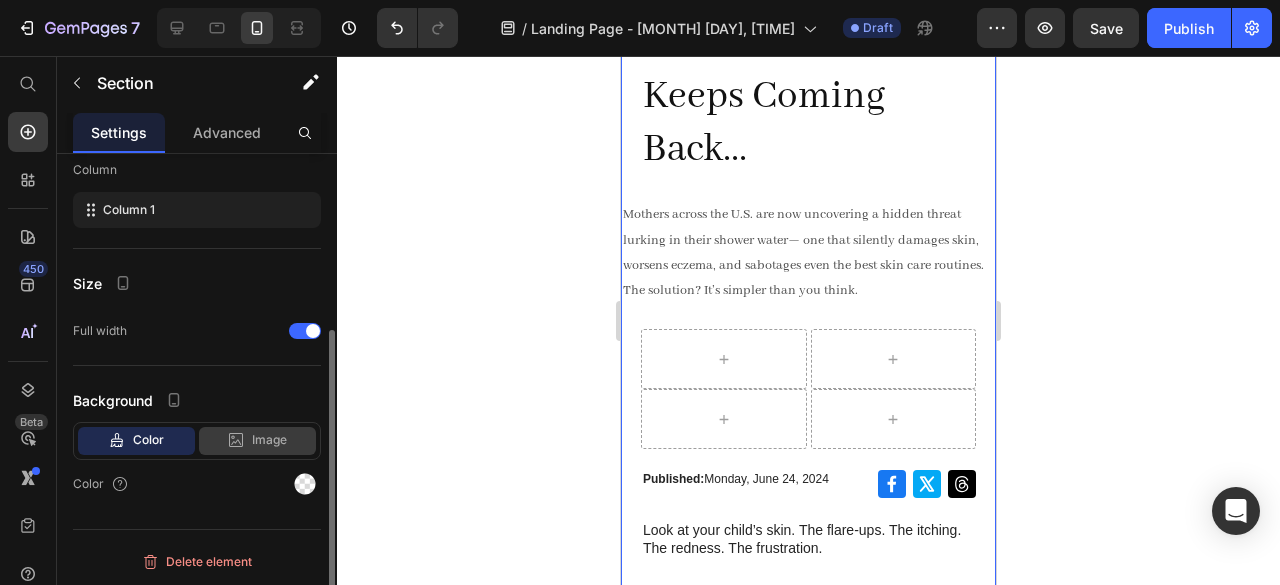 click 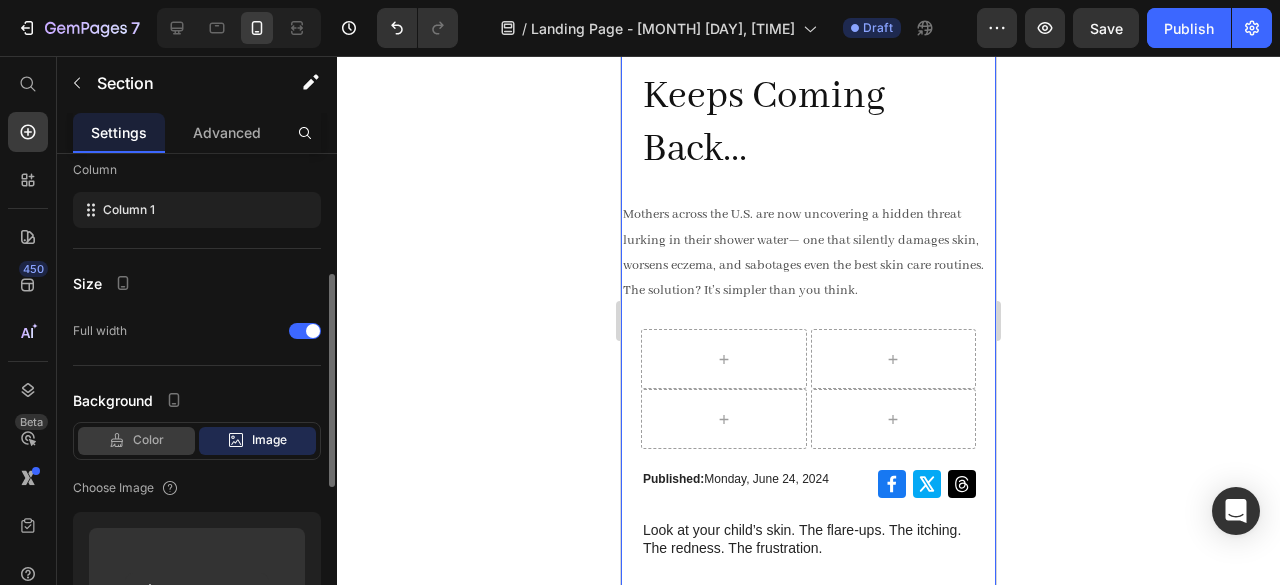 click on "Color" 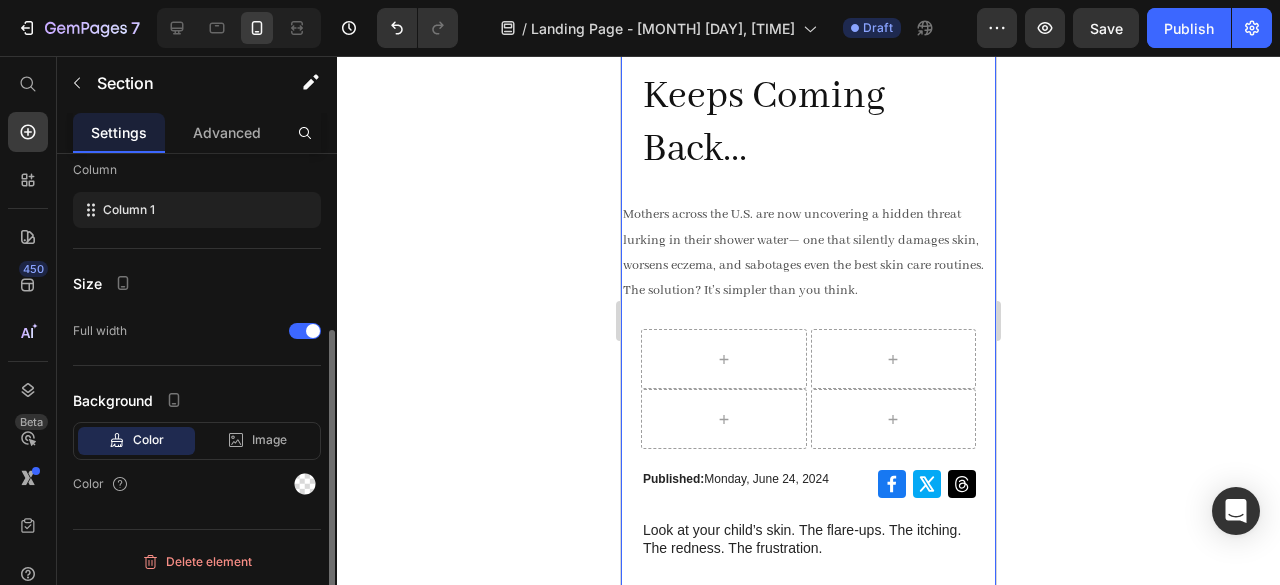 scroll, scrollTop: 274, scrollLeft: 0, axis: vertical 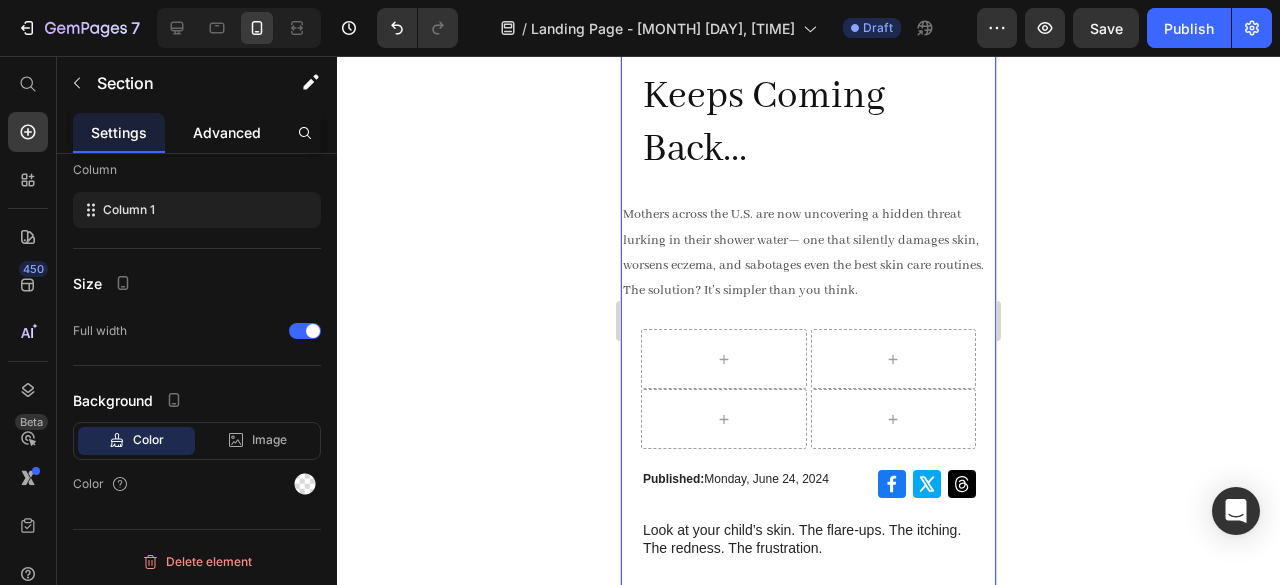 click on "Advanced" at bounding box center [227, 132] 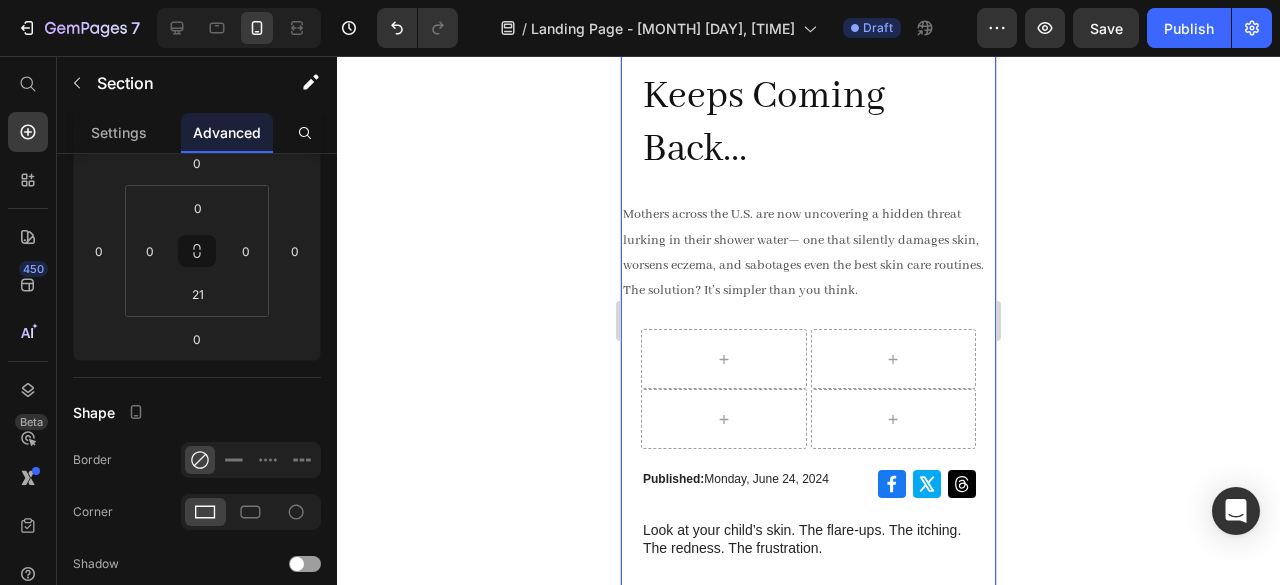 scroll, scrollTop: 0, scrollLeft: 0, axis: both 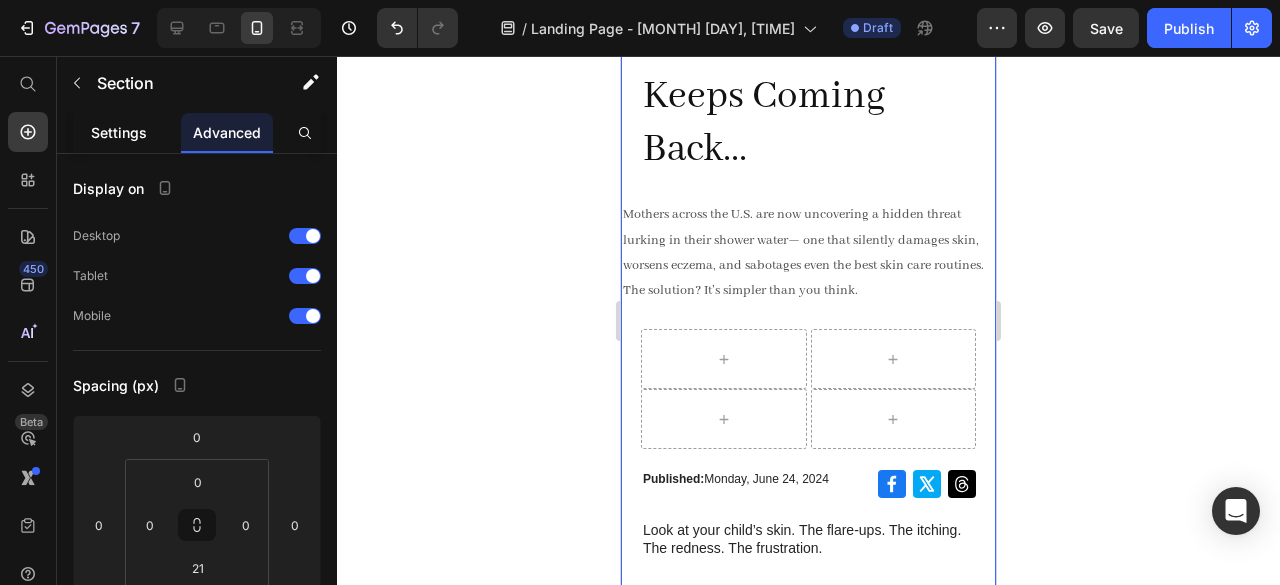 click on "Settings" 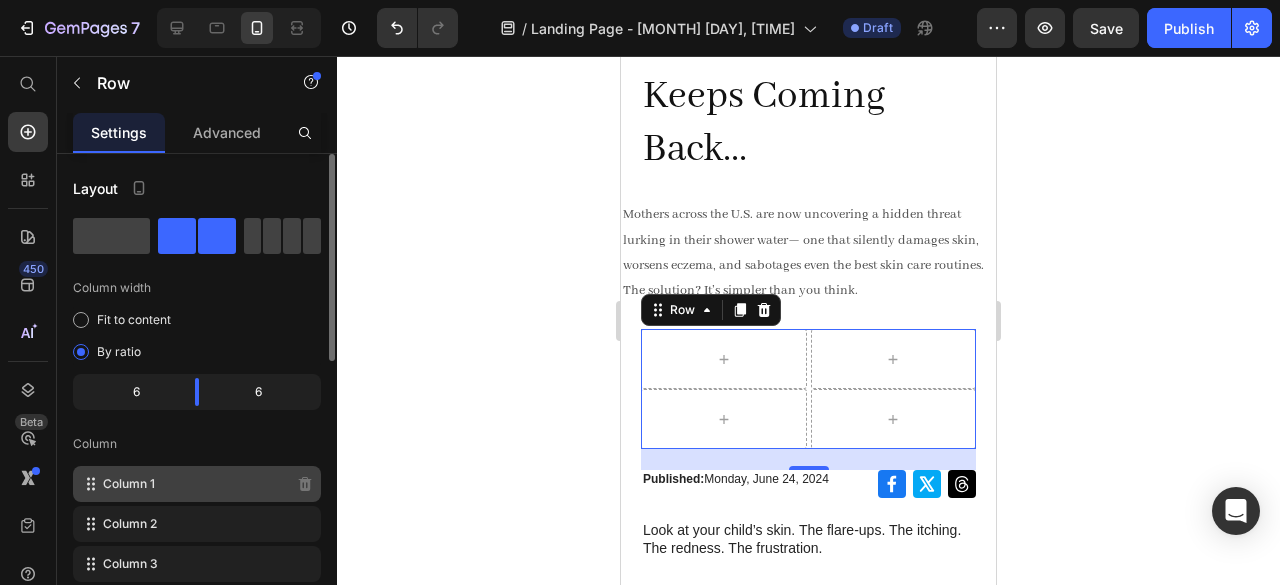 click on "Column 1" at bounding box center (129, 484) 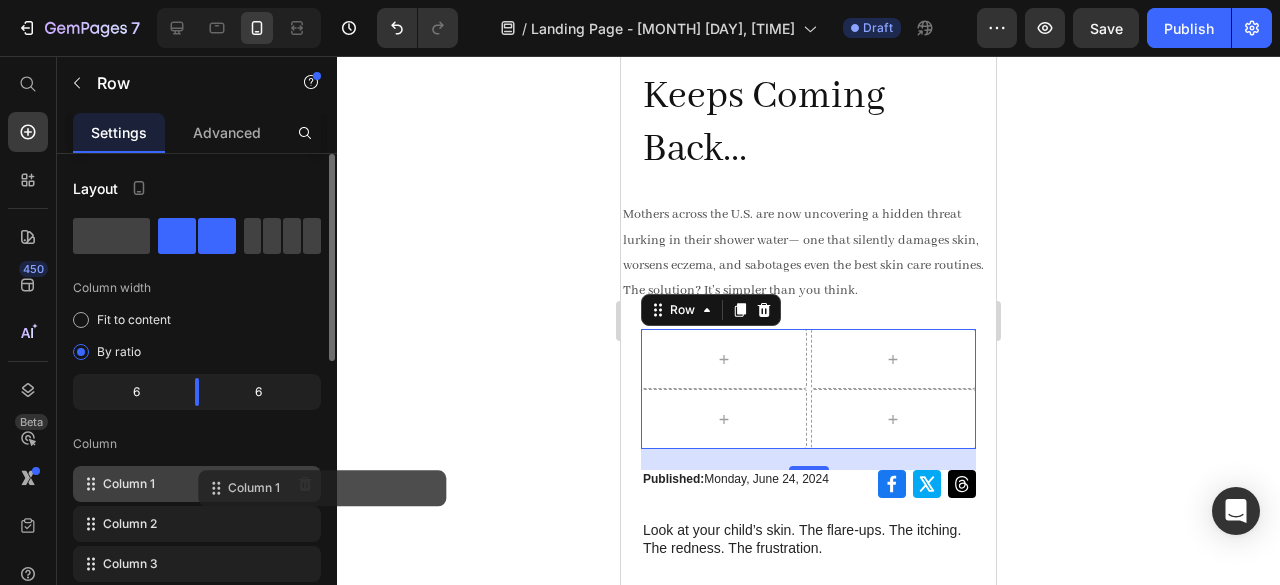 click on "Column 1" at bounding box center (129, 484) 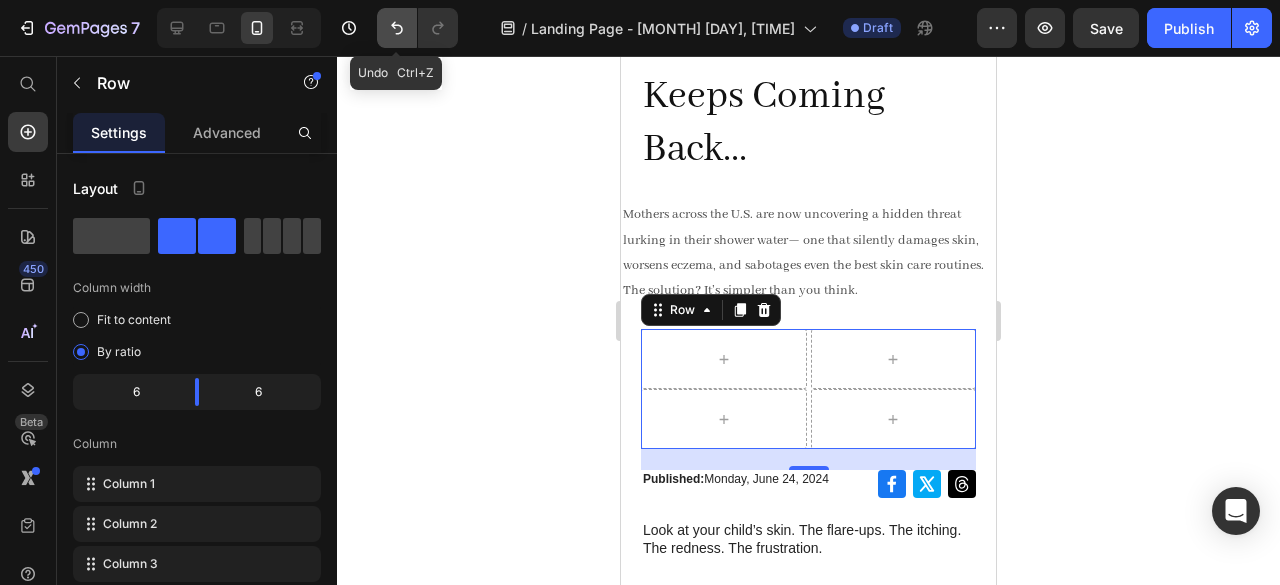 click 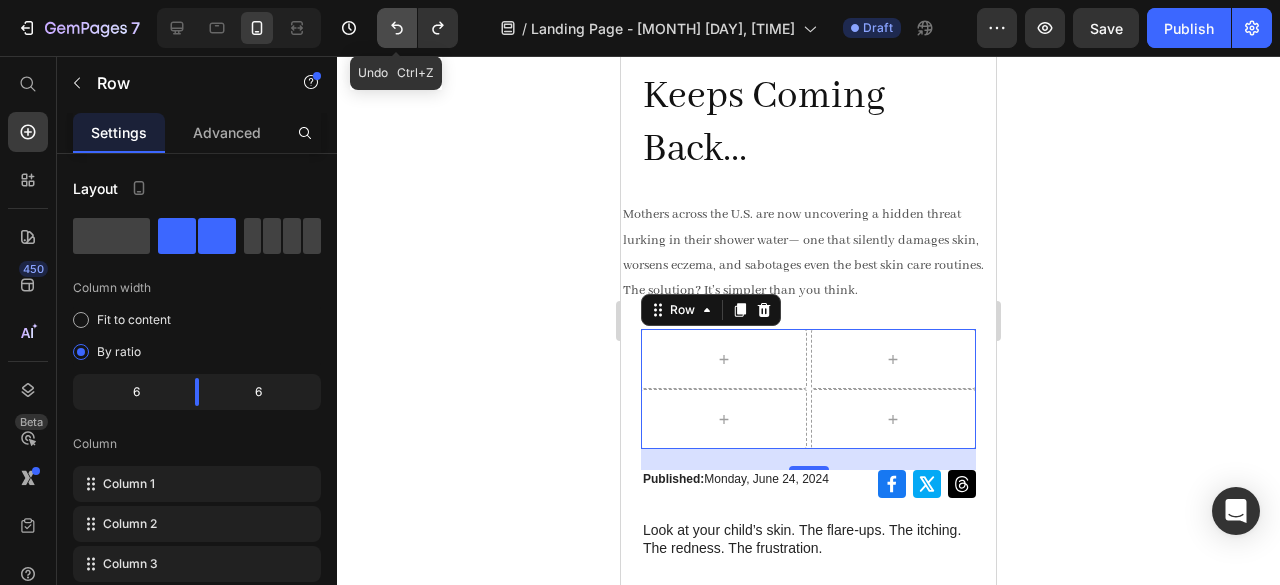 click 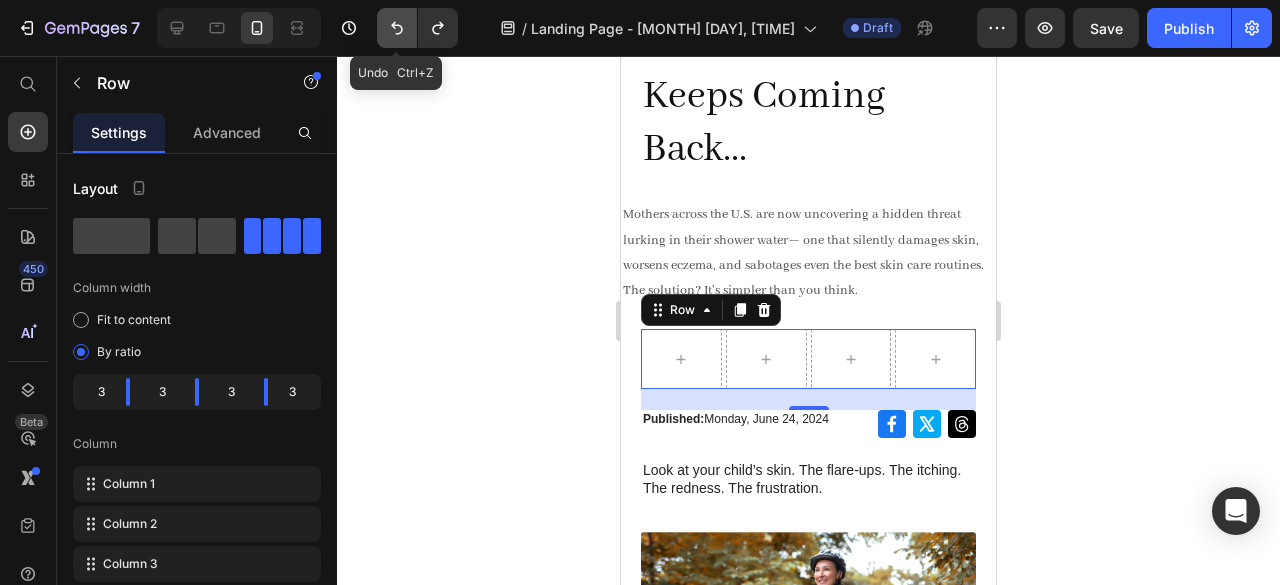 click 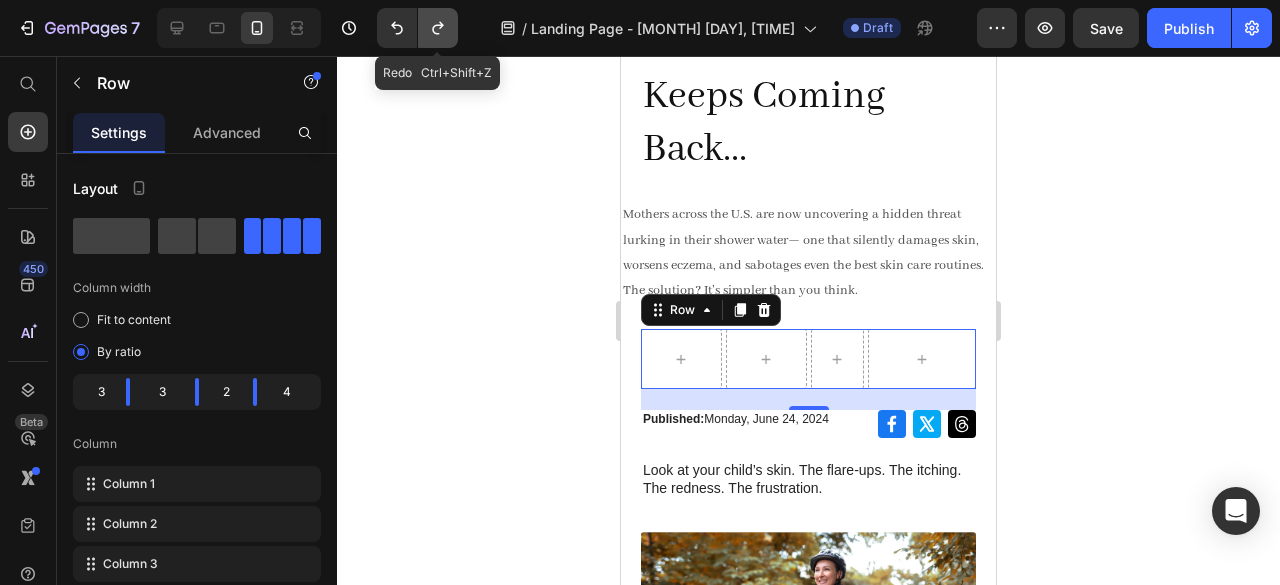 click 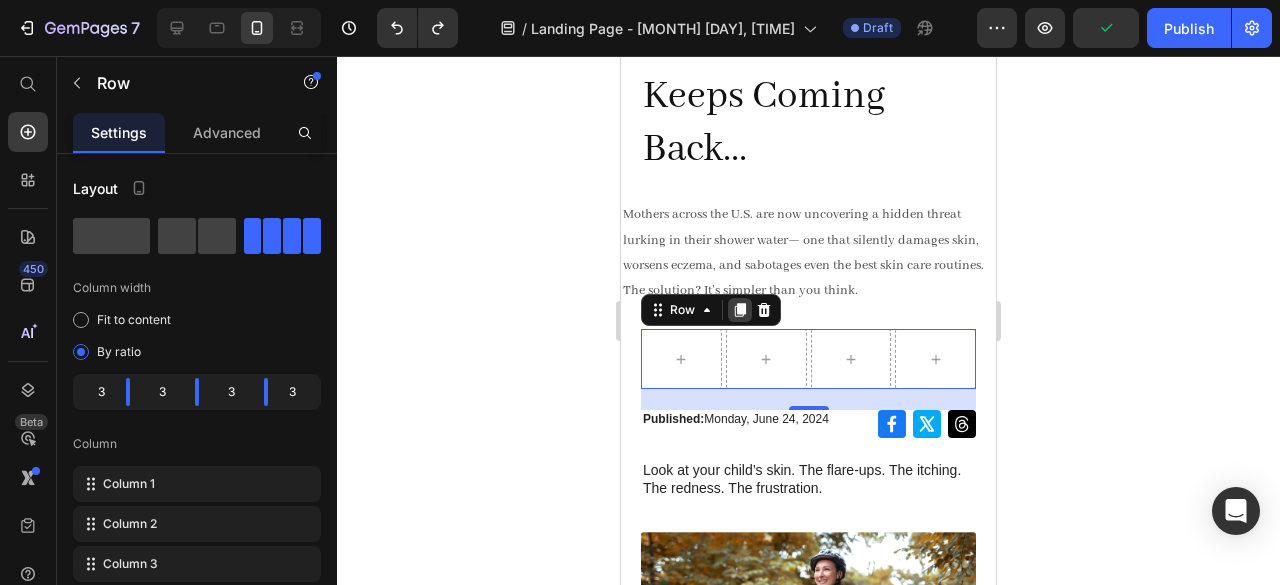 click 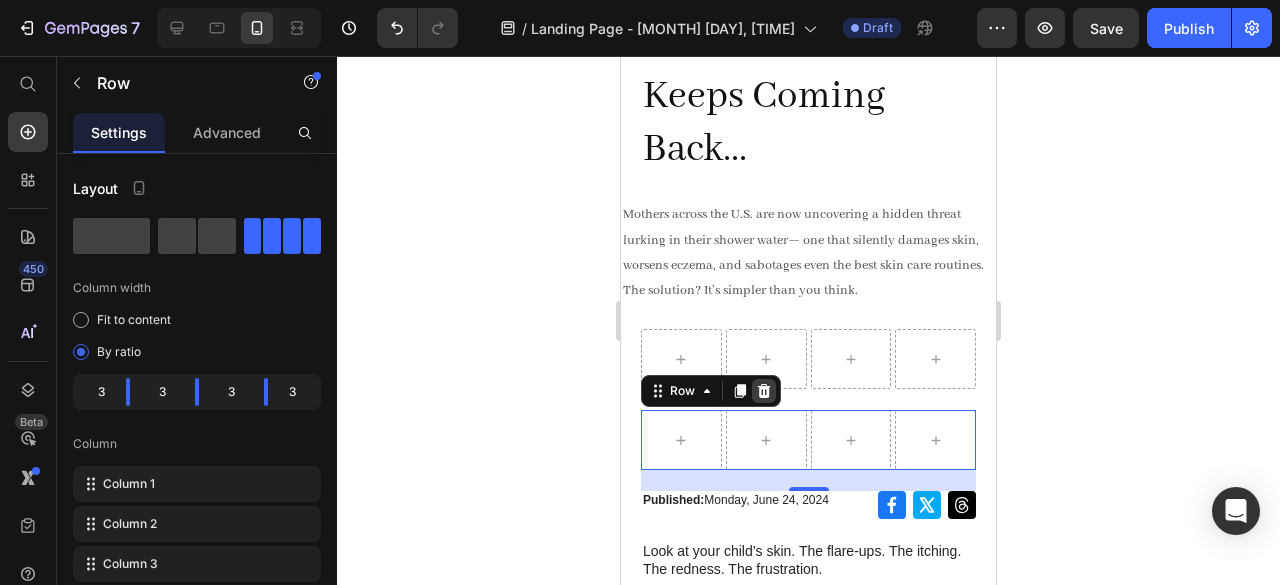 click 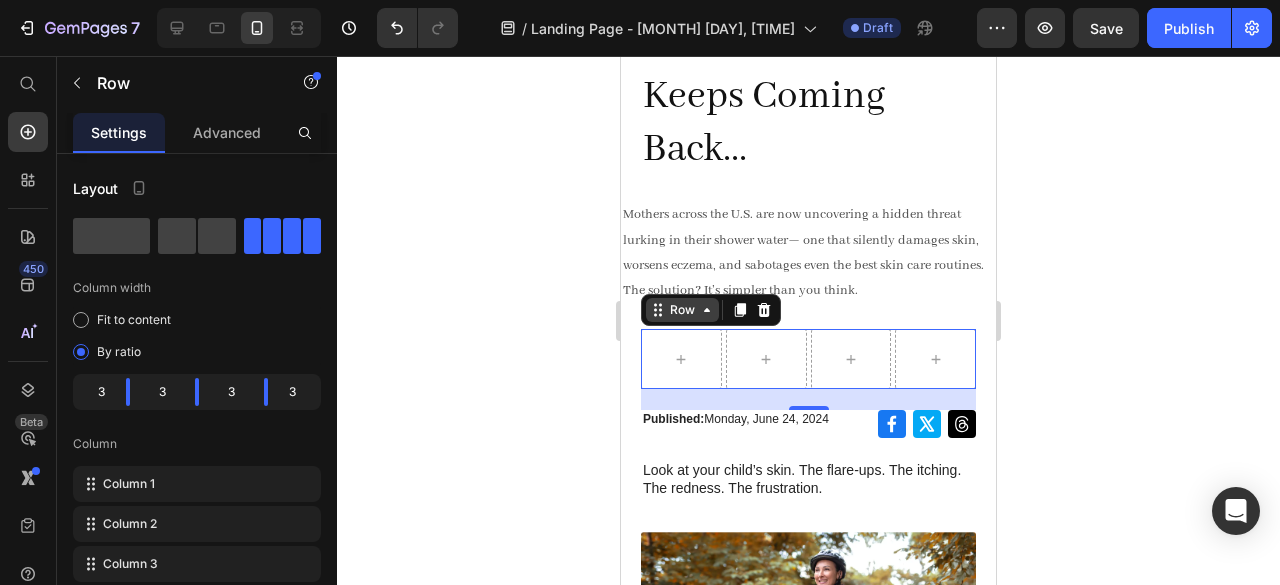 click 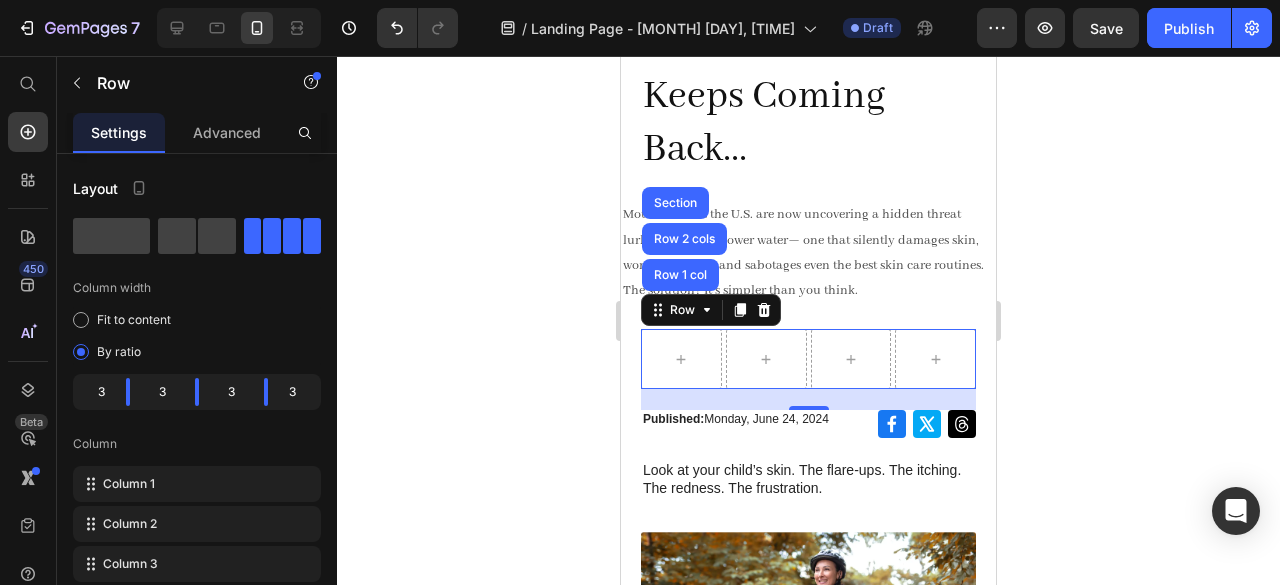 click 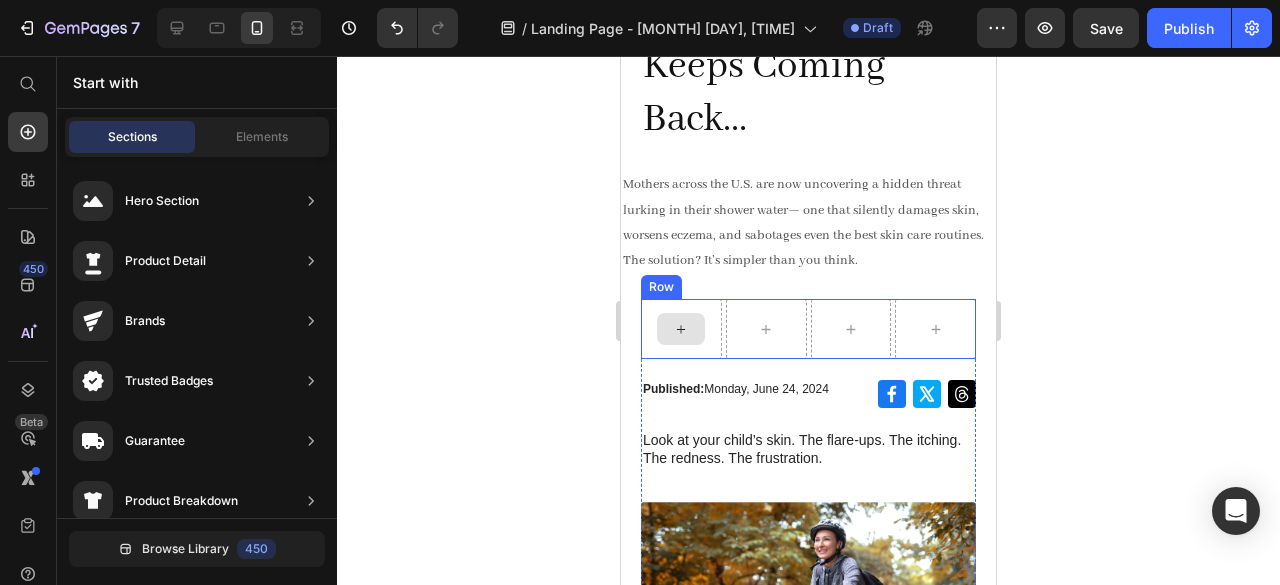 scroll, scrollTop: 280, scrollLeft: 0, axis: vertical 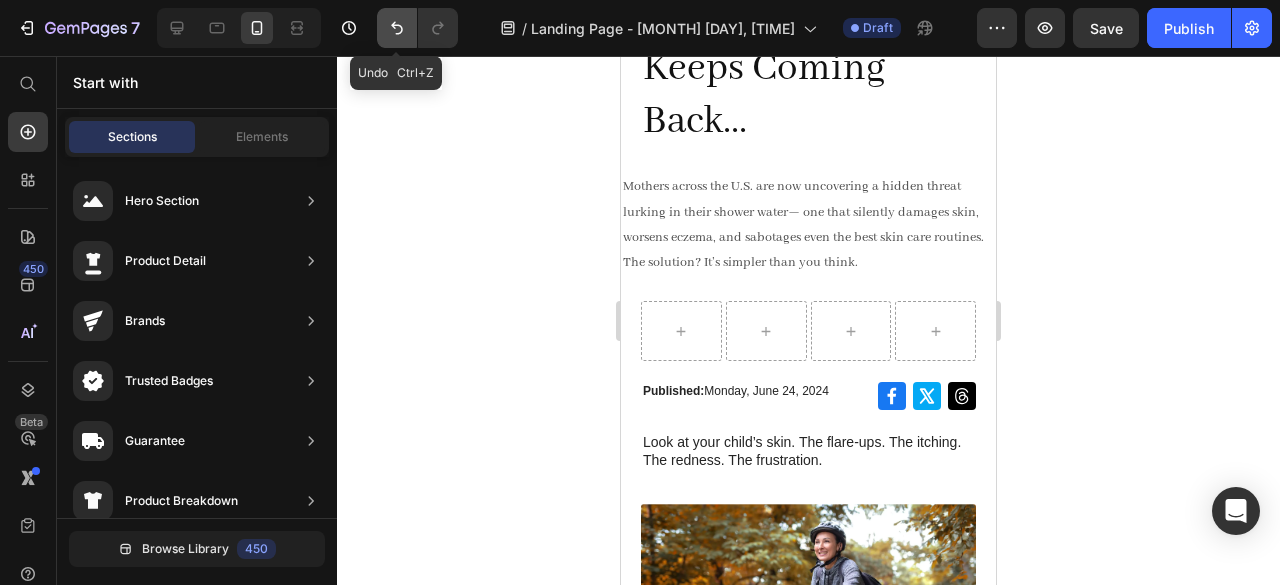click 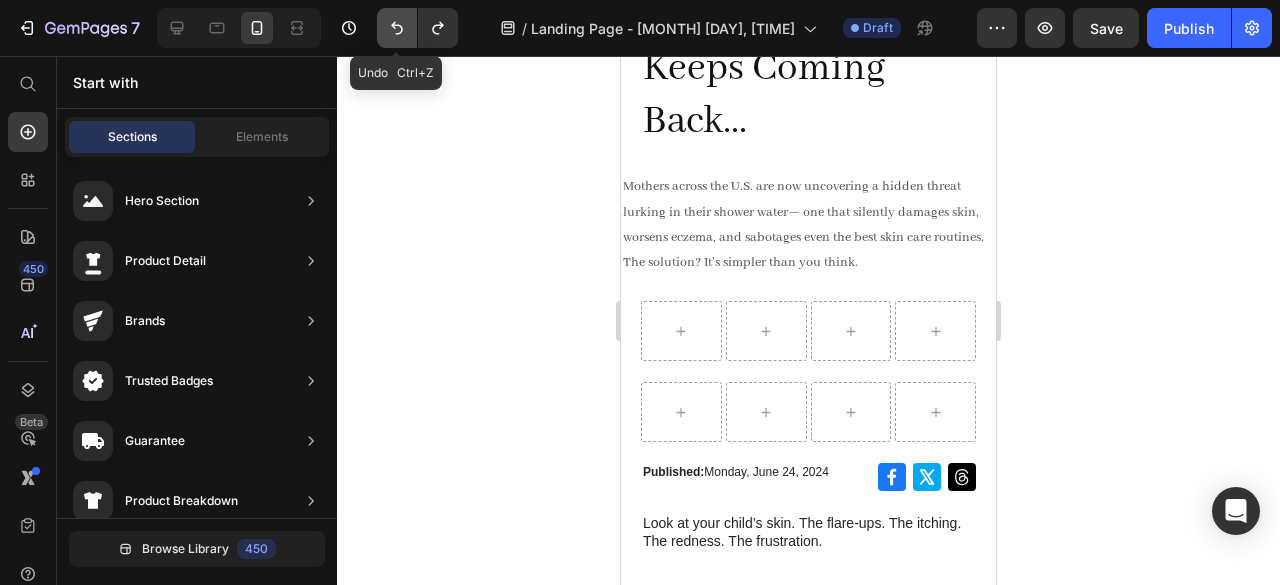 click 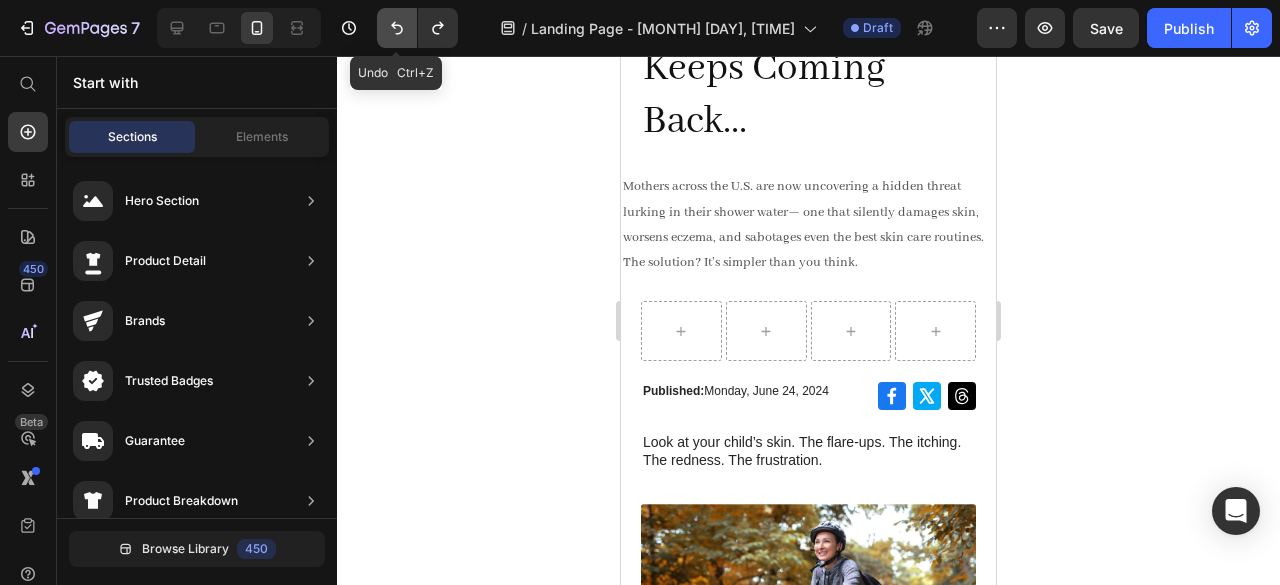 click 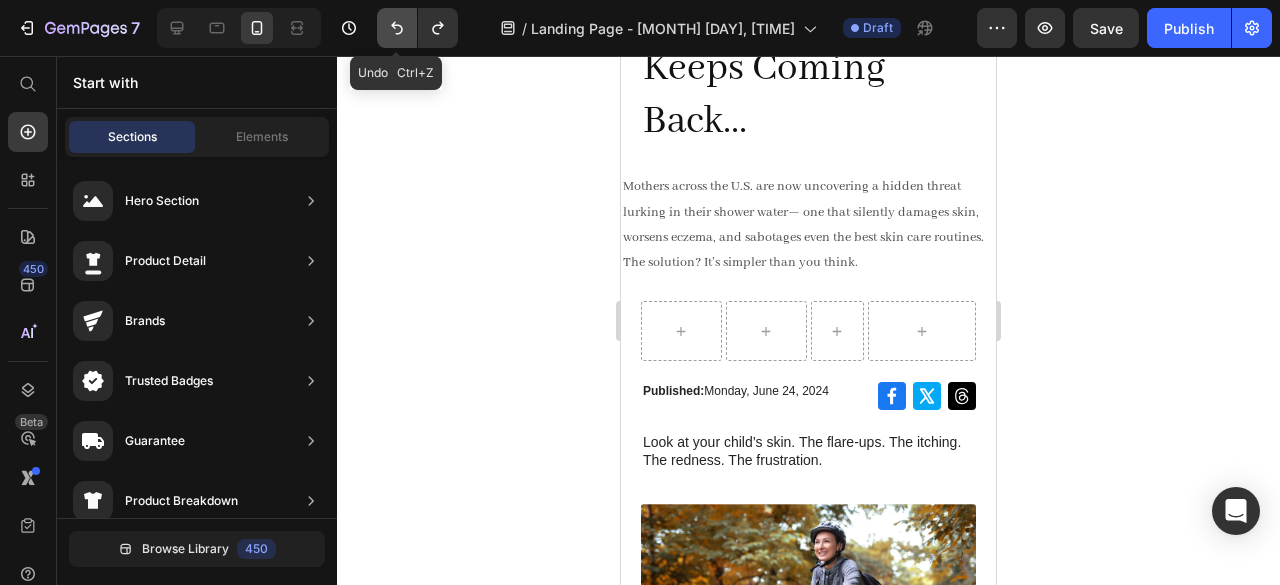 click 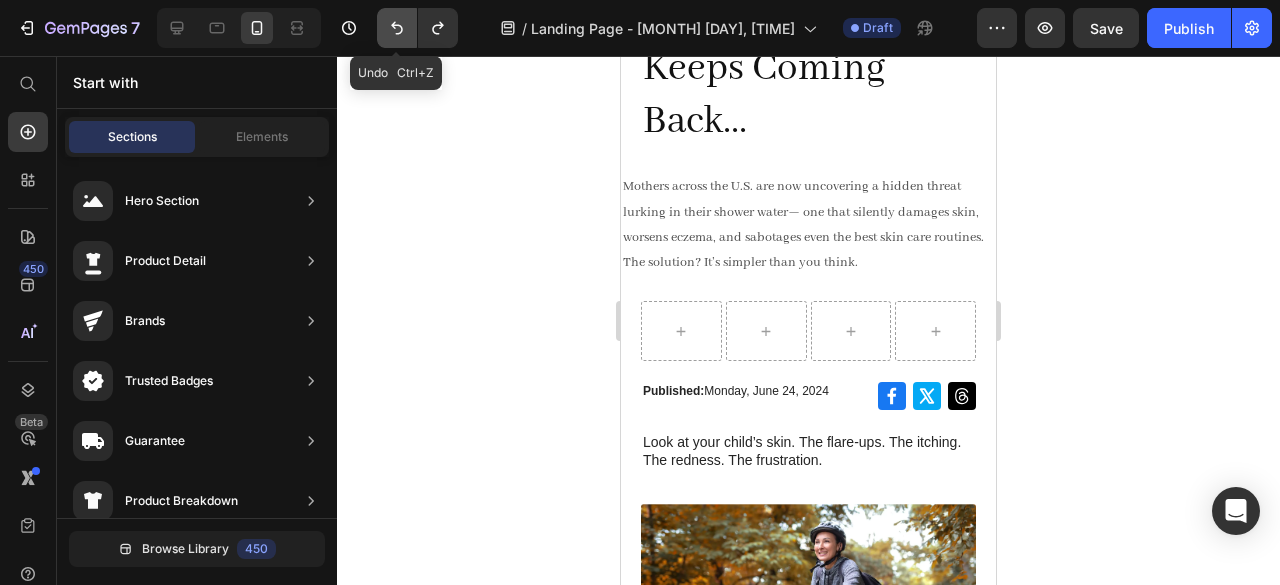 click 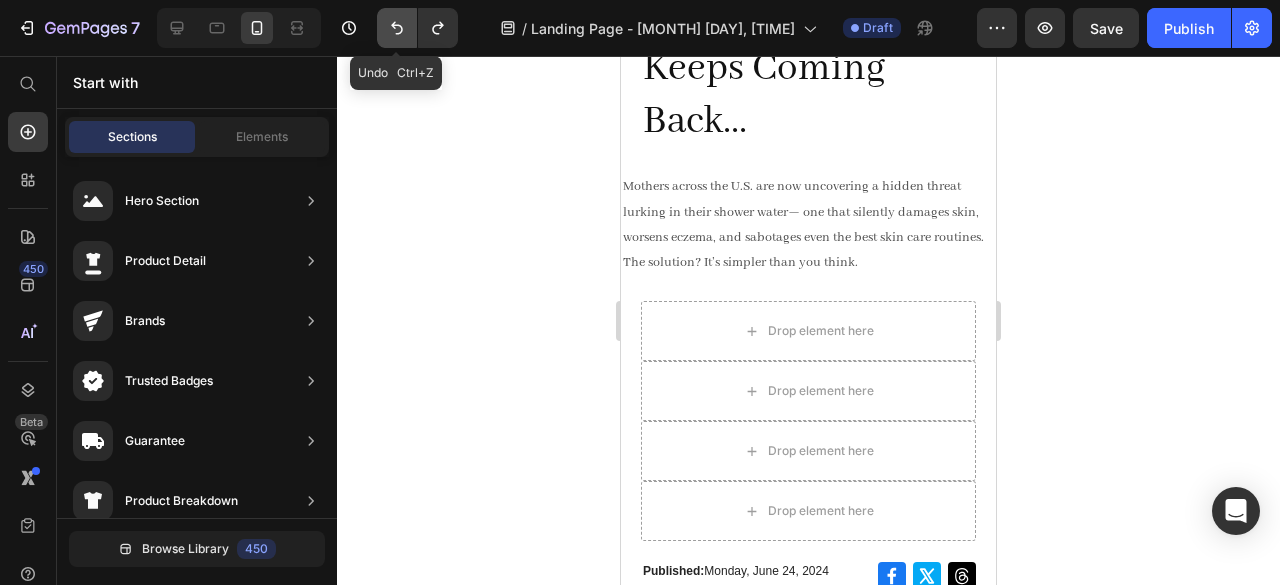 click 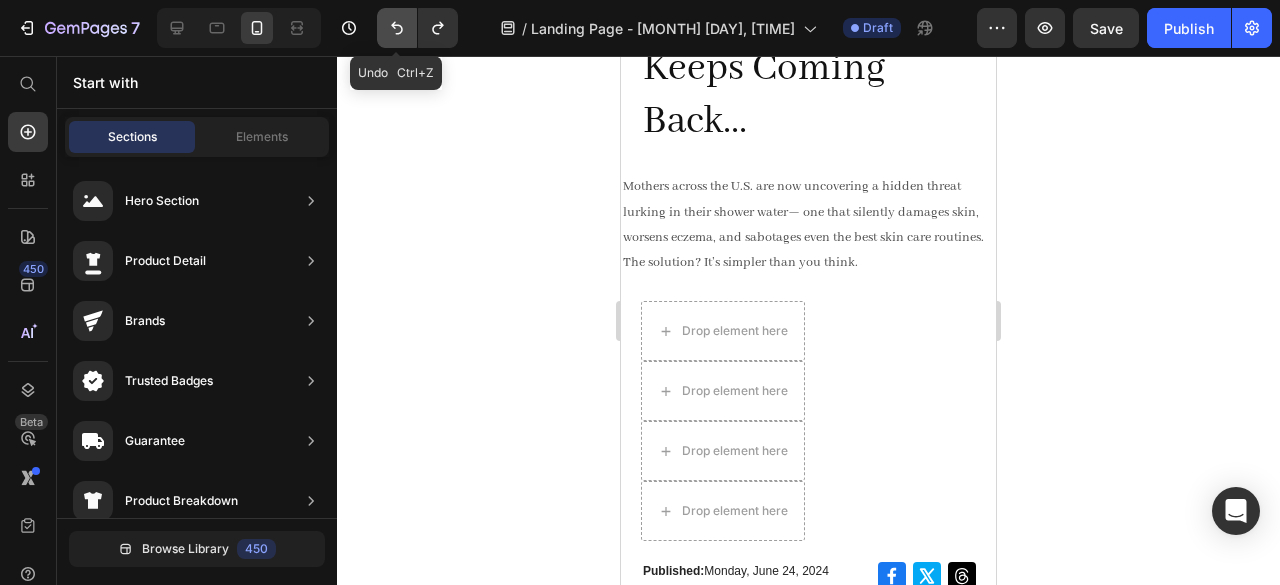click 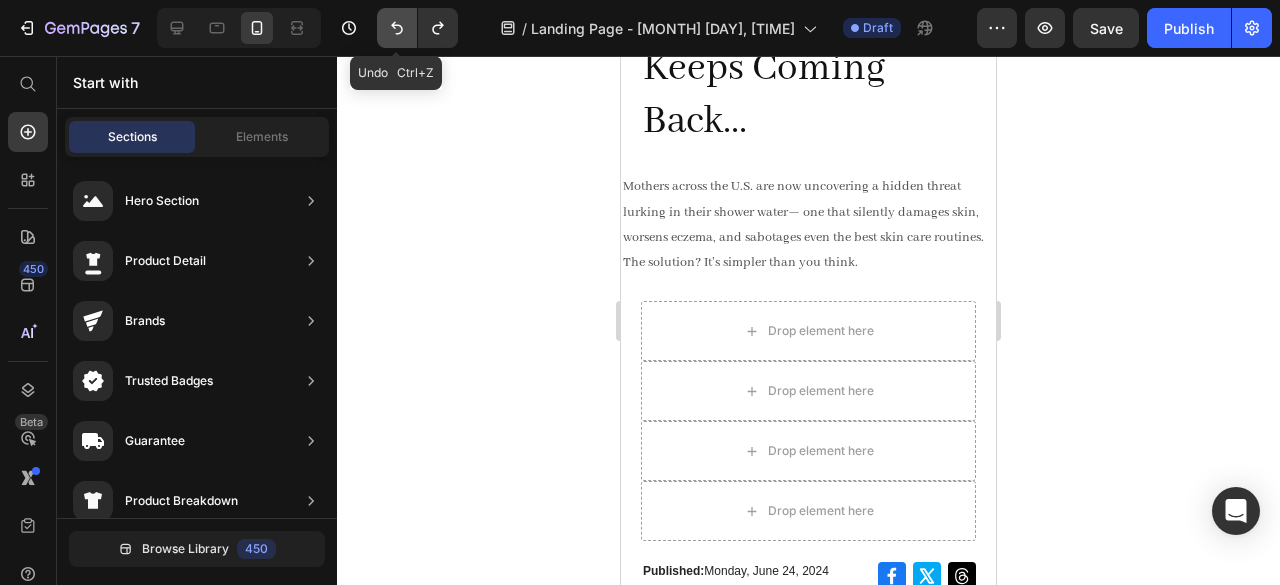 click 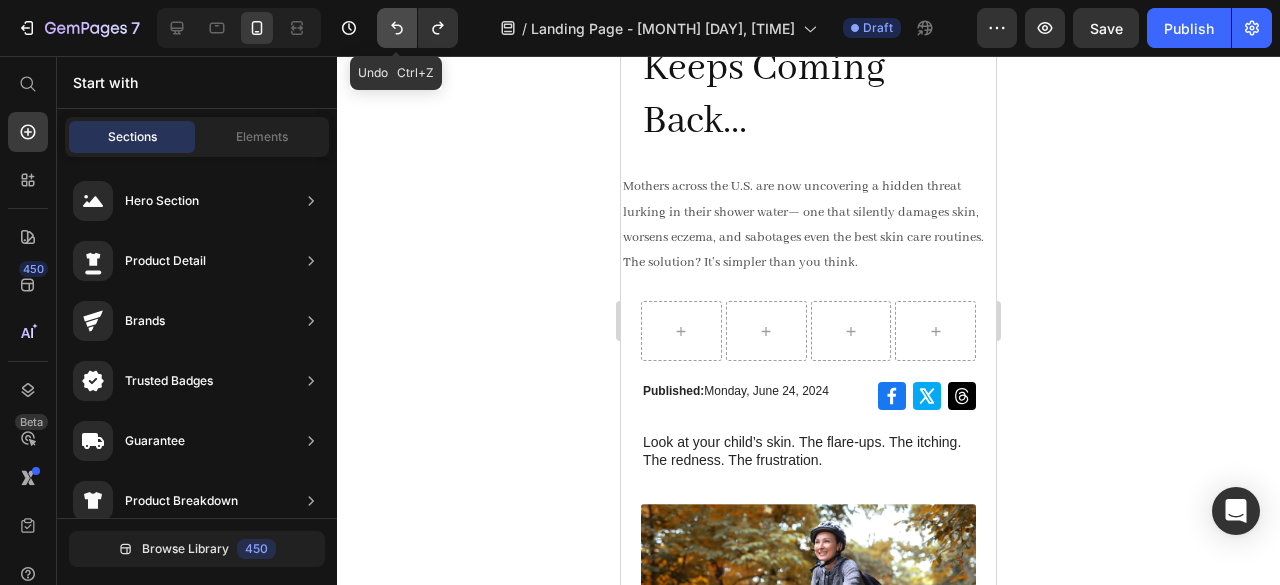 click 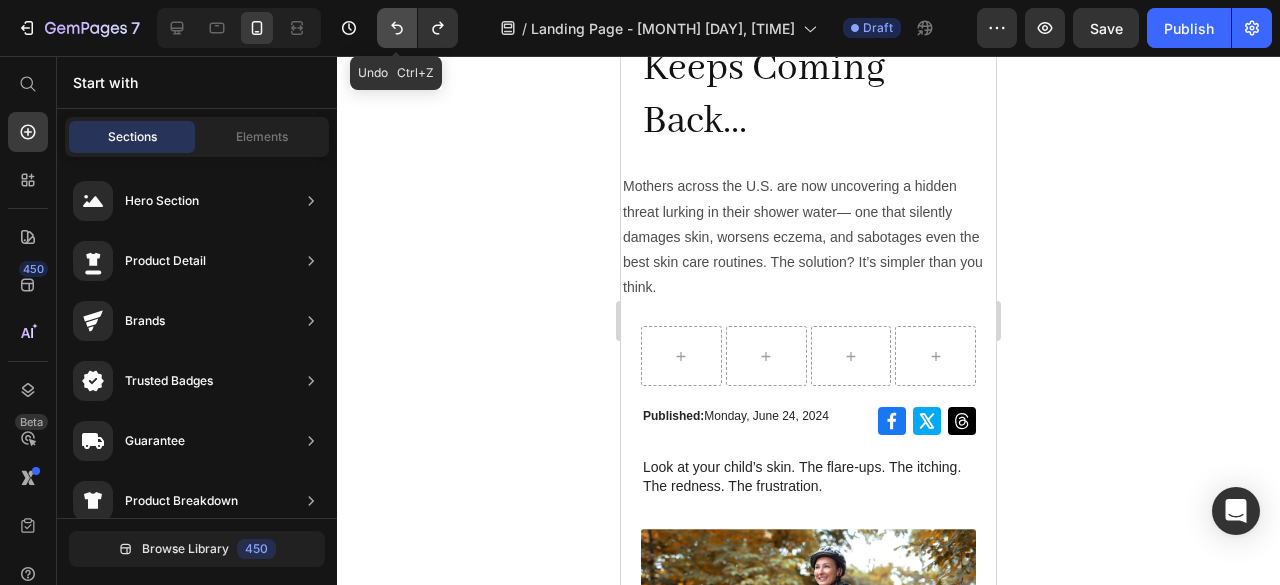 click 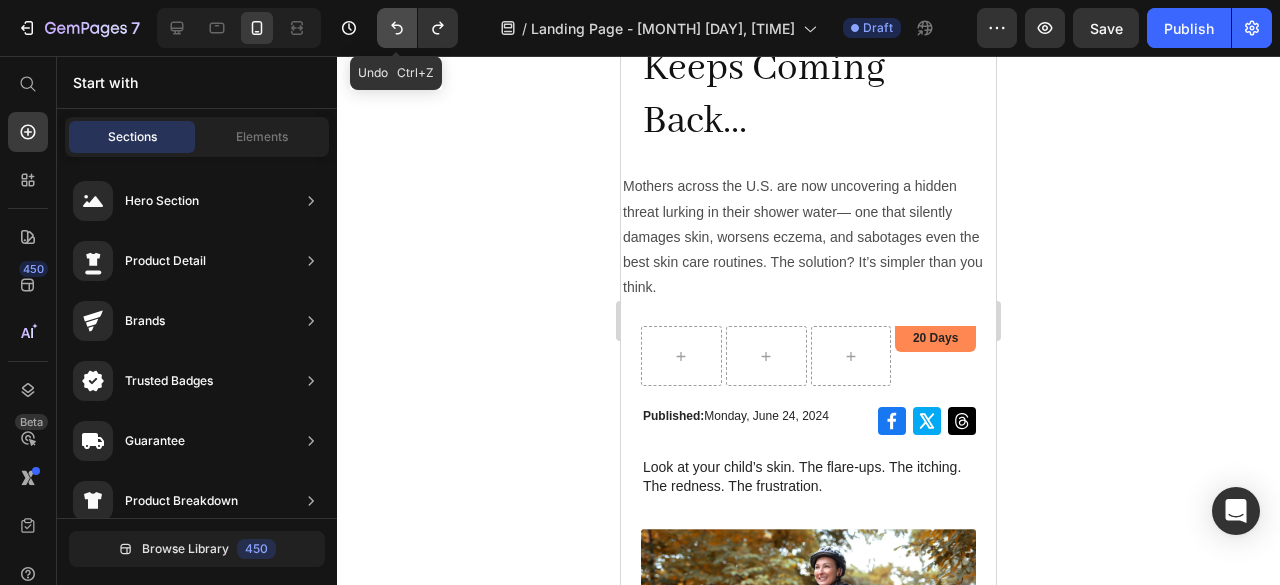 click 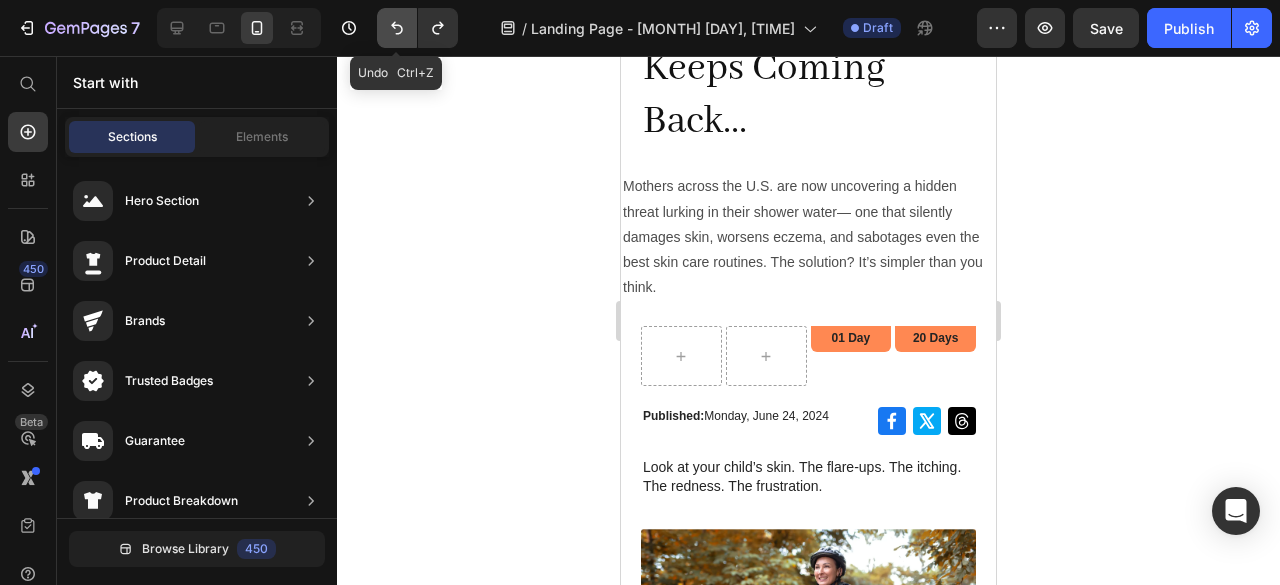 click 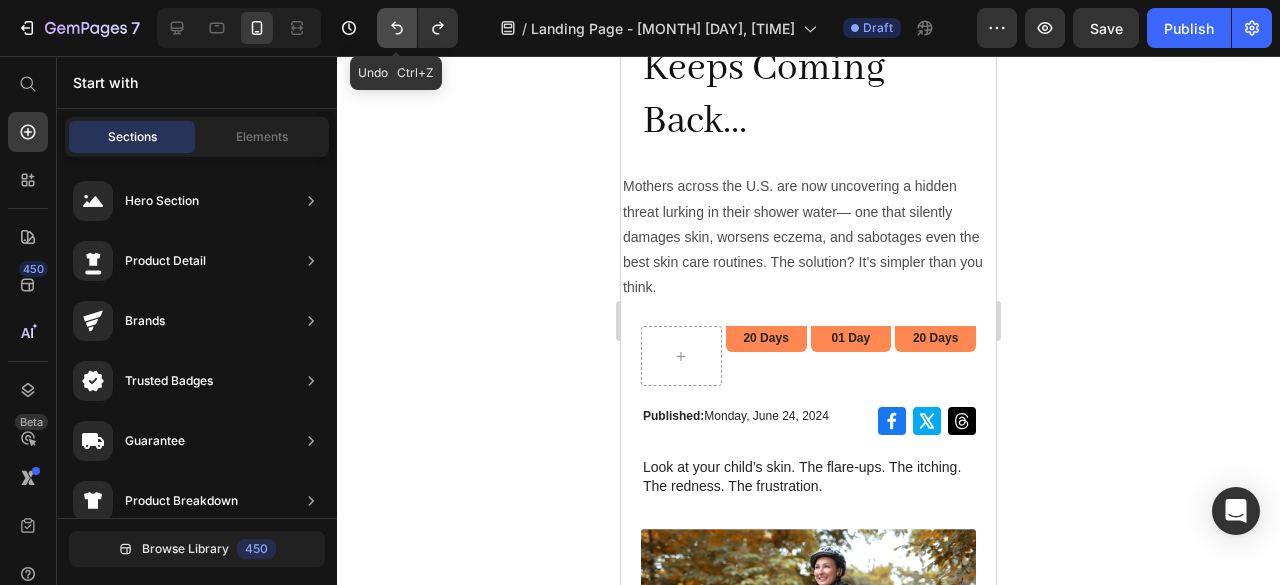 click 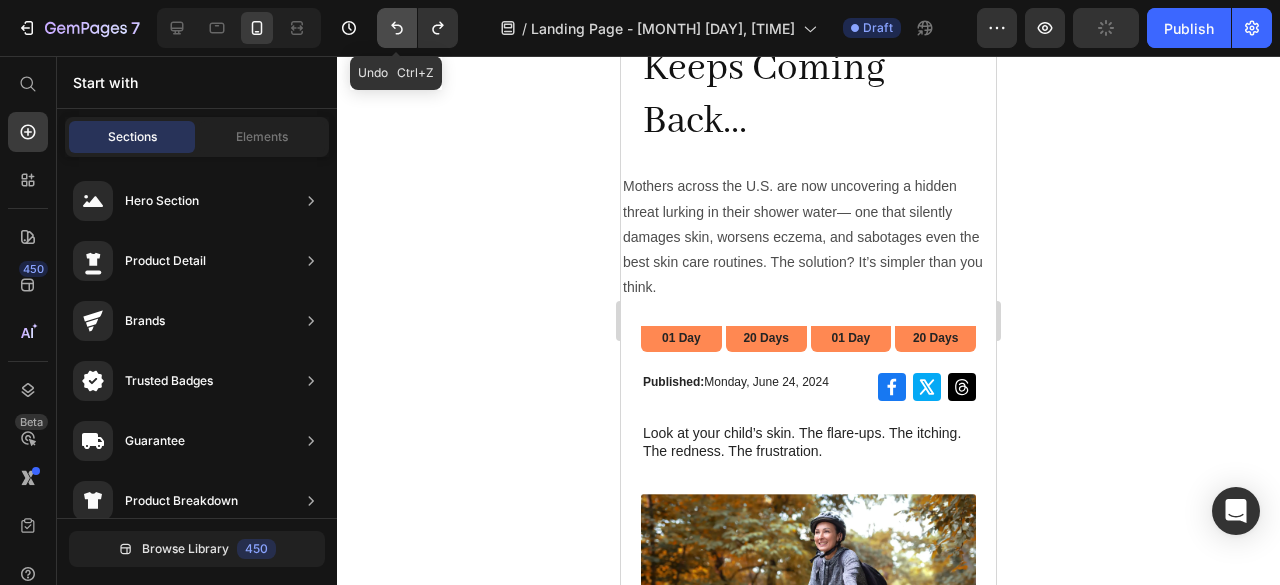 click 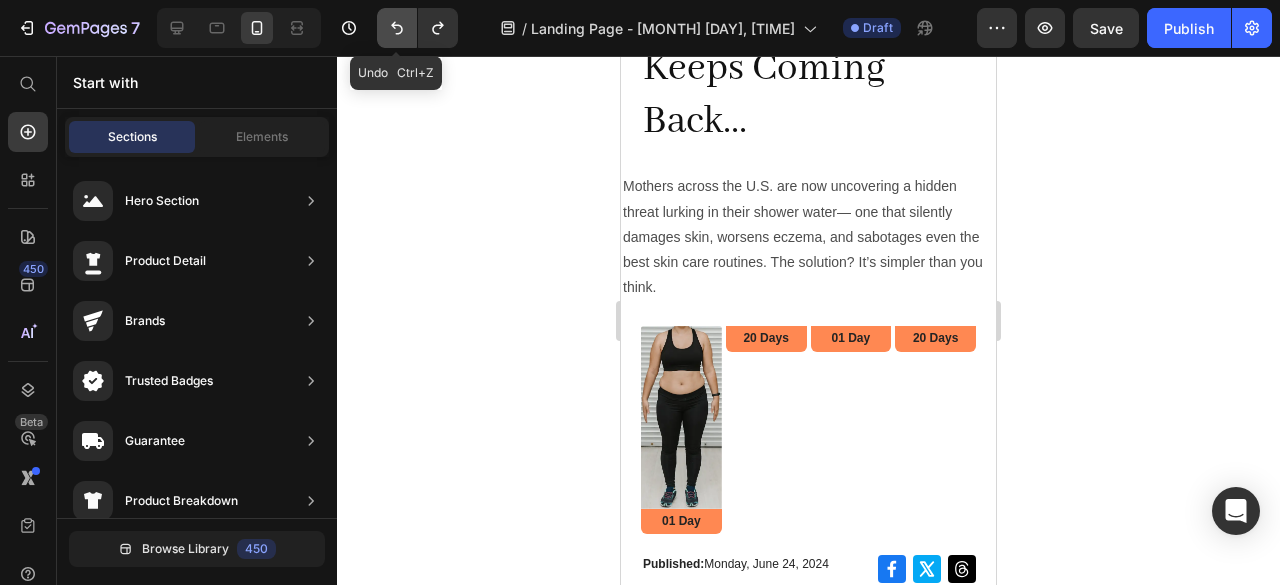 click 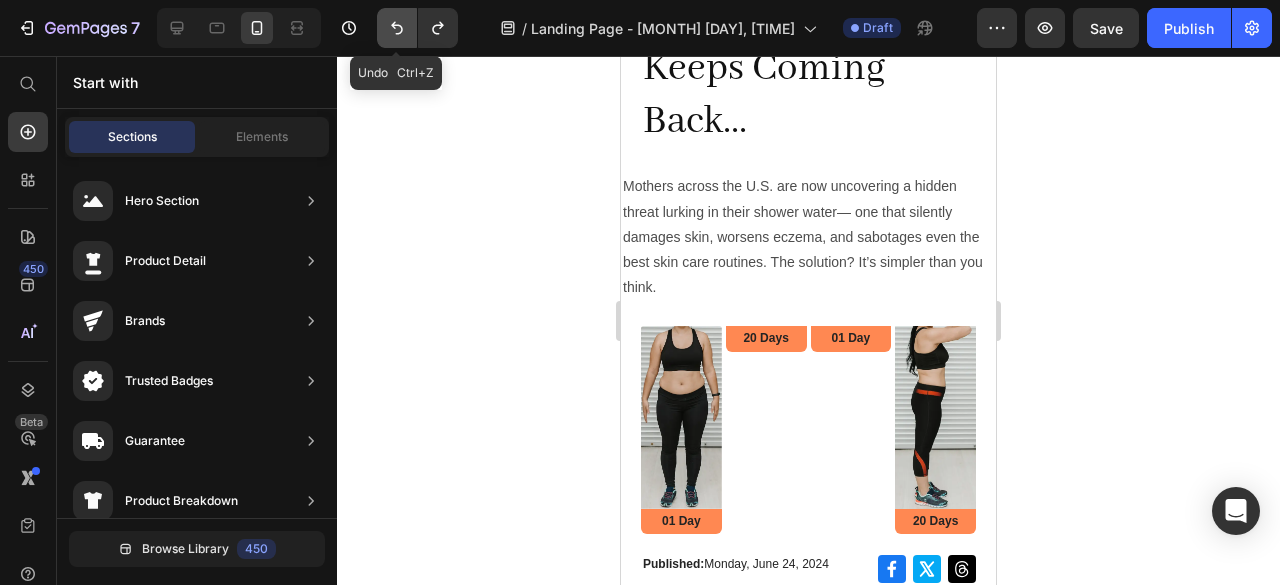 click 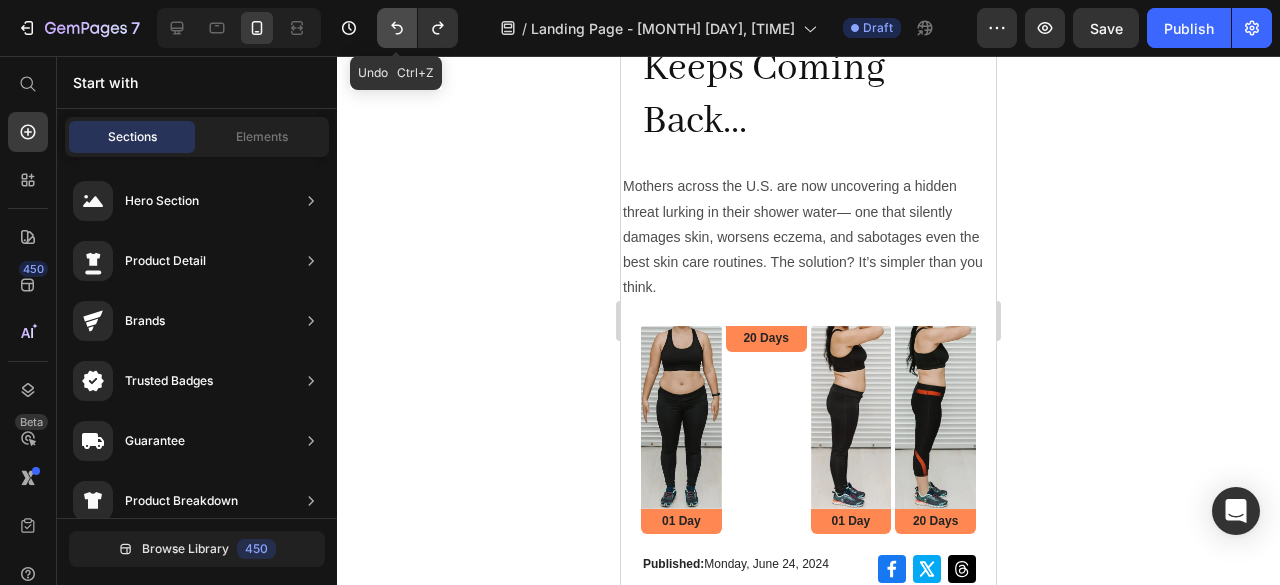 click 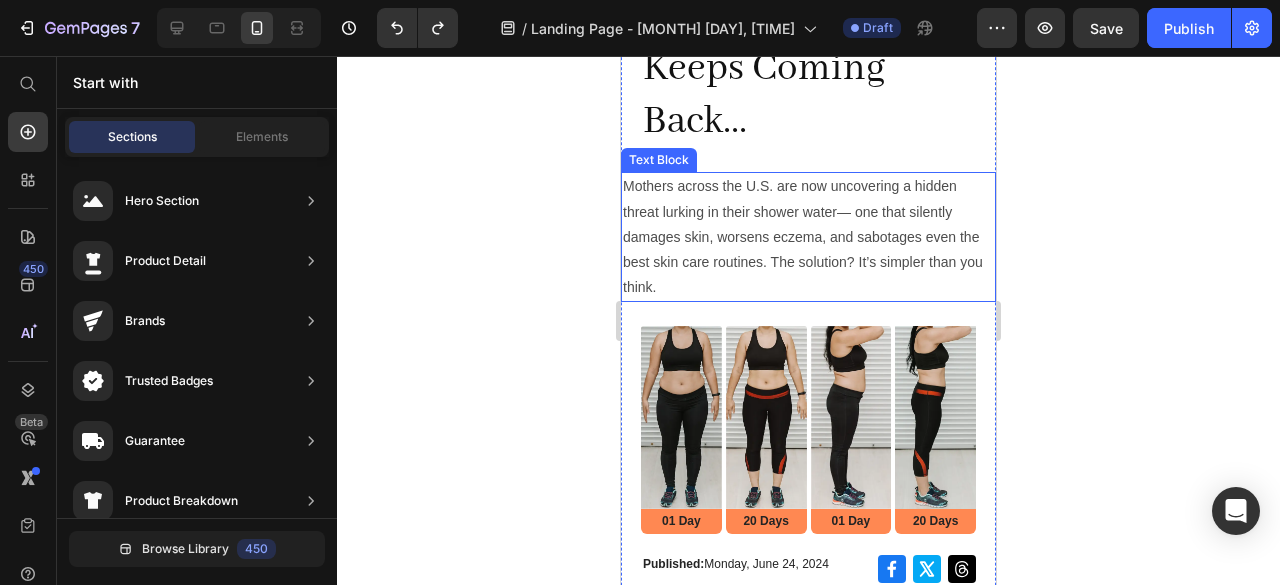 click on "Mothers across the U.S. are now uncovering a hidden threat lurking in their shower water— one that silently damages skin, worsens eczema, and sabotages even the best skin care routines. The solution? It’s simpler than you think." at bounding box center [808, 237] 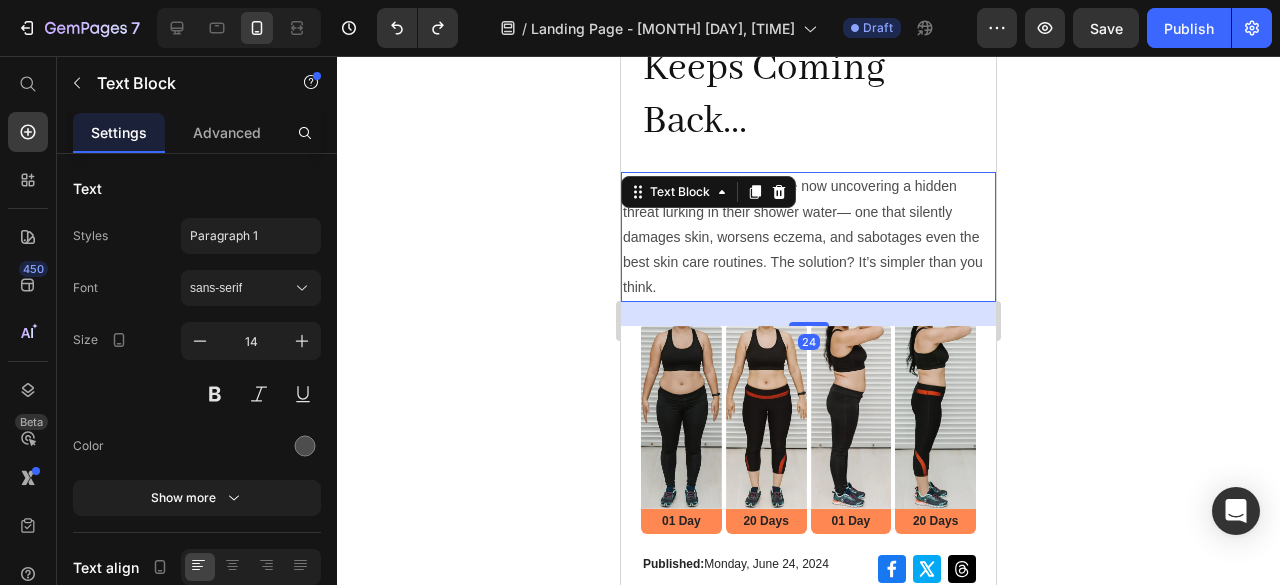 click on "Mothers across the U.S. are now uncovering a hidden threat lurking in their shower water— one that silently damages skin, worsens eczema, and sabotages even the best skin care routines. The solution? It’s simpler than you think." at bounding box center [808, 237] 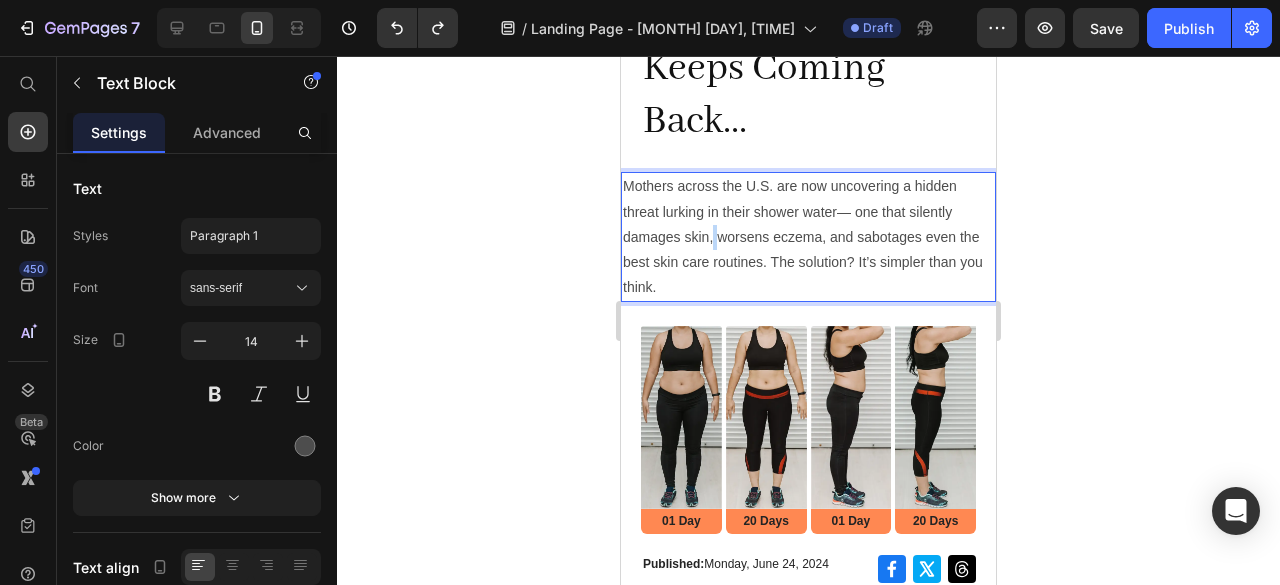 click on "Mothers across the U.S. are now uncovering a hidden threat lurking in their shower water— one that silently damages skin, worsens eczema, and sabotages even the best skin care routines. The solution? It’s simpler than you think." at bounding box center [808, 237] 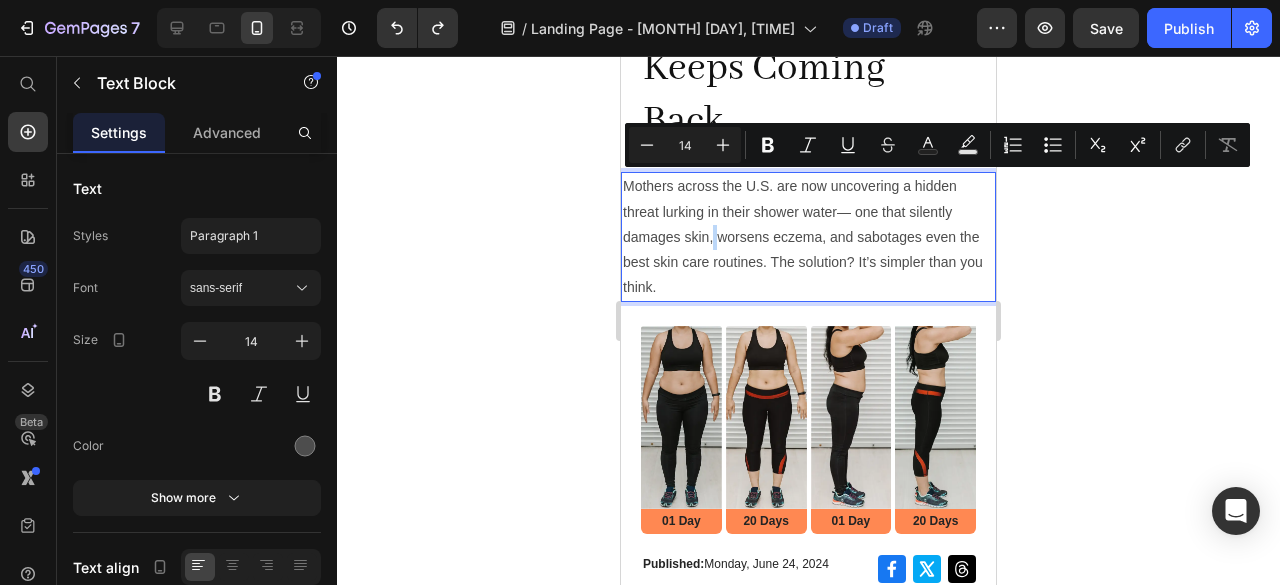 click on "Mothers across the U.S. are now uncovering a hidden threat lurking in their shower water— one that silently damages skin, worsens eczema, and sabotages even the best skin care routines. The solution? It’s simpler than you think." at bounding box center (808, 237) 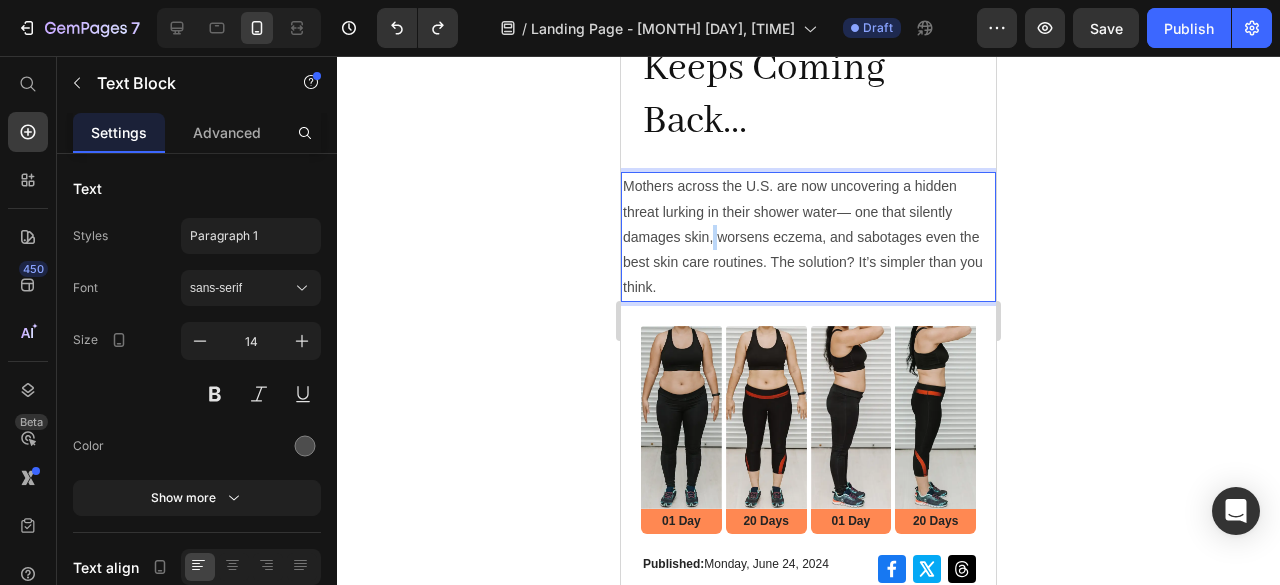 click on "Mothers across the U.S. are now uncovering a hidden threat lurking in their shower water— one that silently damages skin, worsens eczema, and sabotages even the best skin care routines. The solution? It’s simpler than you think." at bounding box center [808, 237] 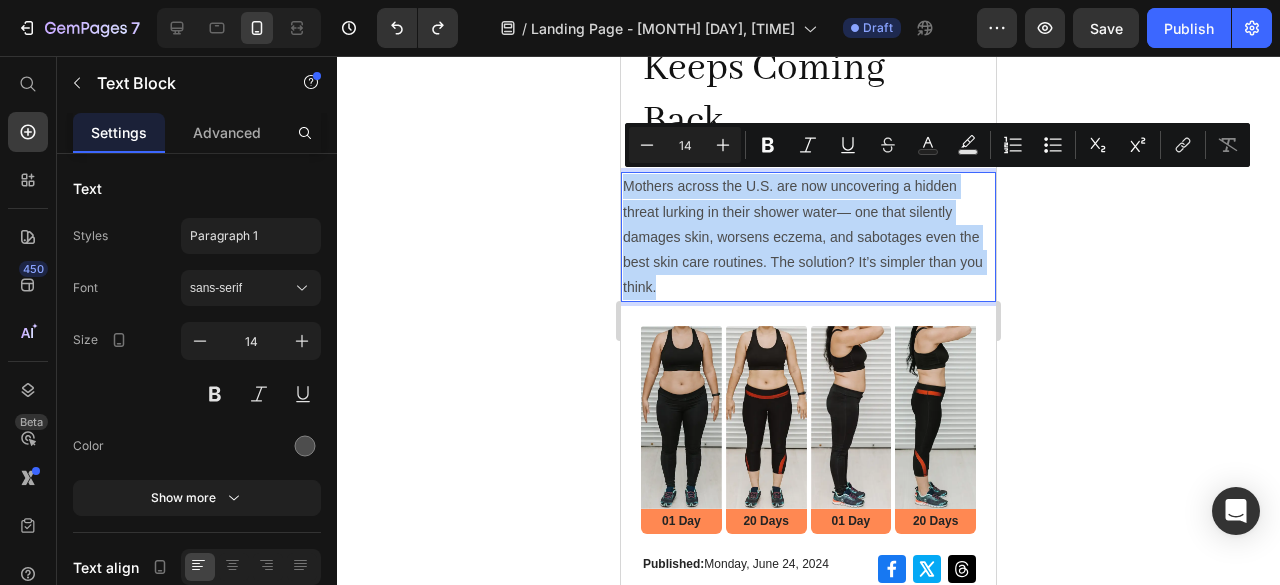 click on "Mothers across the U.S. are now uncovering a hidden threat lurking in their shower water— one that silently damages skin, worsens eczema, and sabotages even the best skin care routines. The solution? It’s simpler than you think." at bounding box center [808, 237] 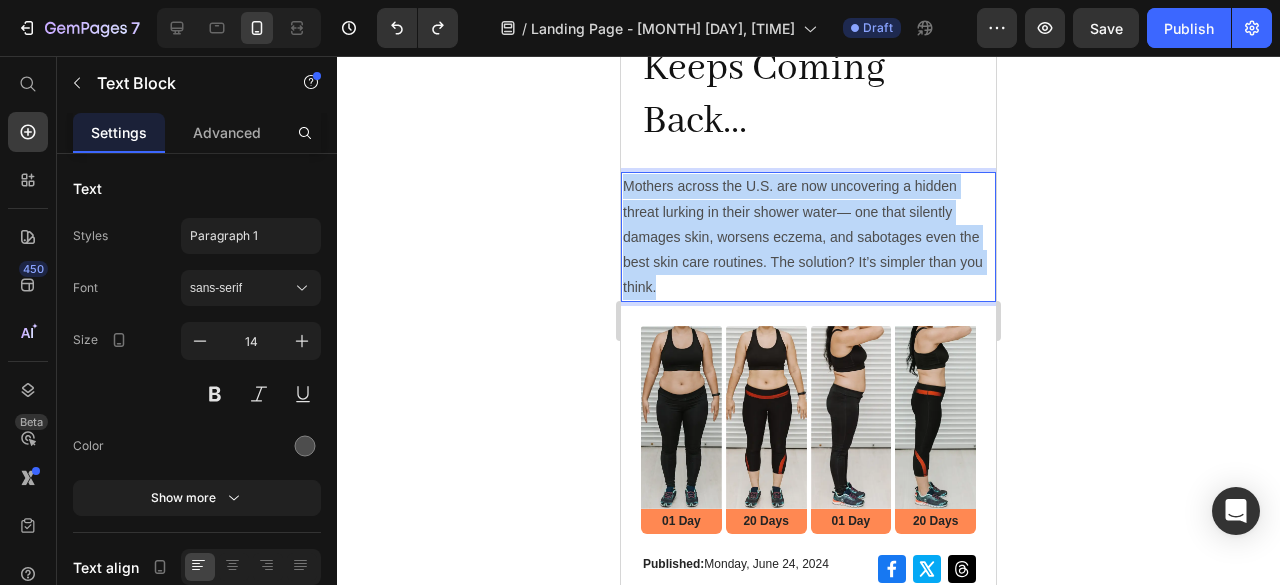 click on "Mothers across the U.S. are now uncovering a hidden threat lurking in their shower water— one that silently damages skin, worsens eczema, and sabotages even the best skin care routines. The solution? It’s simpler than you think." at bounding box center [808, 237] 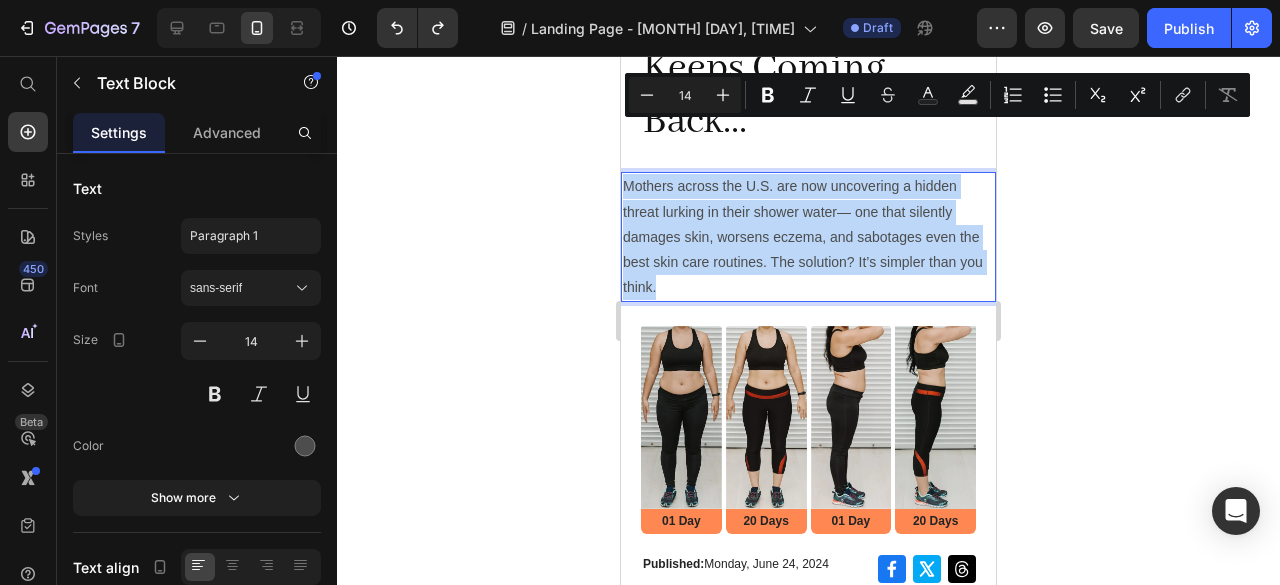 click on "Mothers across the U.S. are now uncovering a hidden threat lurking in their shower water— one that silently damages skin, worsens eczema, and sabotages even the best skin care routines. The solution? It’s simpler than you think." at bounding box center (808, 237) 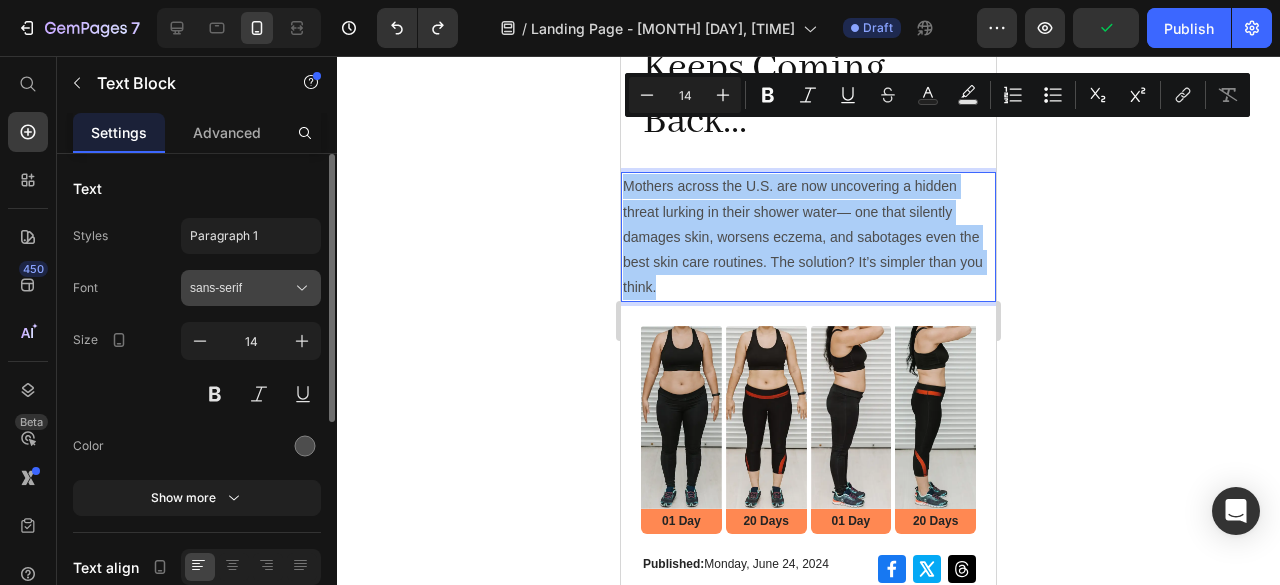 click on "sans-serif" at bounding box center (241, 288) 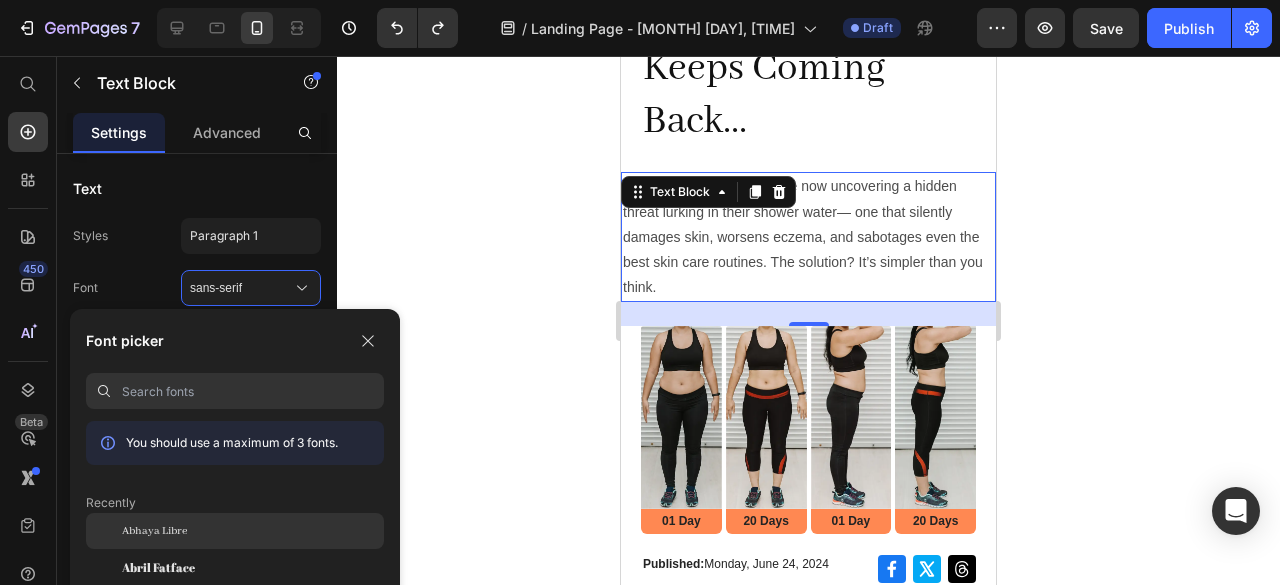 click on "Abhaya Libre" 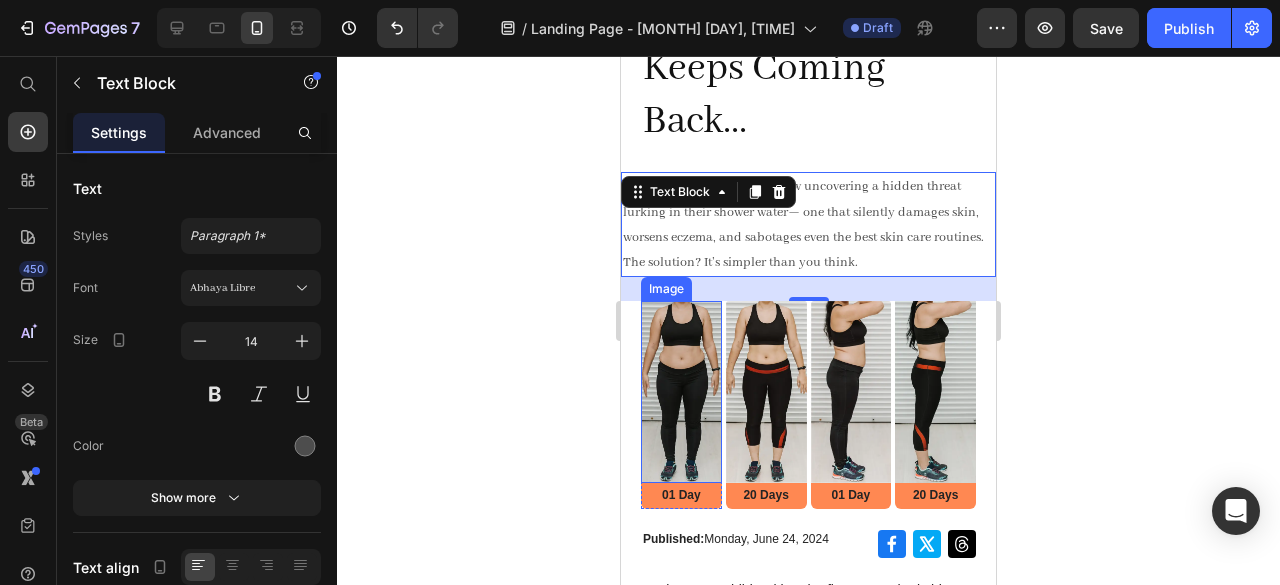 click at bounding box center (681, 392) 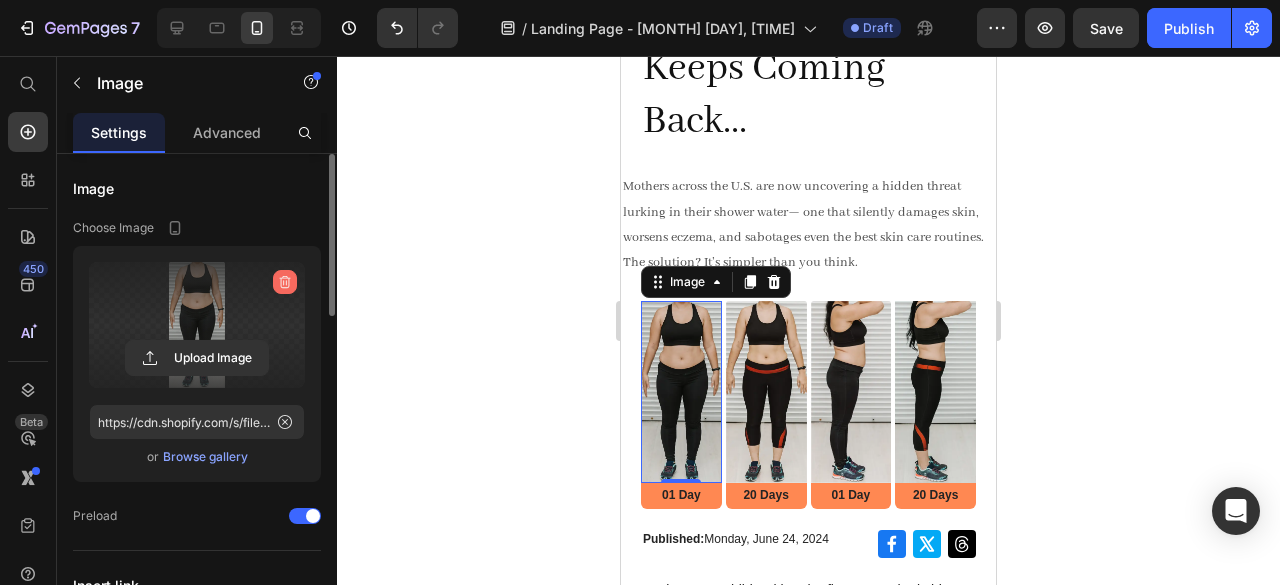 click 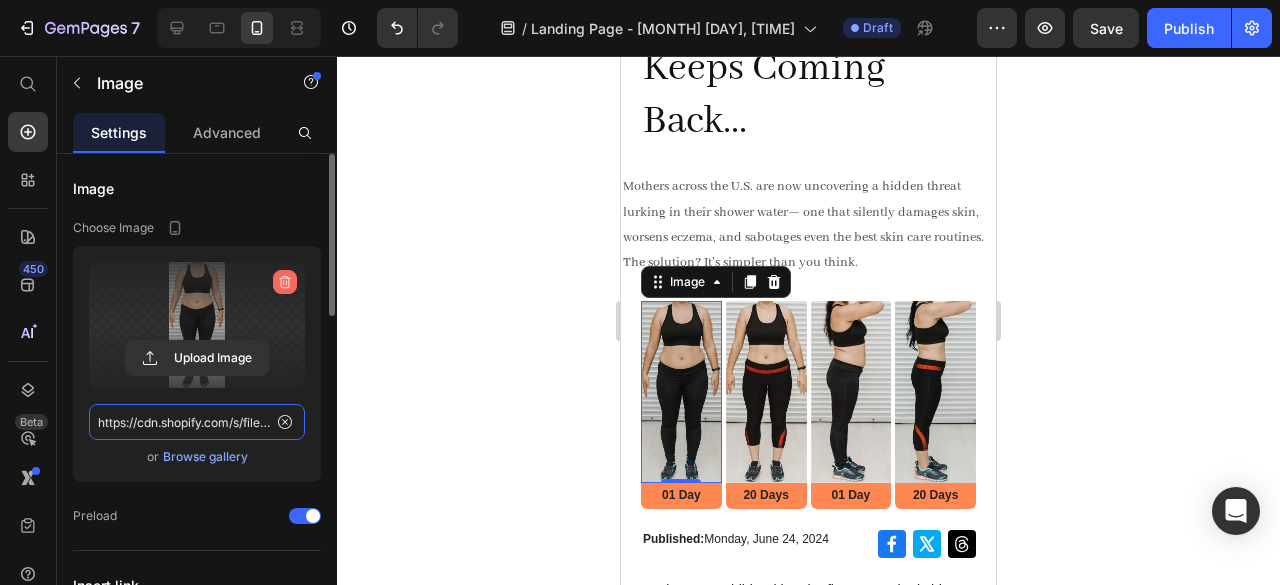 type 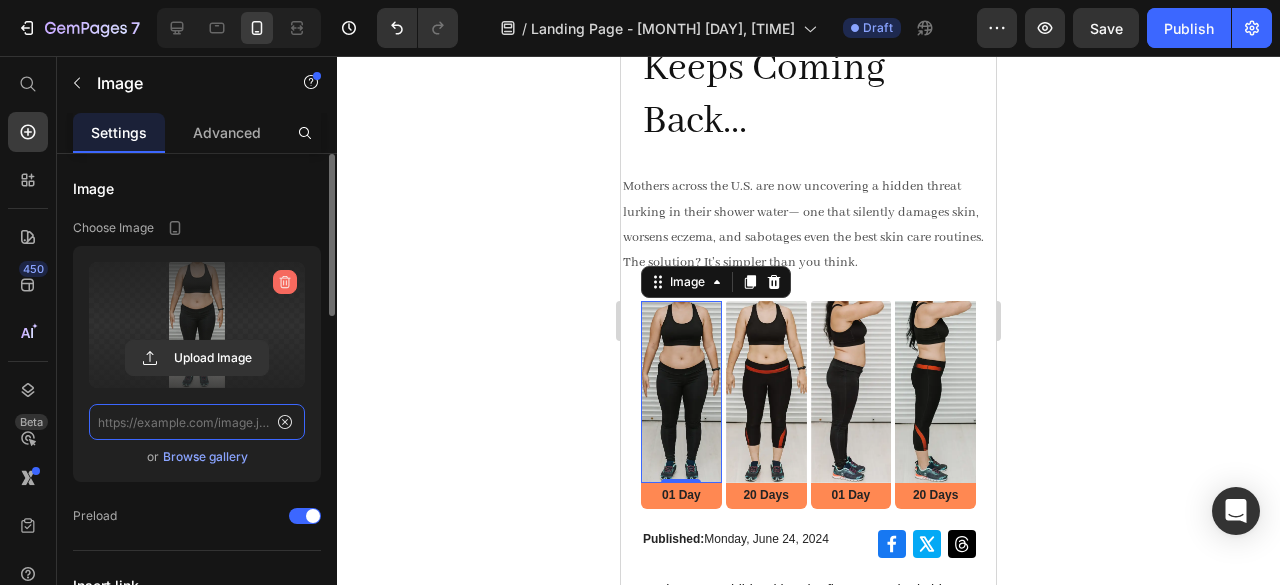 scroll, scrollTop: 0, scrollLeft: 0, axis: both 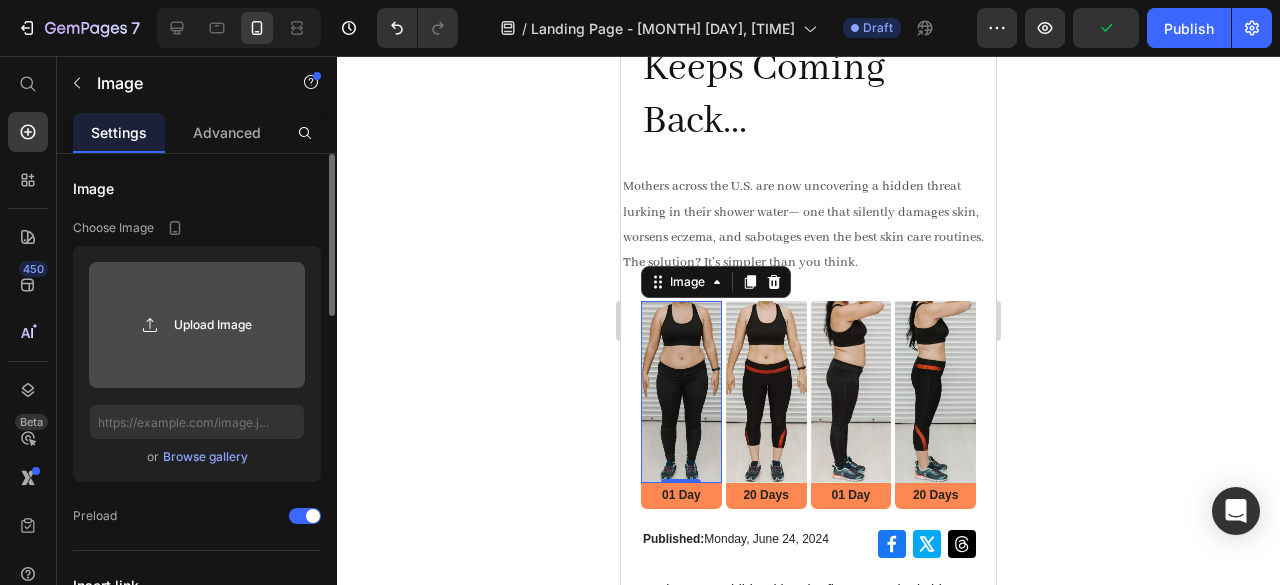 click 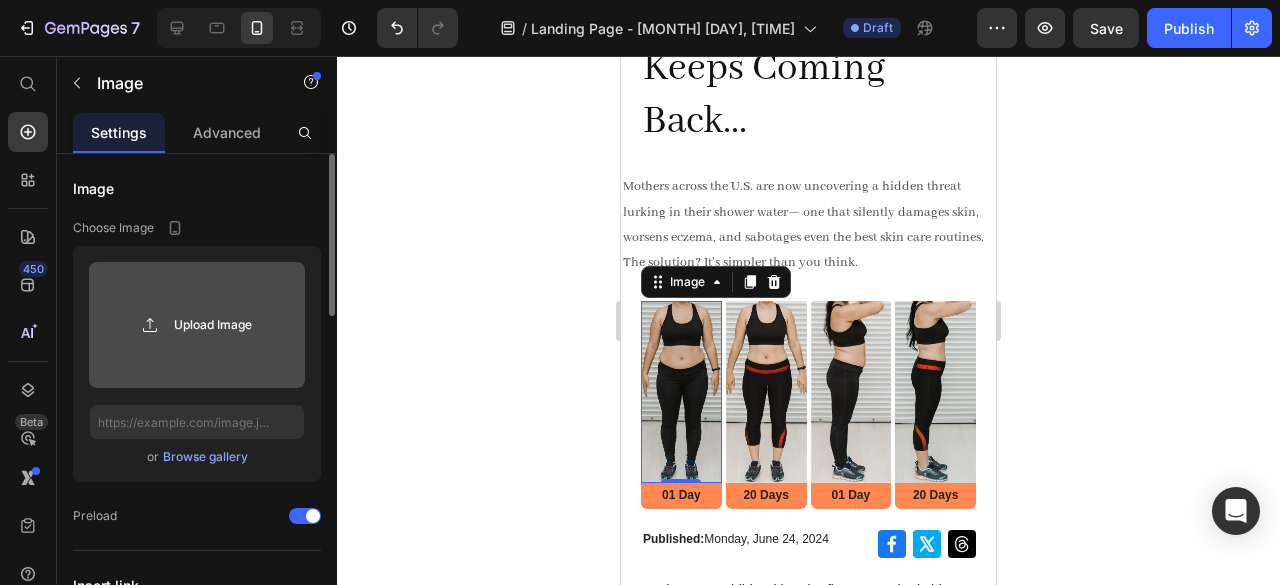 click 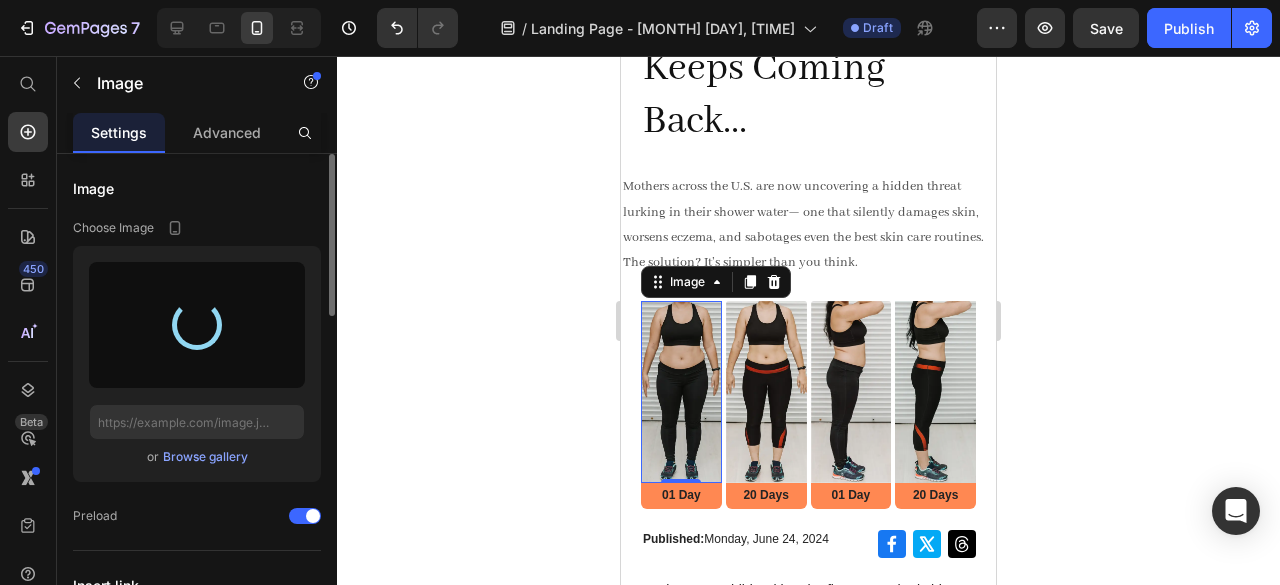 click 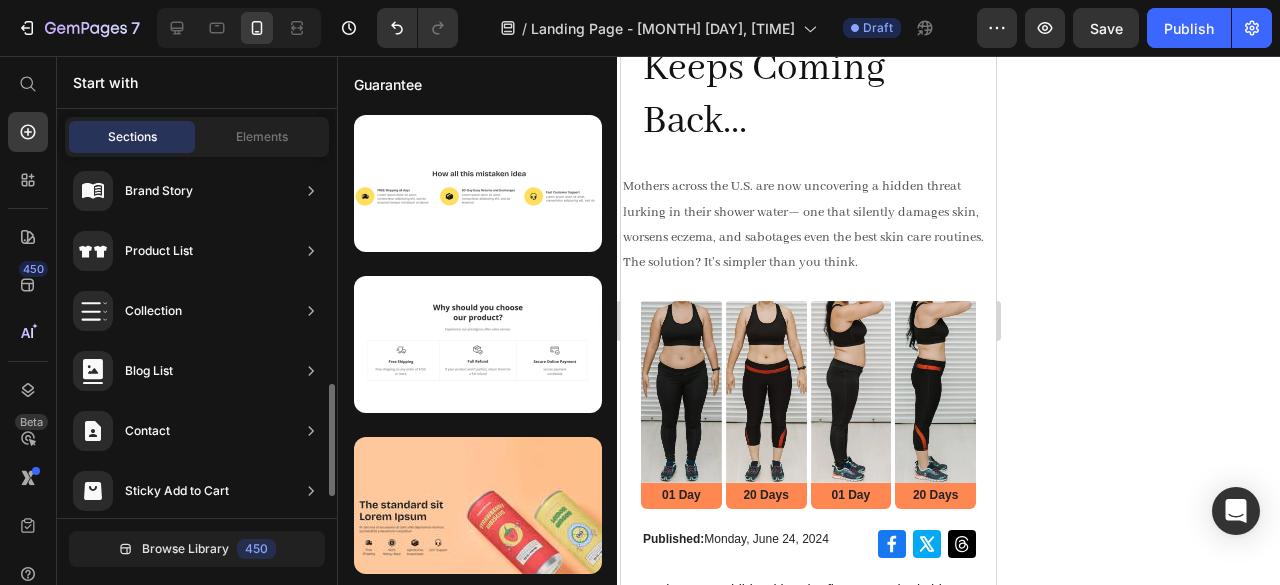 scroll, scrollTop: 798, scrollLeft: 0, axis: vertical 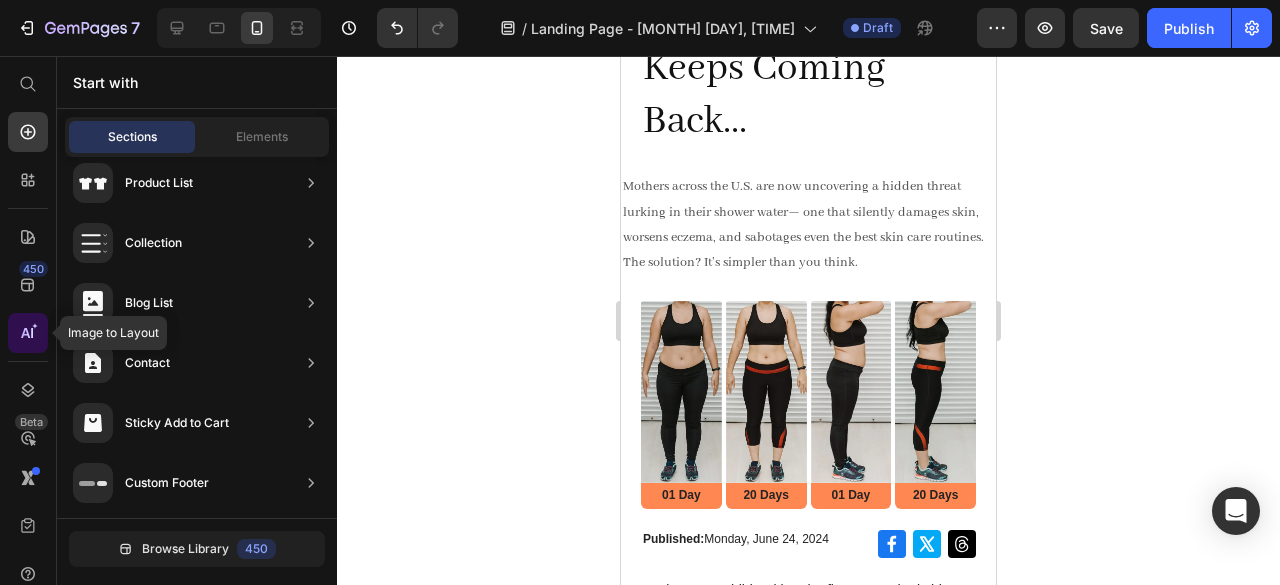 click 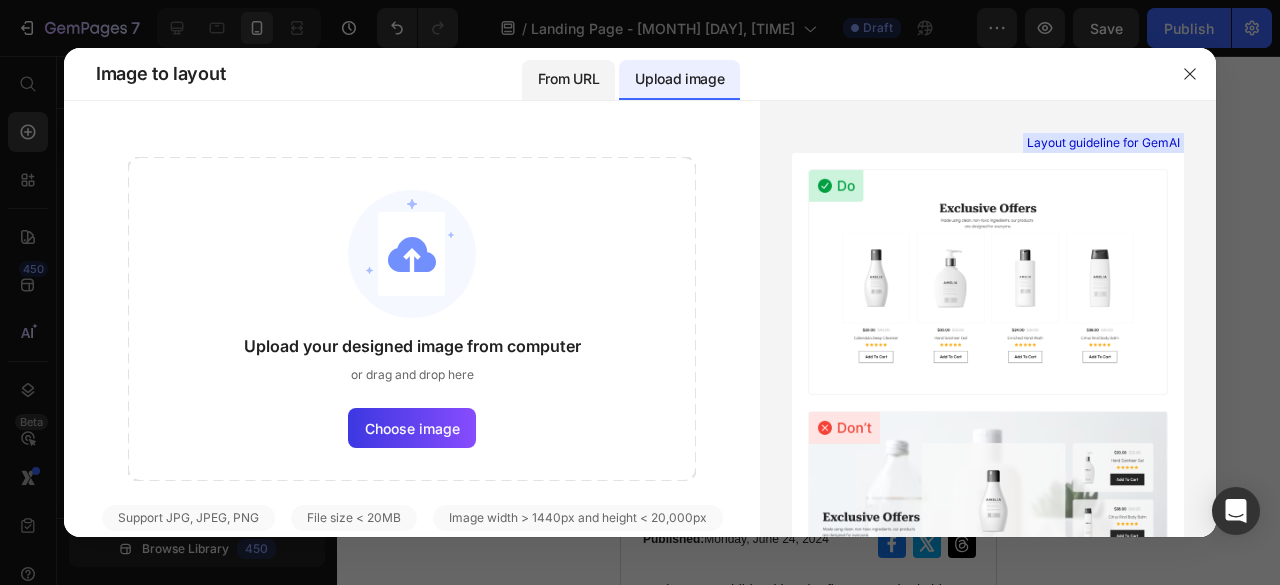 click on "From URL" at bounding box center [568, 79] 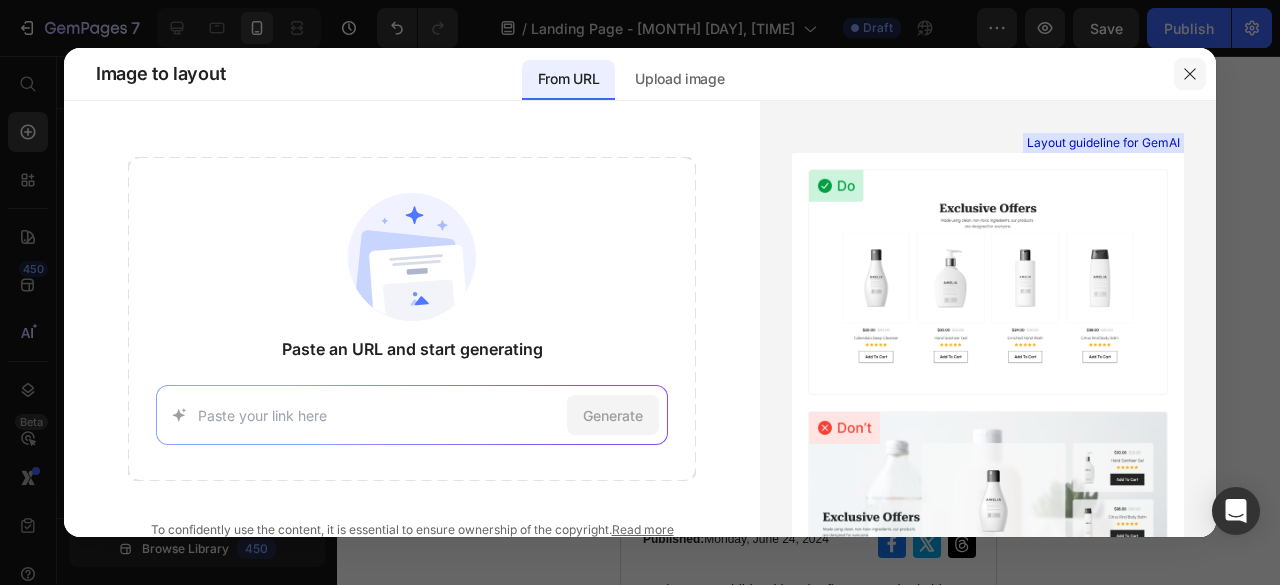 click 